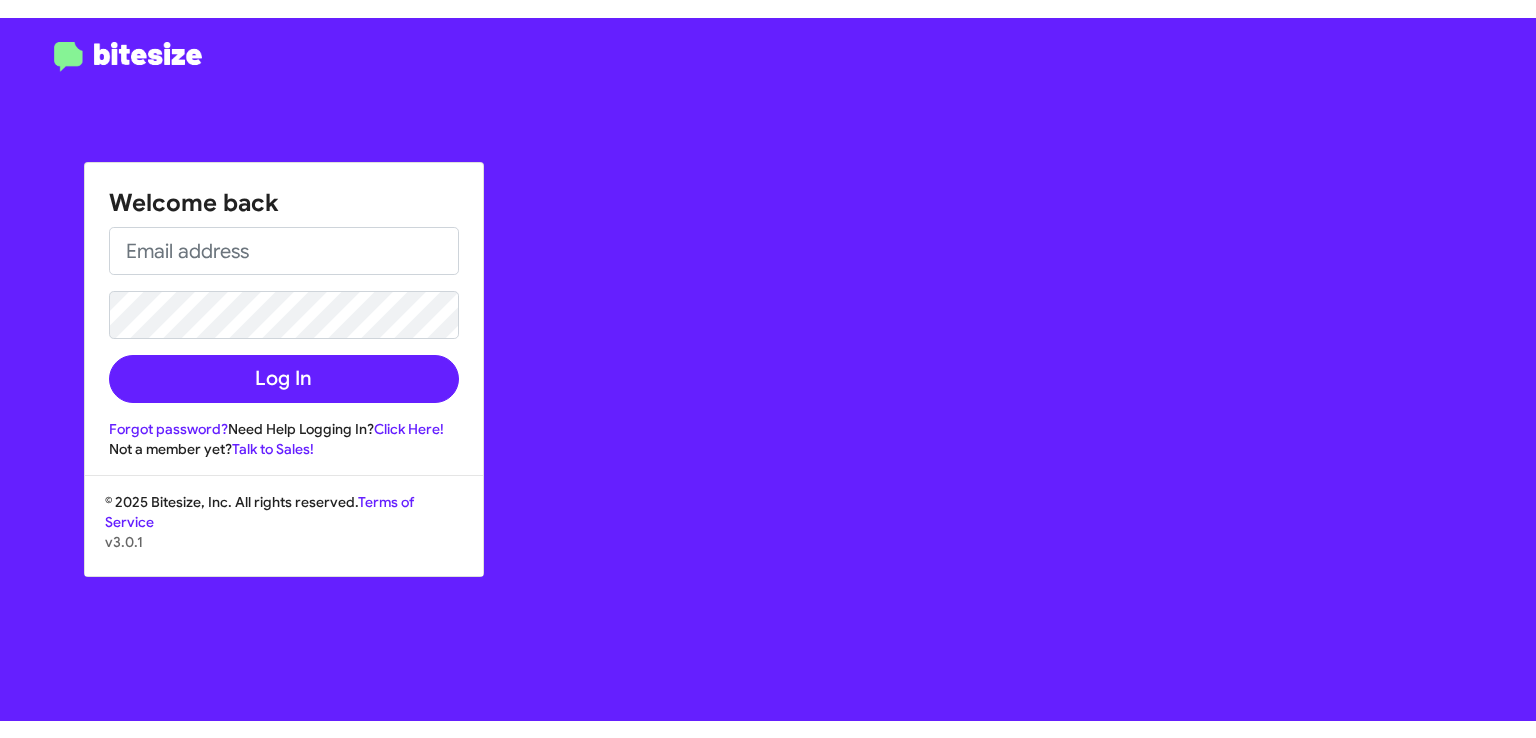 scroll, scrollTop: 0, scrollLeft: 0, axis: both 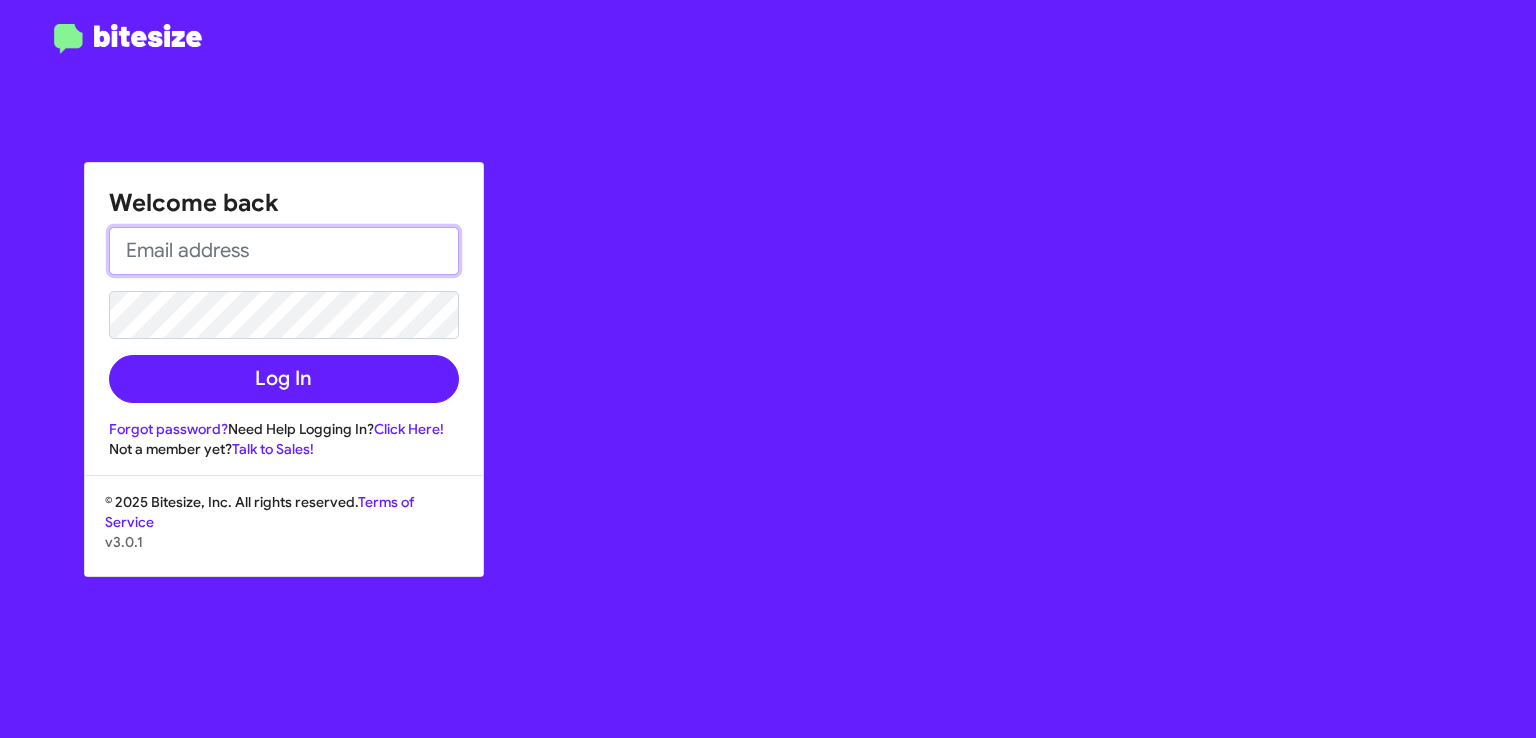 type on "[EMAIL_ADDRESS][PERSON_NAME][DOMAIN_NAME]" 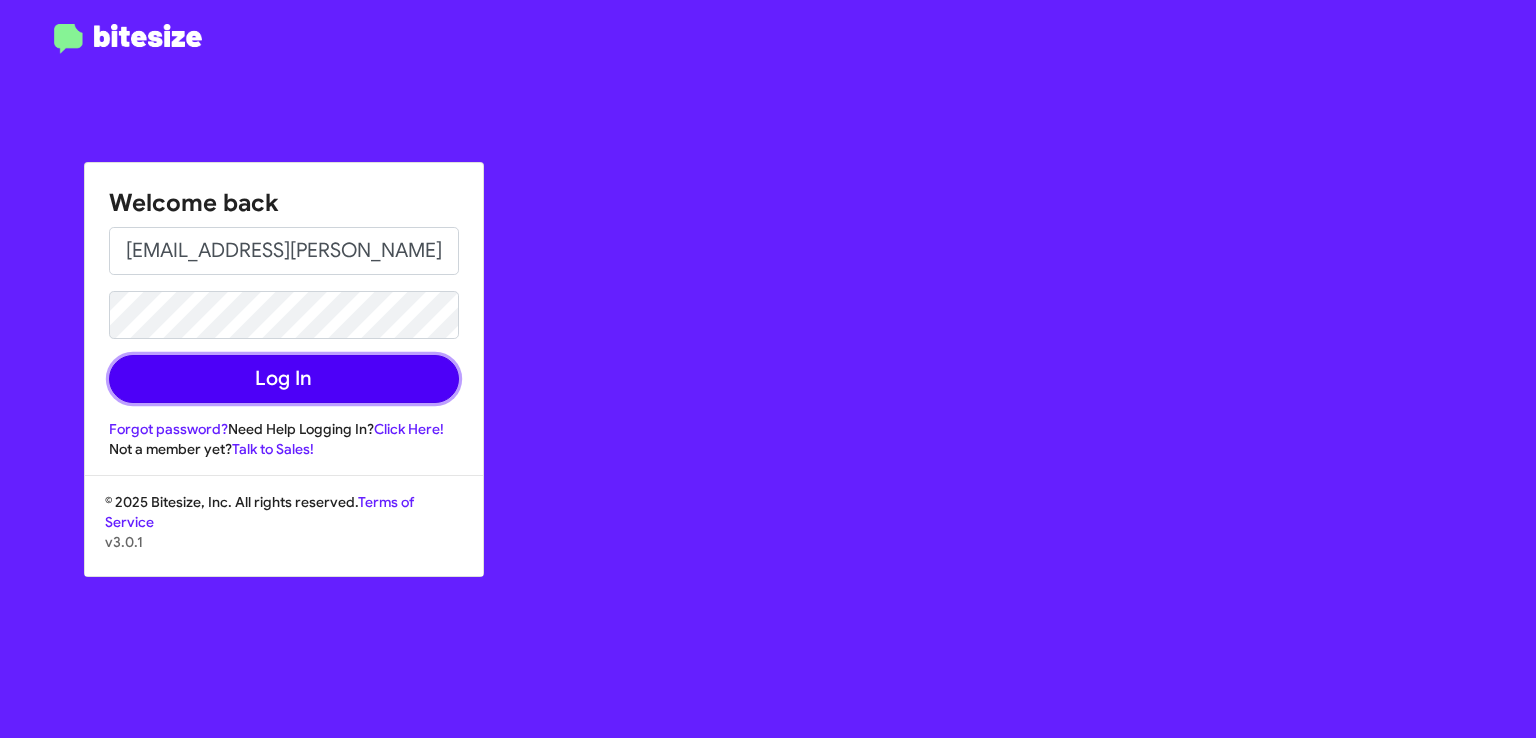 click on "Log In" 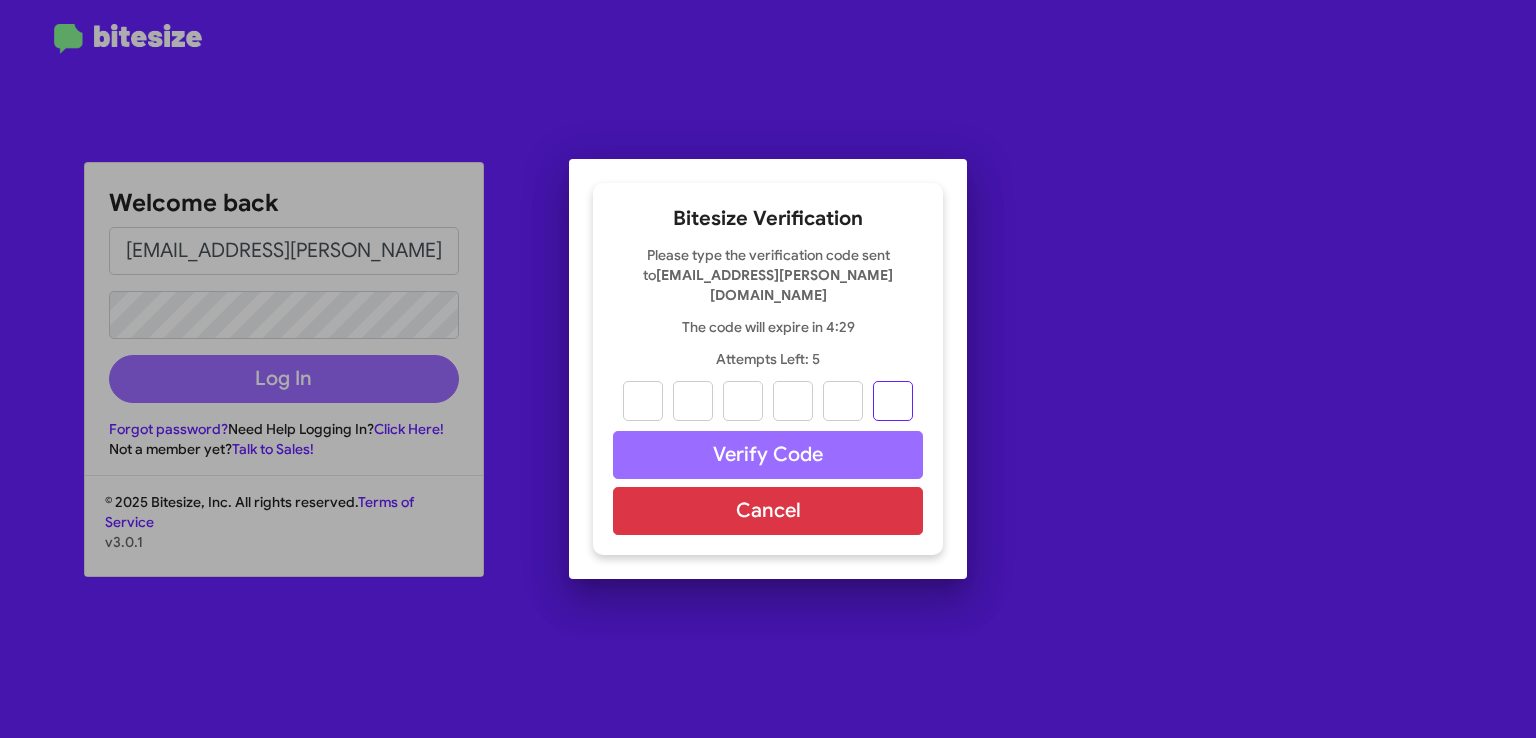 paste on "8" 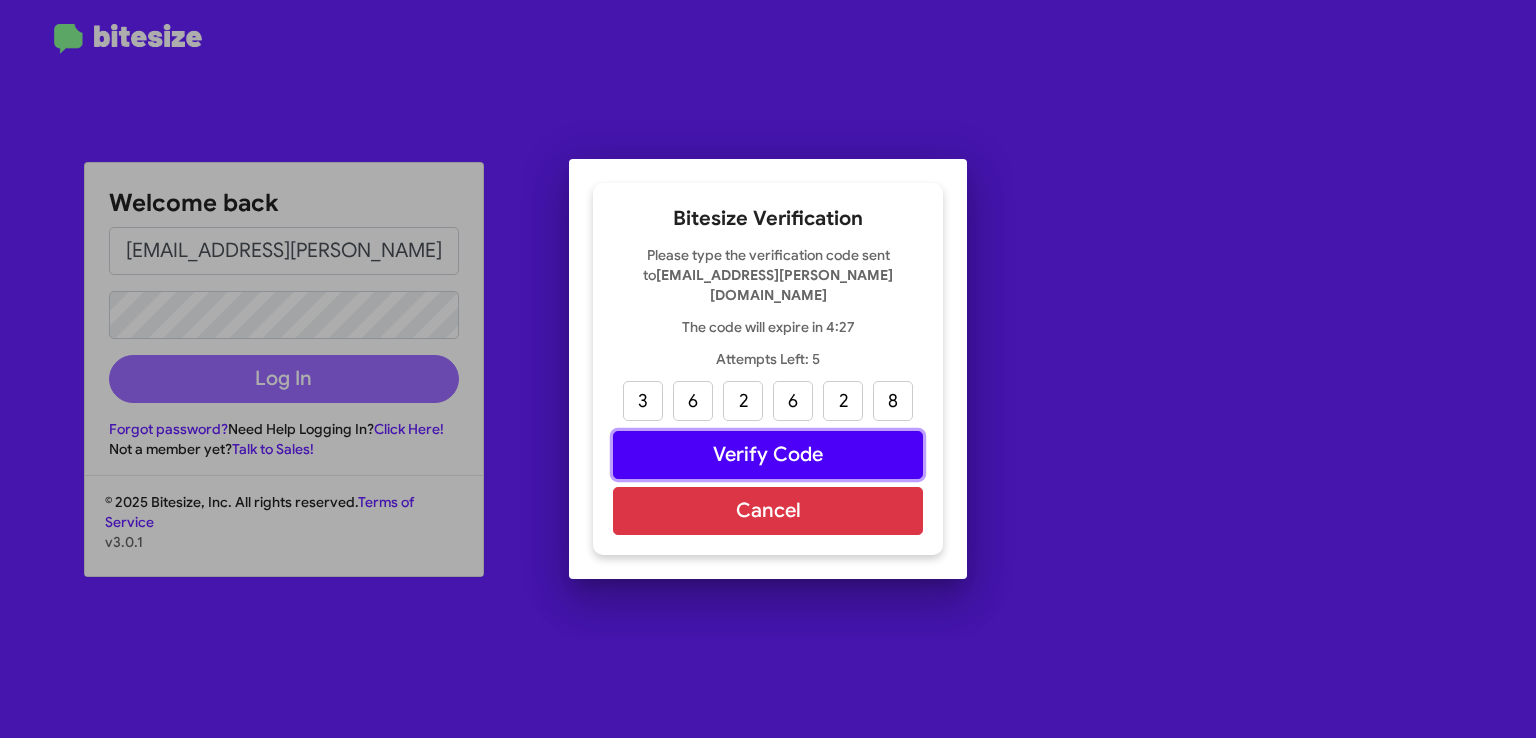 click on "Verify Code" at bounding box center (768, 455) 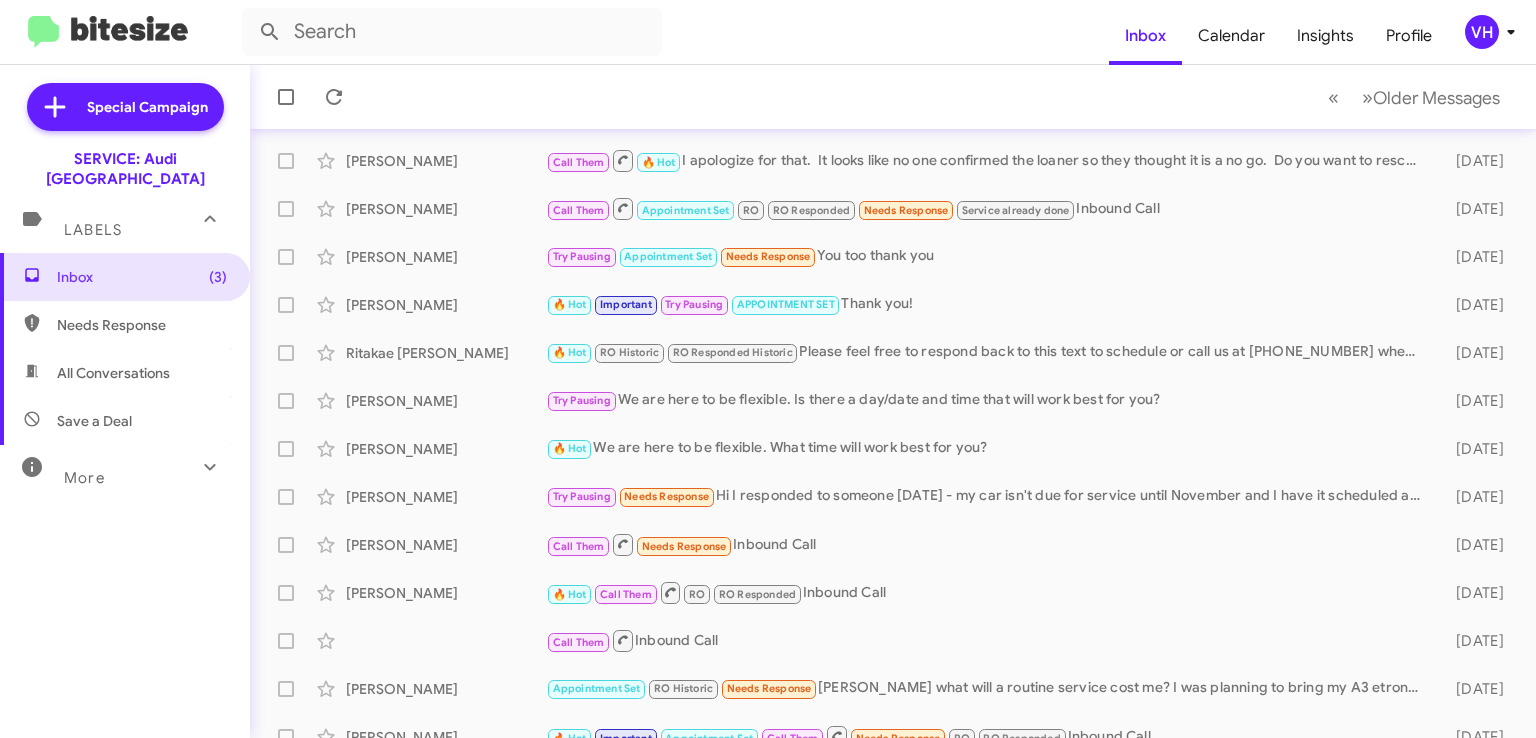 scroll, scrollTop: 423, scrollLeft: 0, axis: vertical 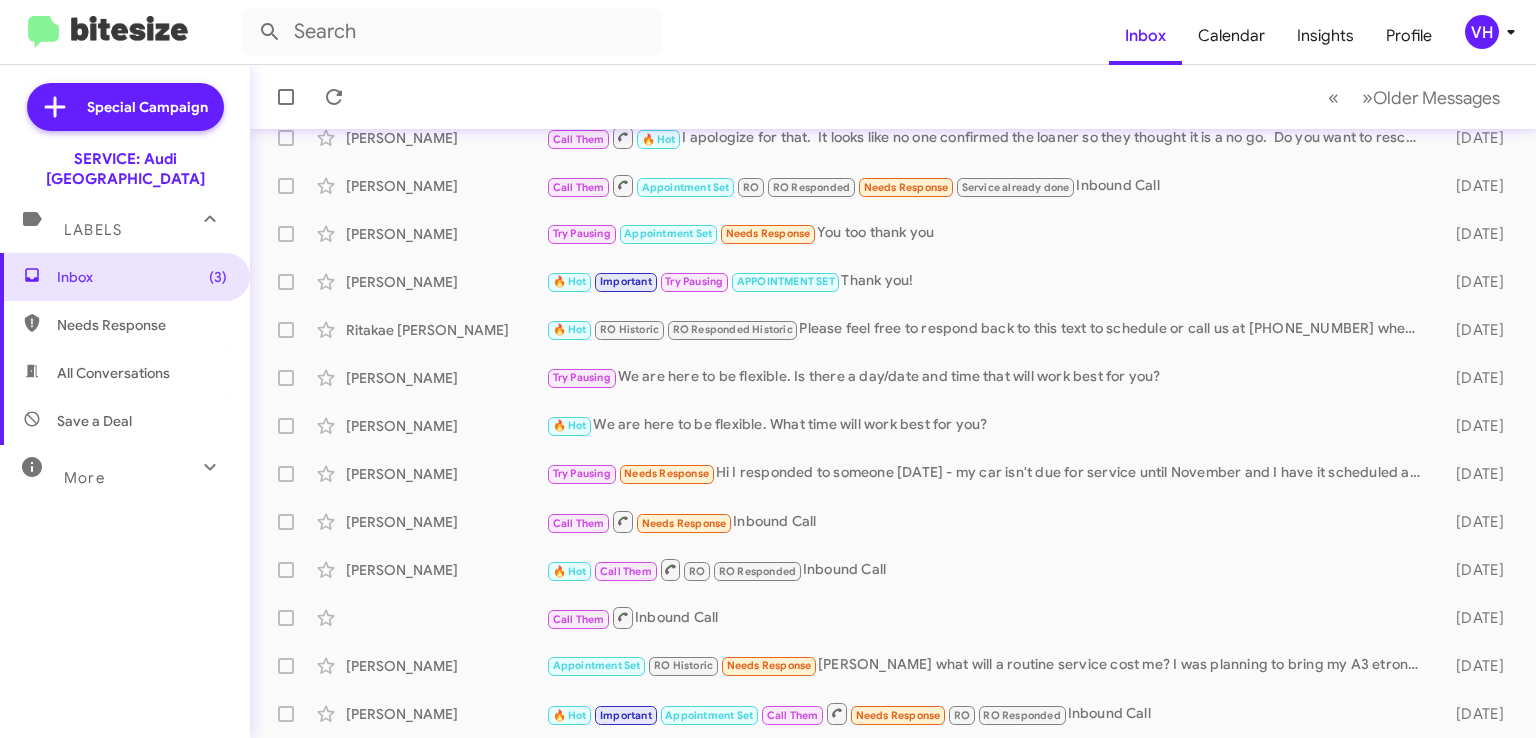 click on "Appointment Set   RO Historic   Needs Response   Steven what will a routine service cost me? I was planning to bring my A3 etron to a local guy who I suspect is less expensive and in my neighborhood." 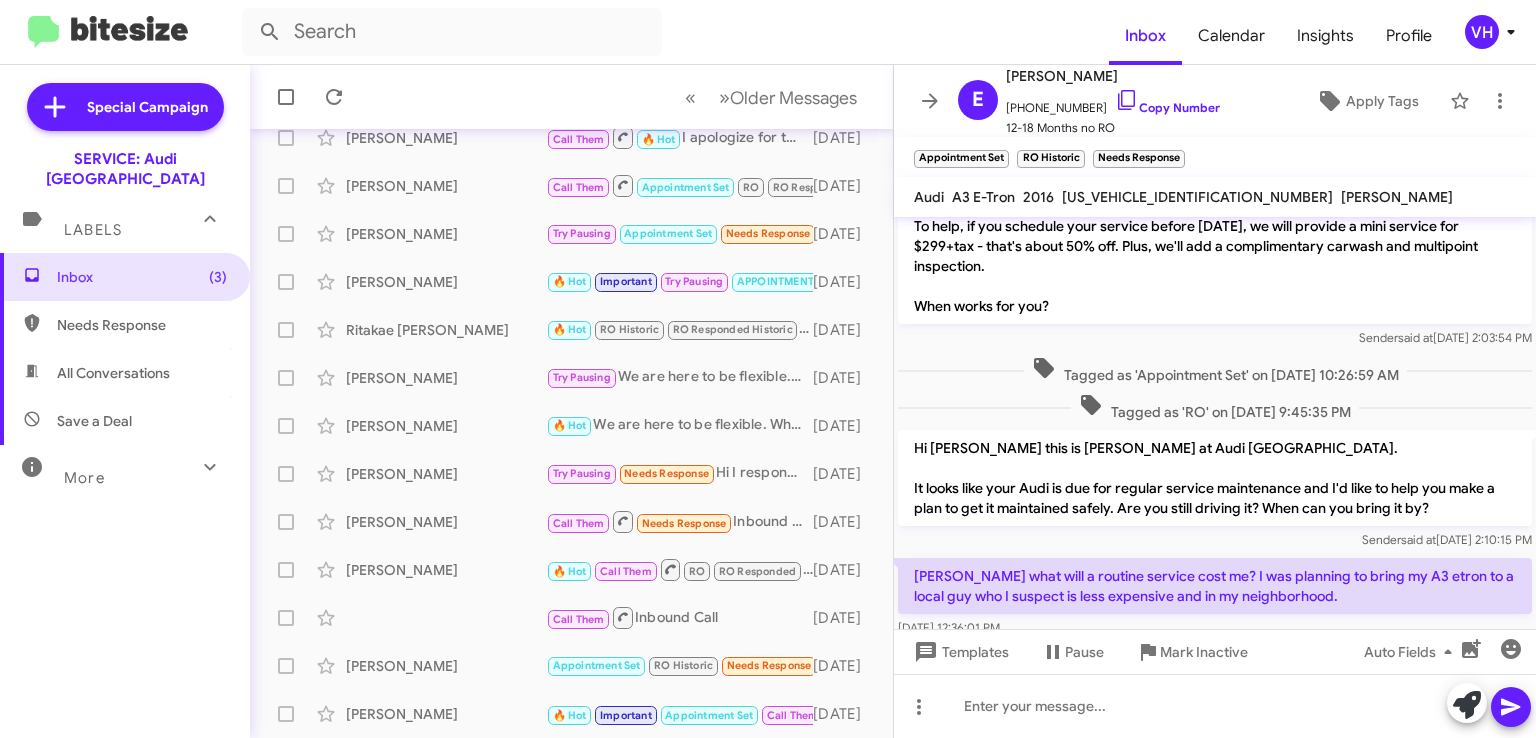 scroll, scrollTop: 830, scrollLeft: 0, axis: vertical 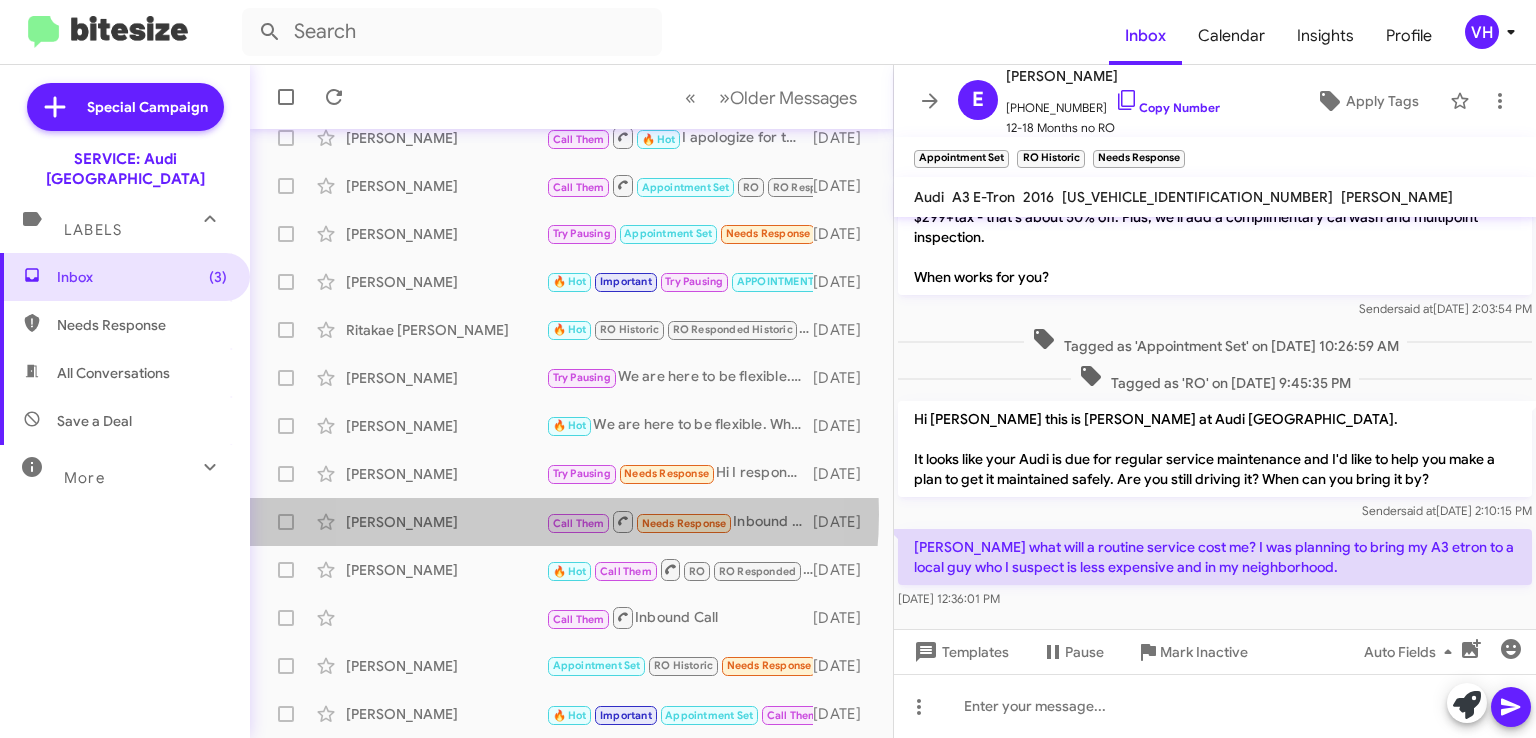 click on "[PERSON_NAME]" 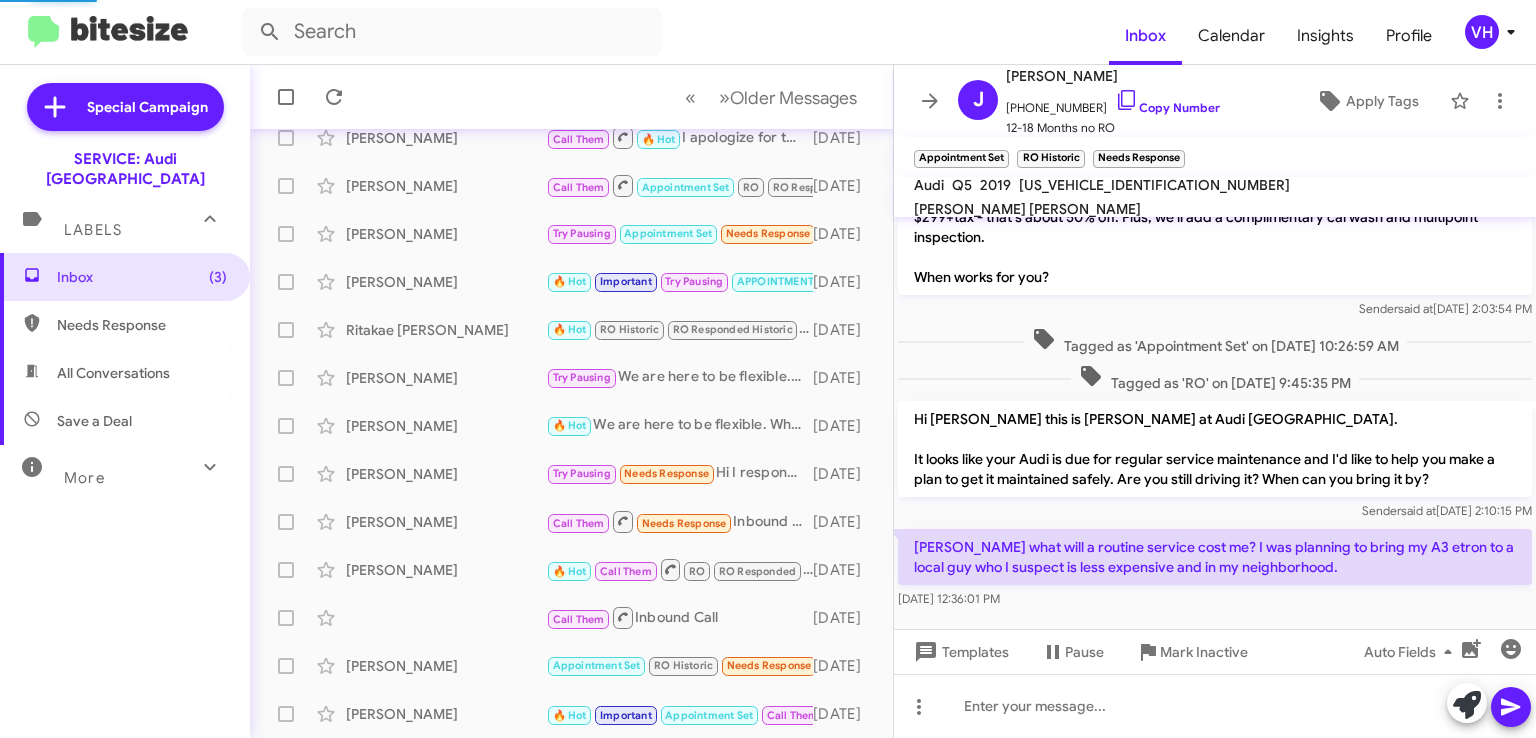 scroll, scrollTop: 22, scrollLeft: 0, axis: vertical 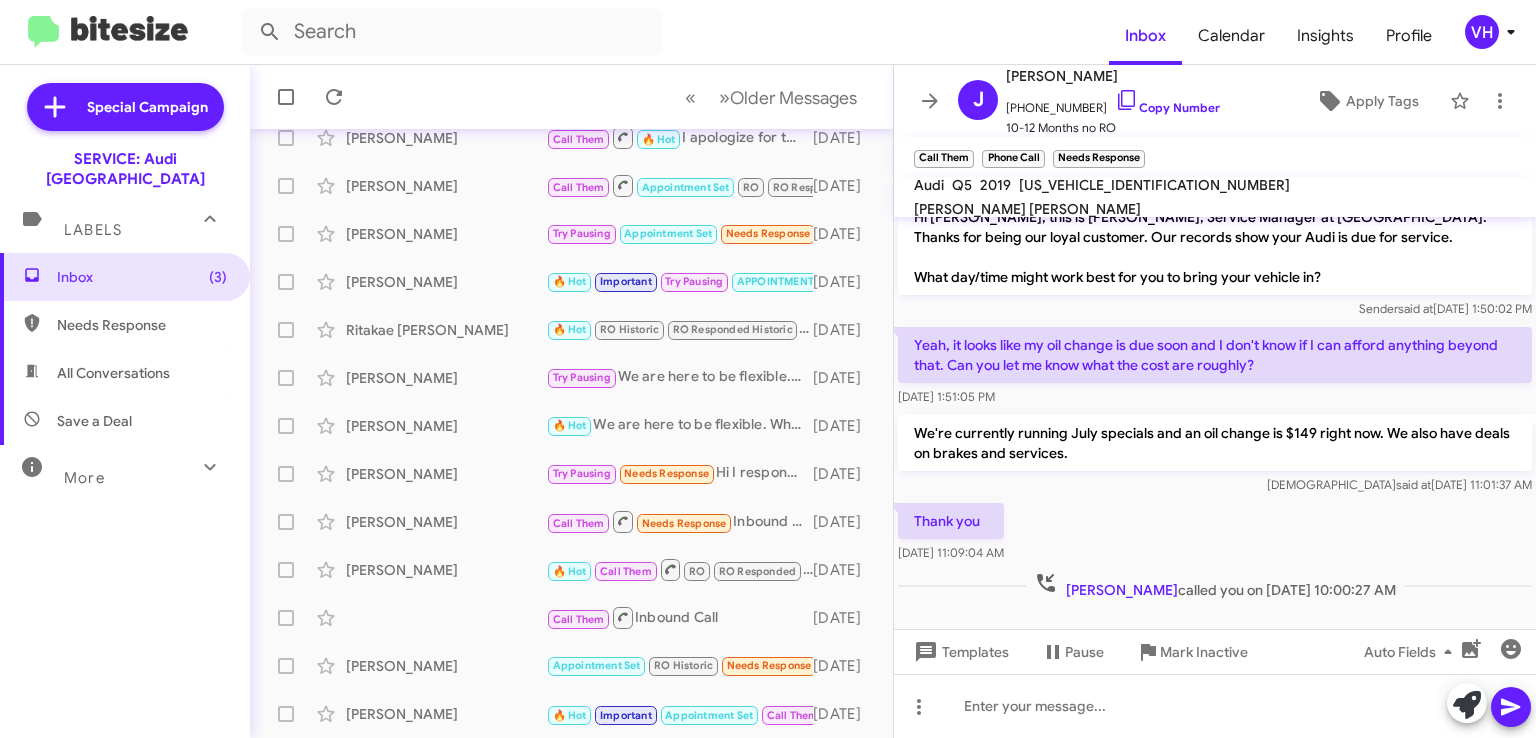 click on "[PERSON_NAME]" 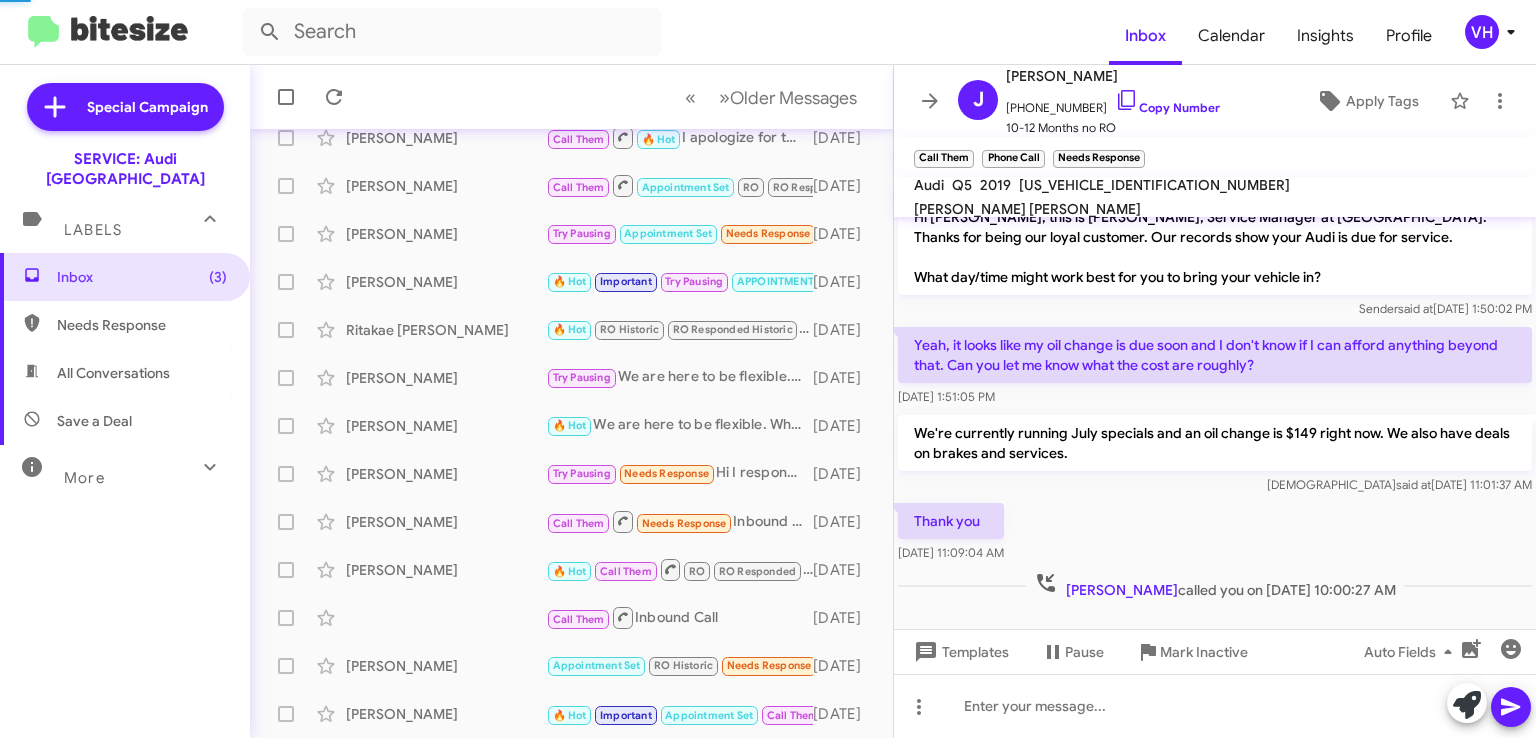 scroll, scrollTop: 604, scrollLeft: 0, axis: vertical 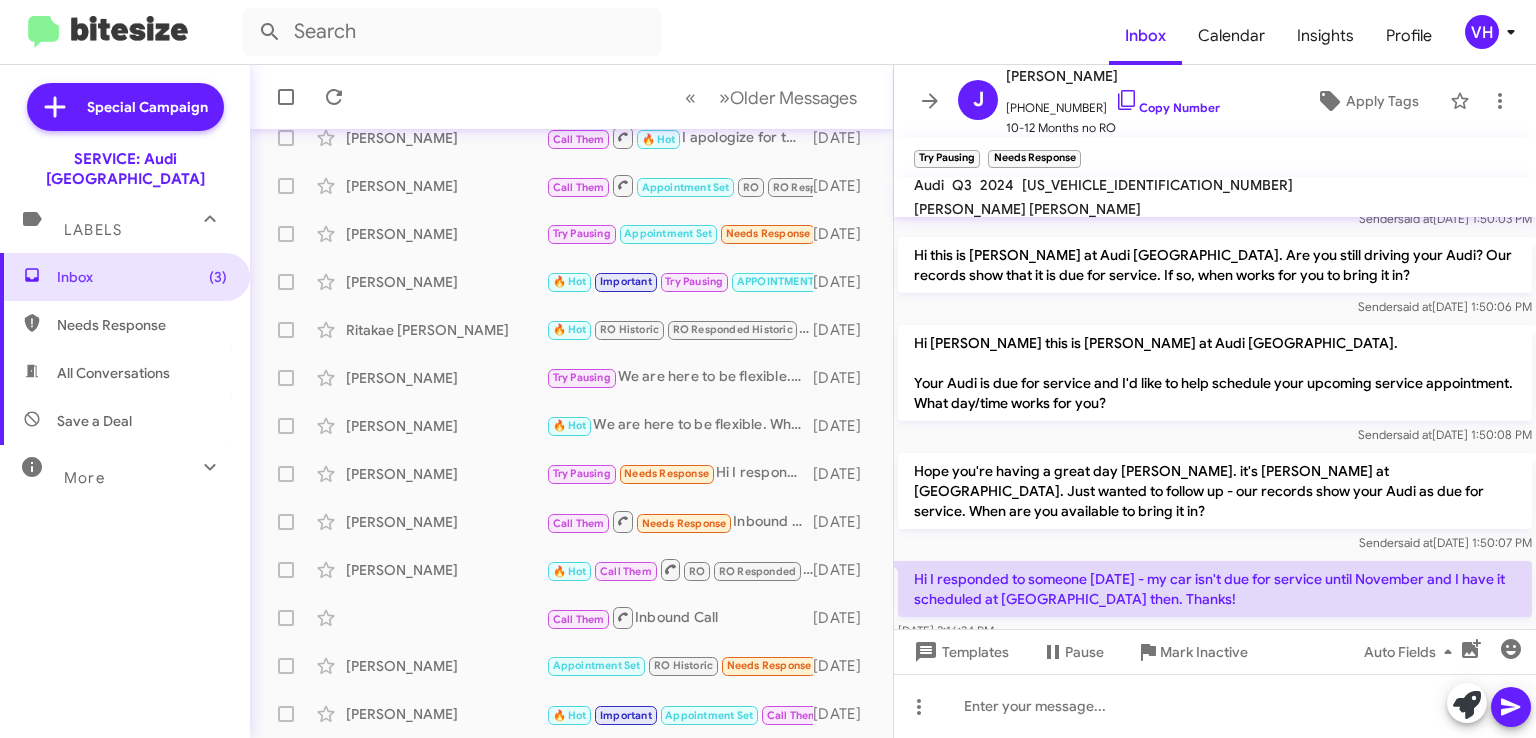 click on "×" 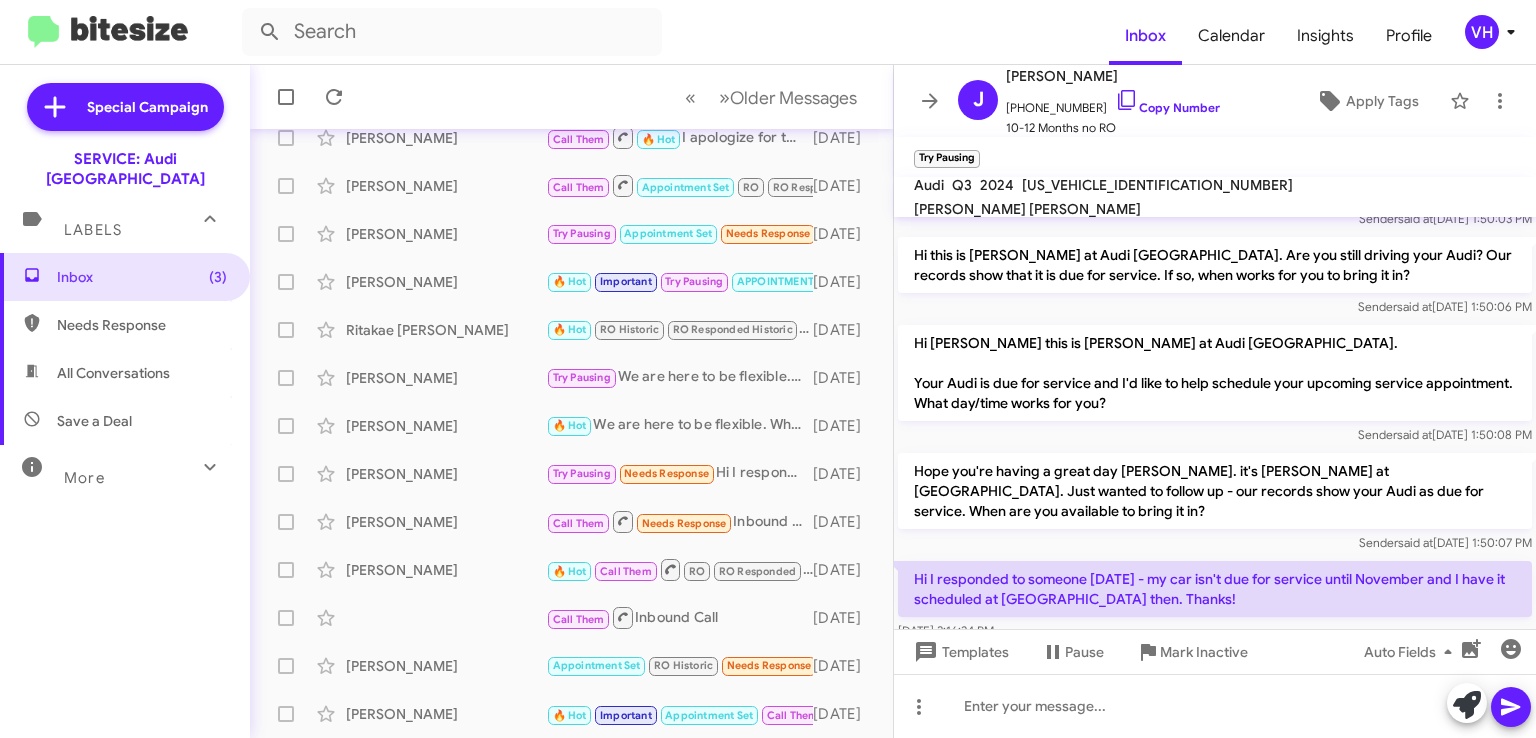 click on "[PERSON_NAME]" 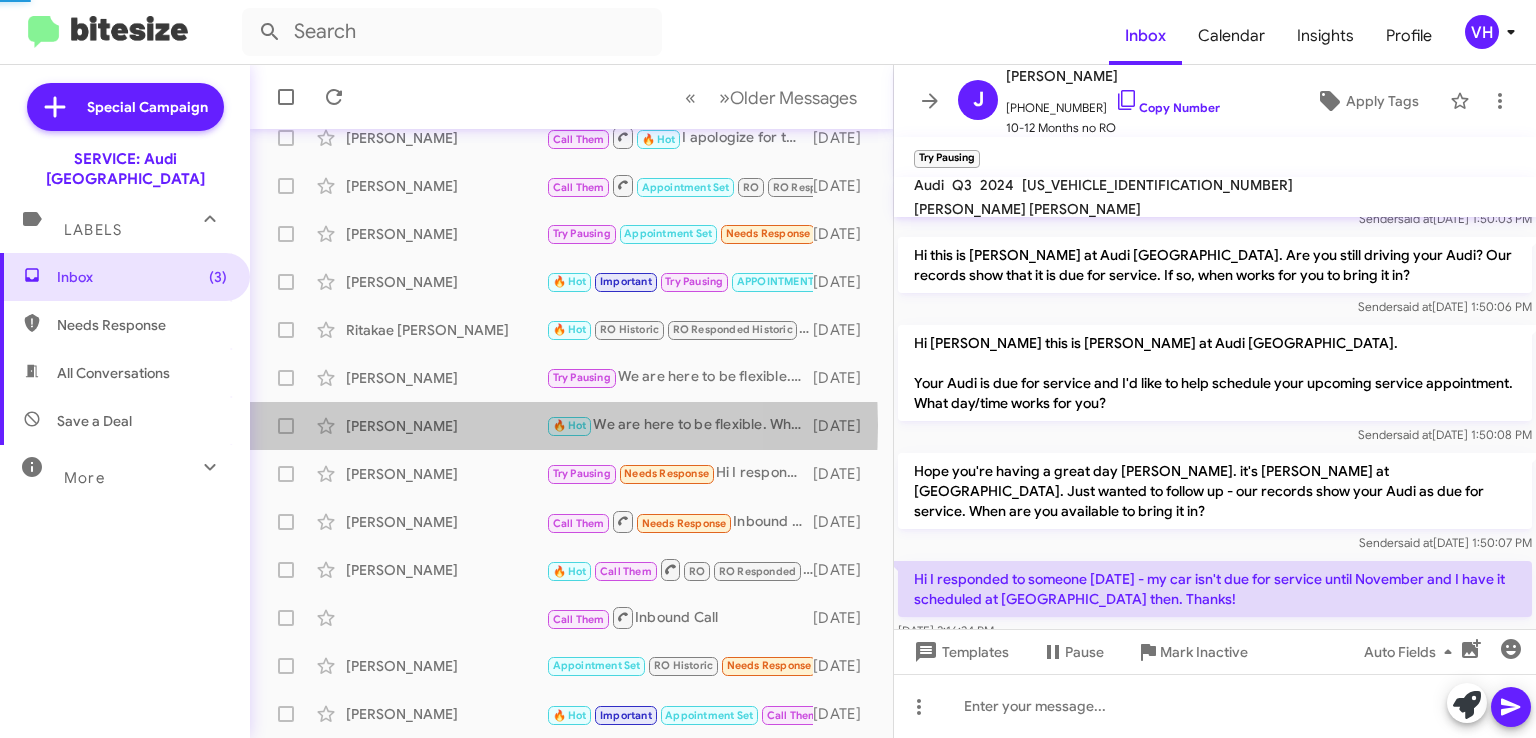scroll, scrollTop: 32, scrollLeft: 0, axis: vertical 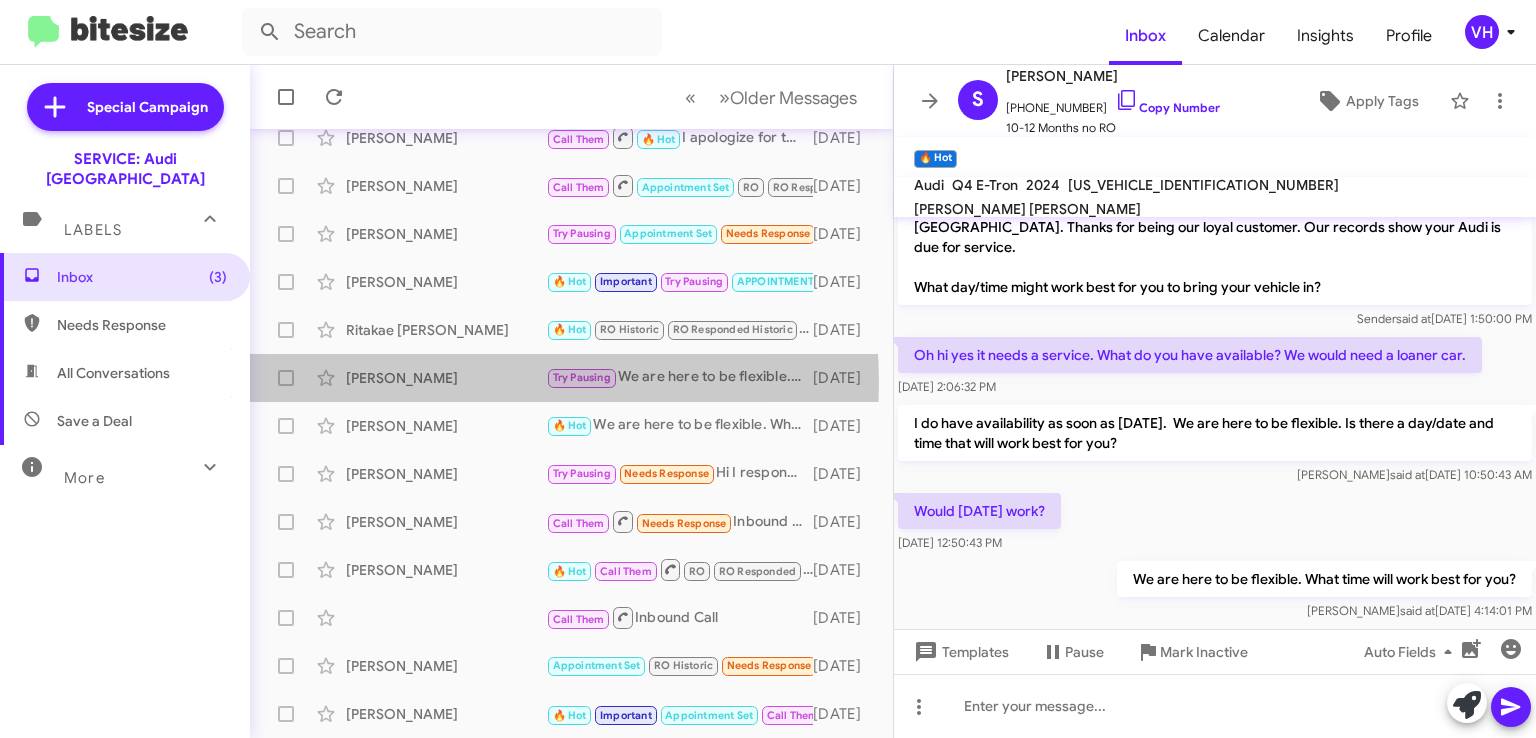 click on "[PERSON_NAME]" 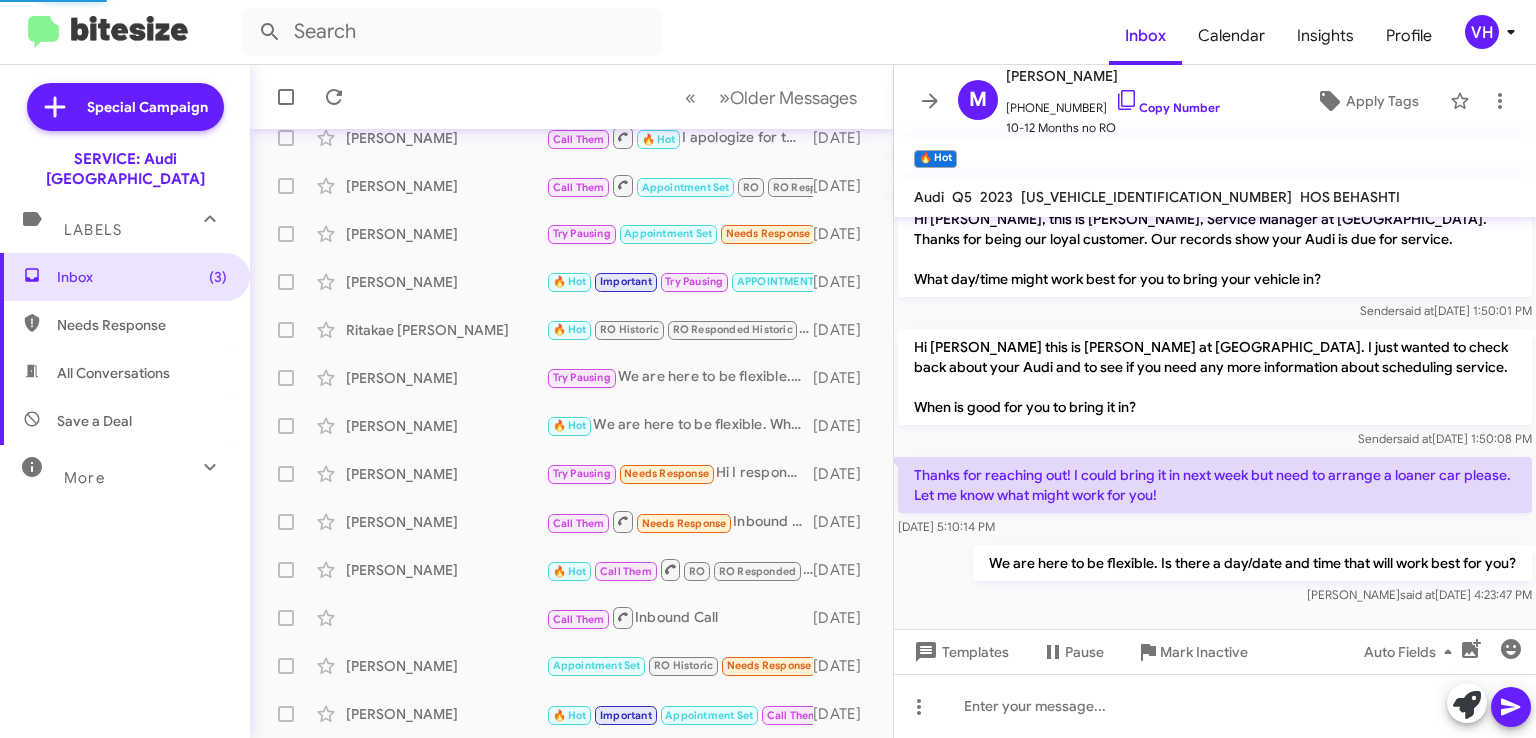scroll, scrollTop: 20, scrollLeft: 0, axis: vertical 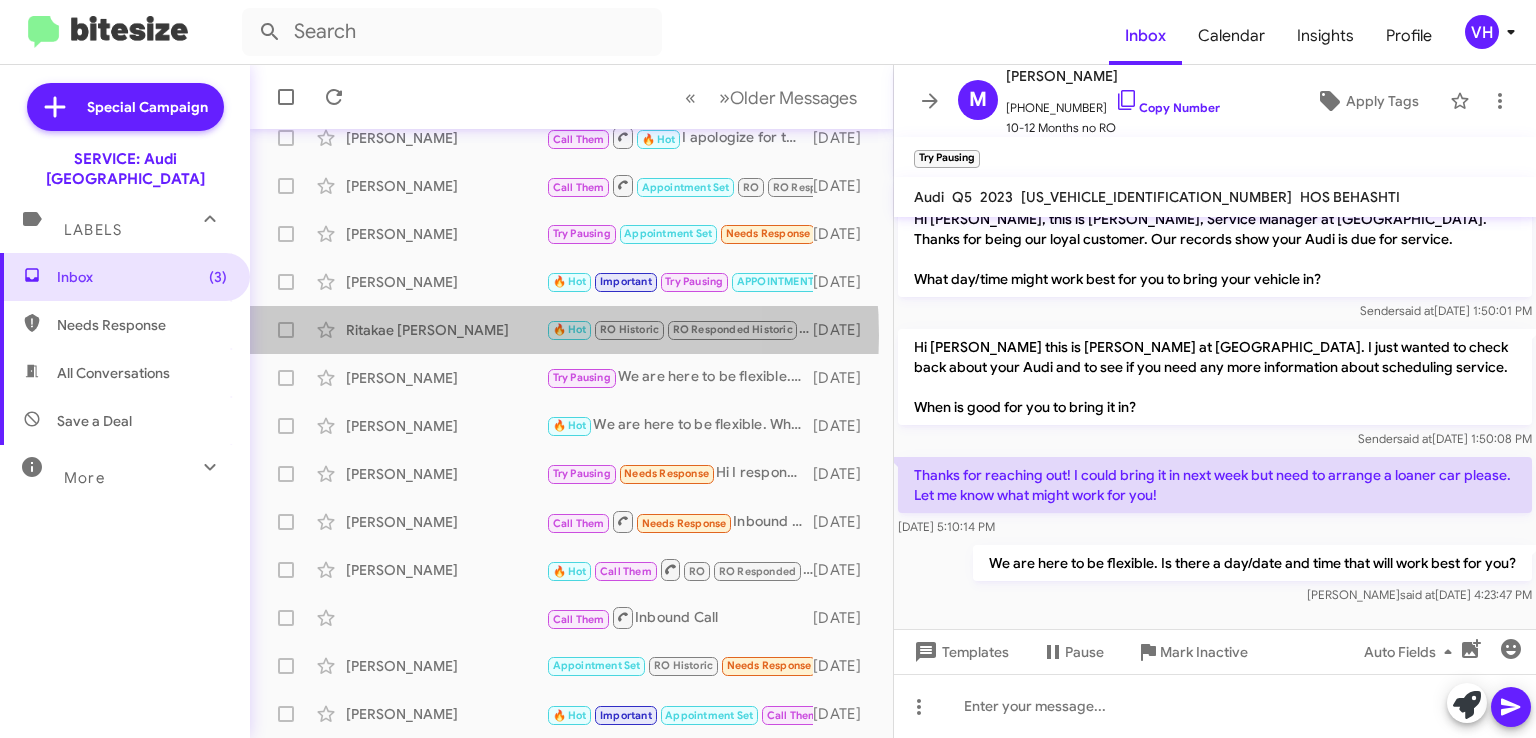 click on "Ritakae [PERSON_NAME]" 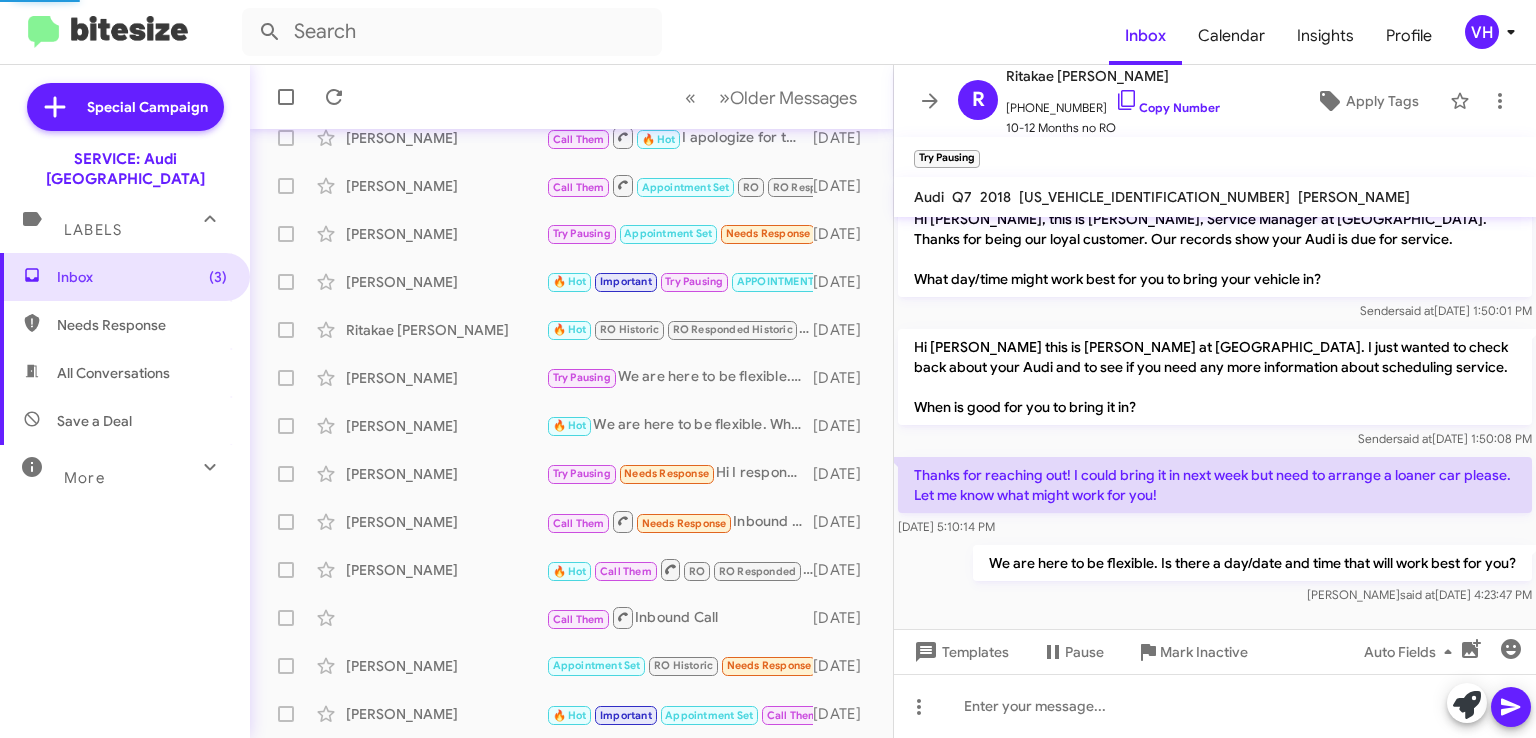 scroll, scrollTop: 324, scrollLeft: 0, axis: vertical 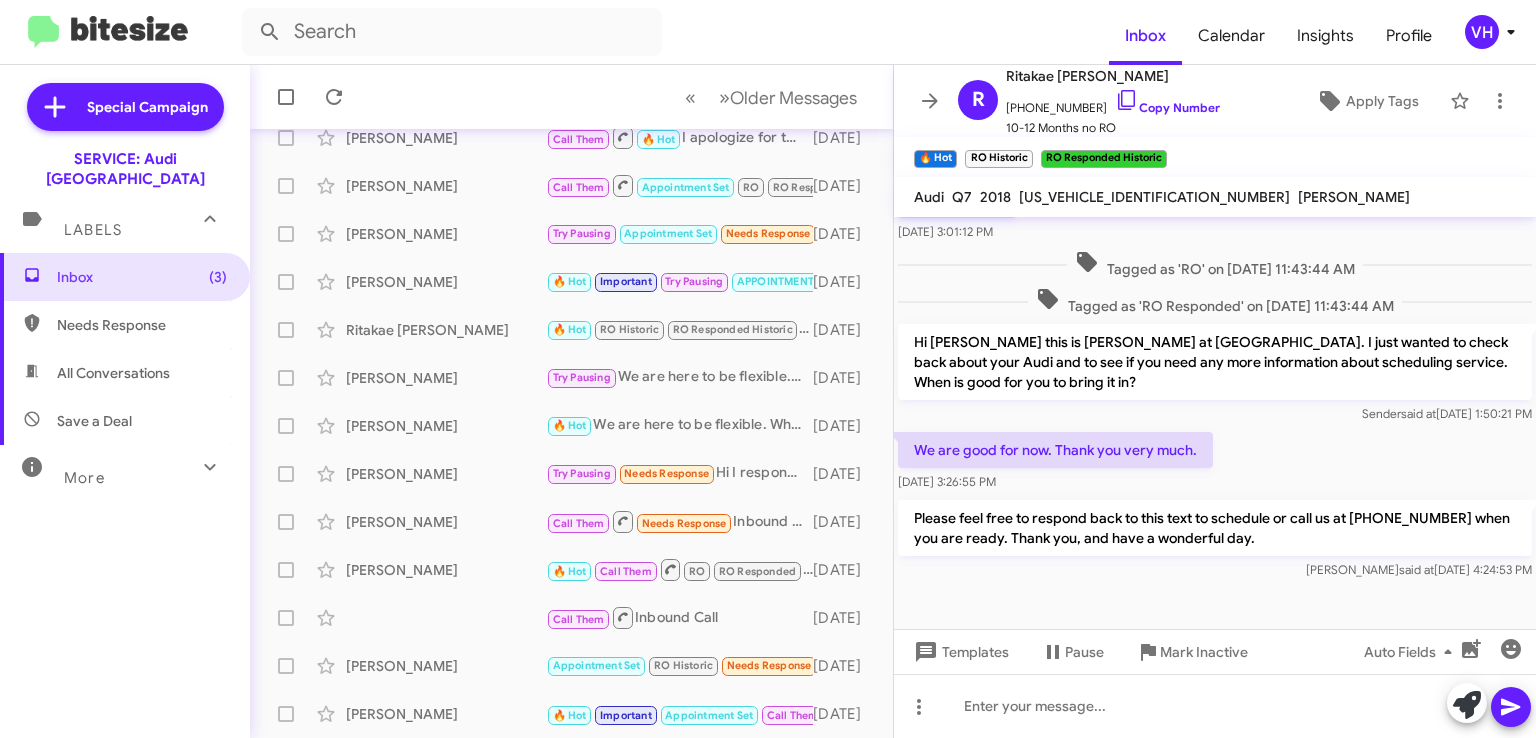 click on "[PERSON_NAME]" 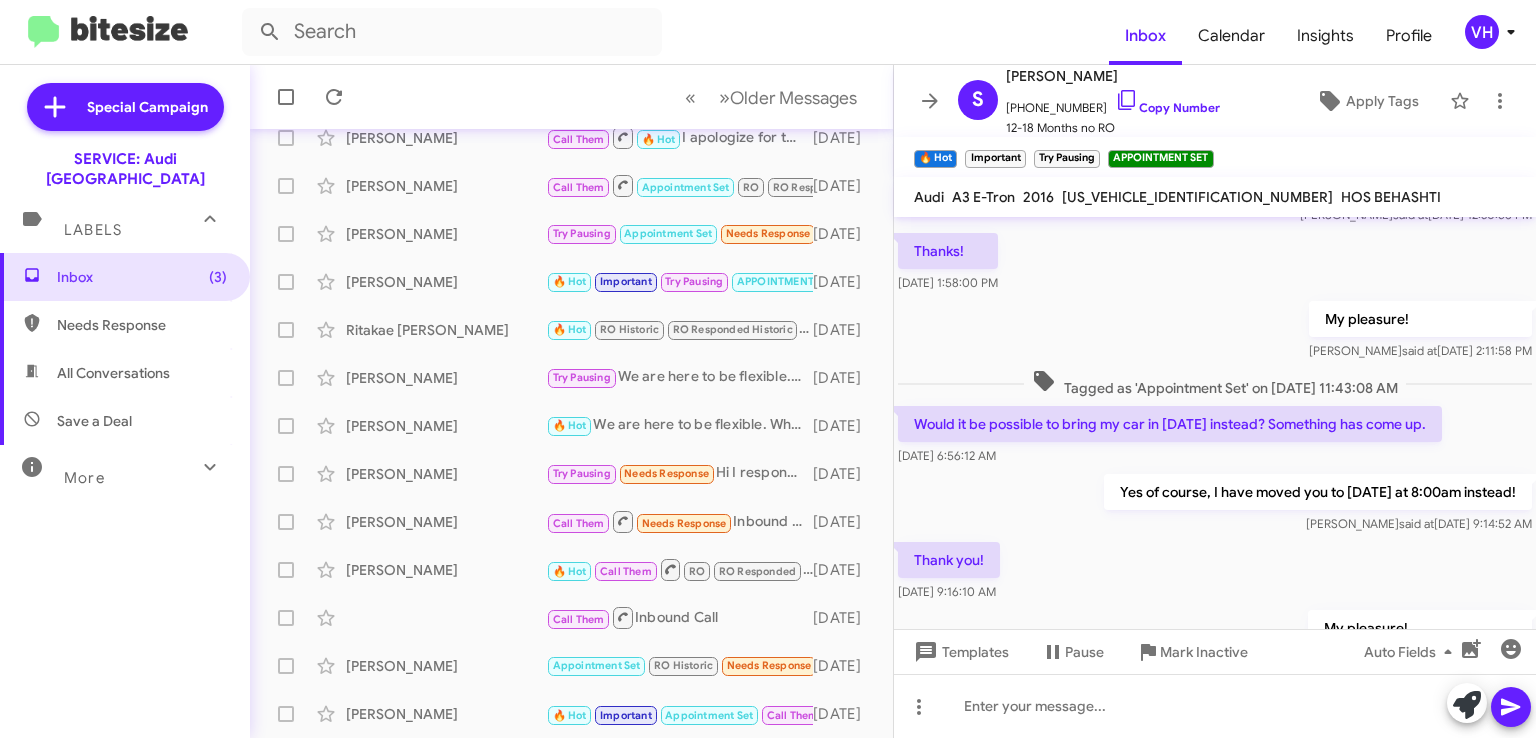 scroll, scrollTop: 1100, scrollLeft: 0, axis: vertical 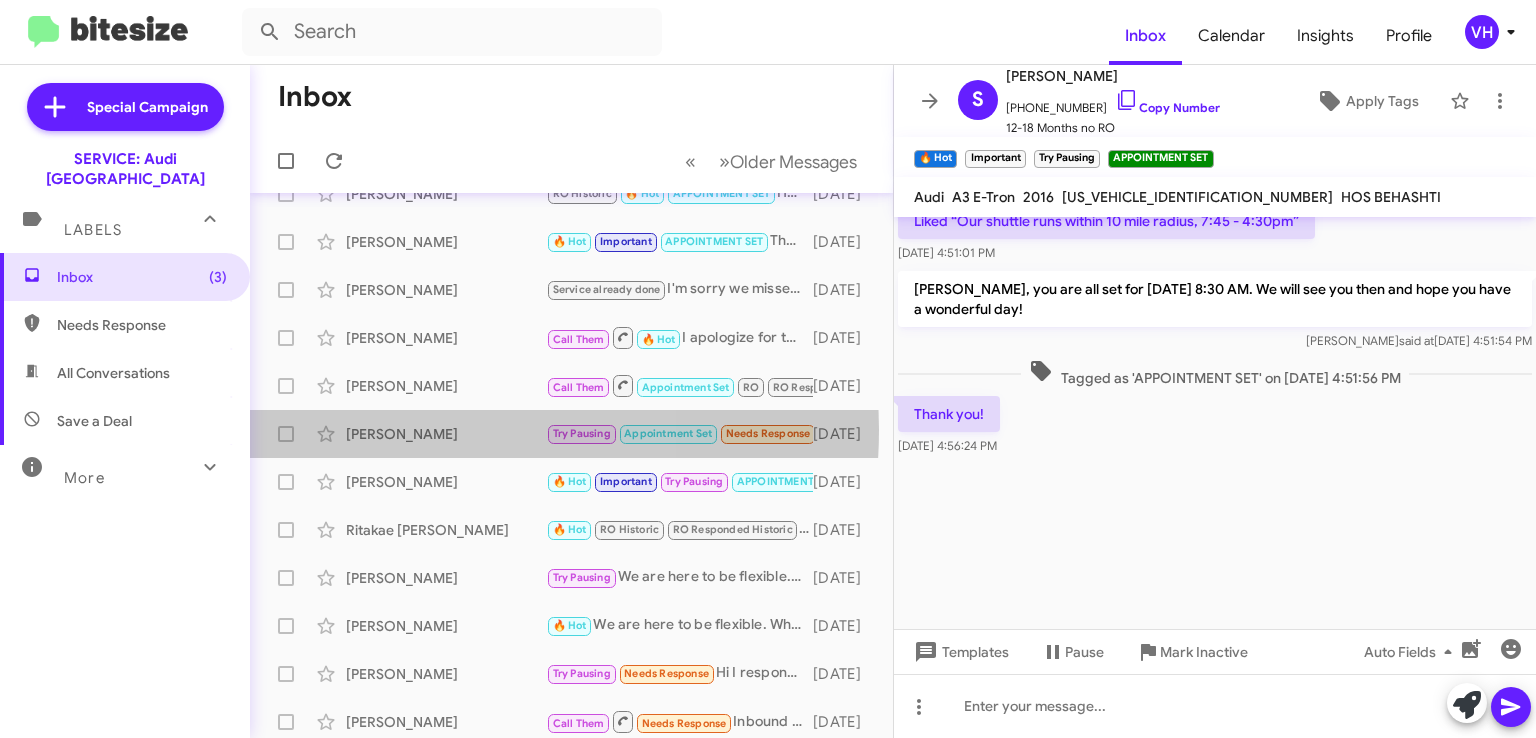 click on "[PERSON_NAME]" 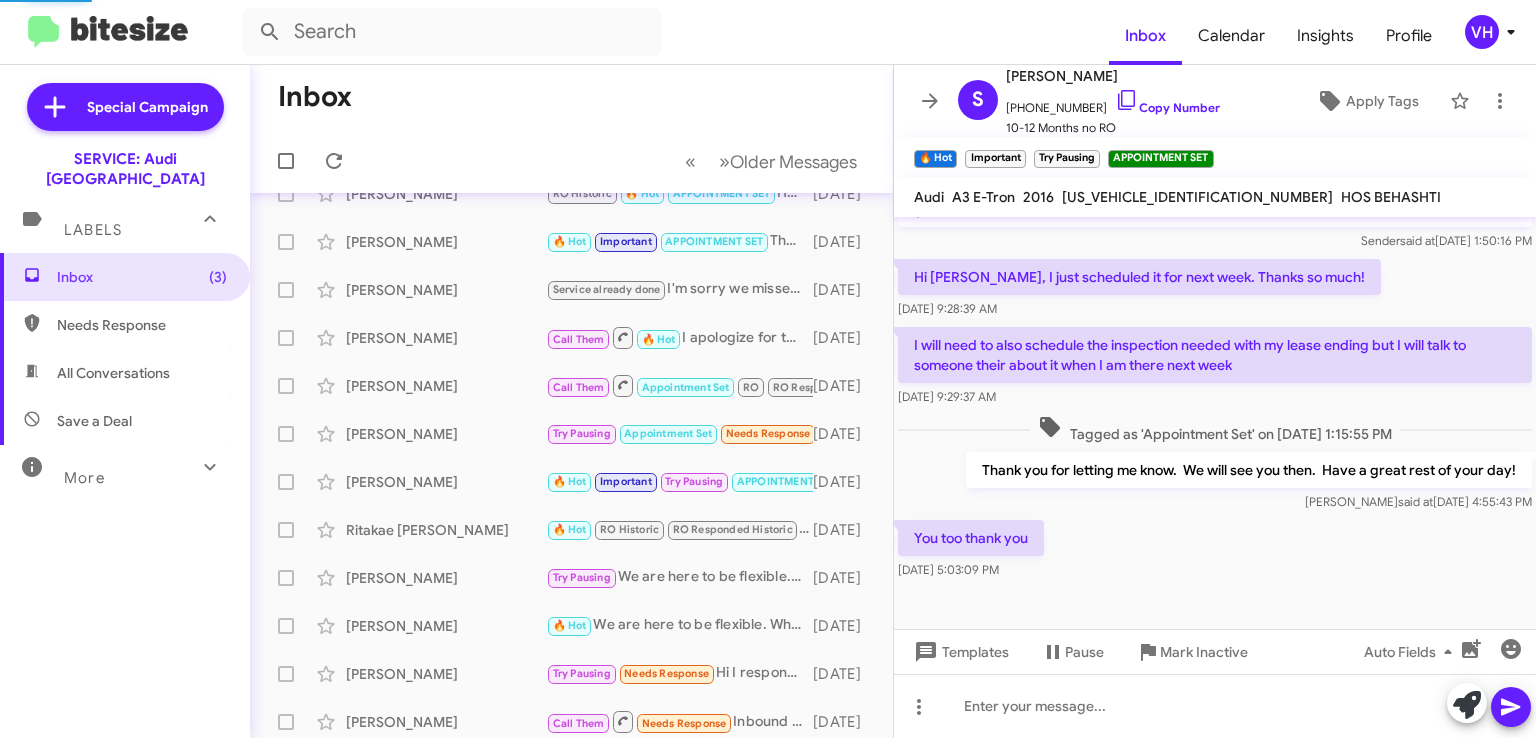 scroll, scrollTop: 434, scrollLeft: 0, axis: vertical 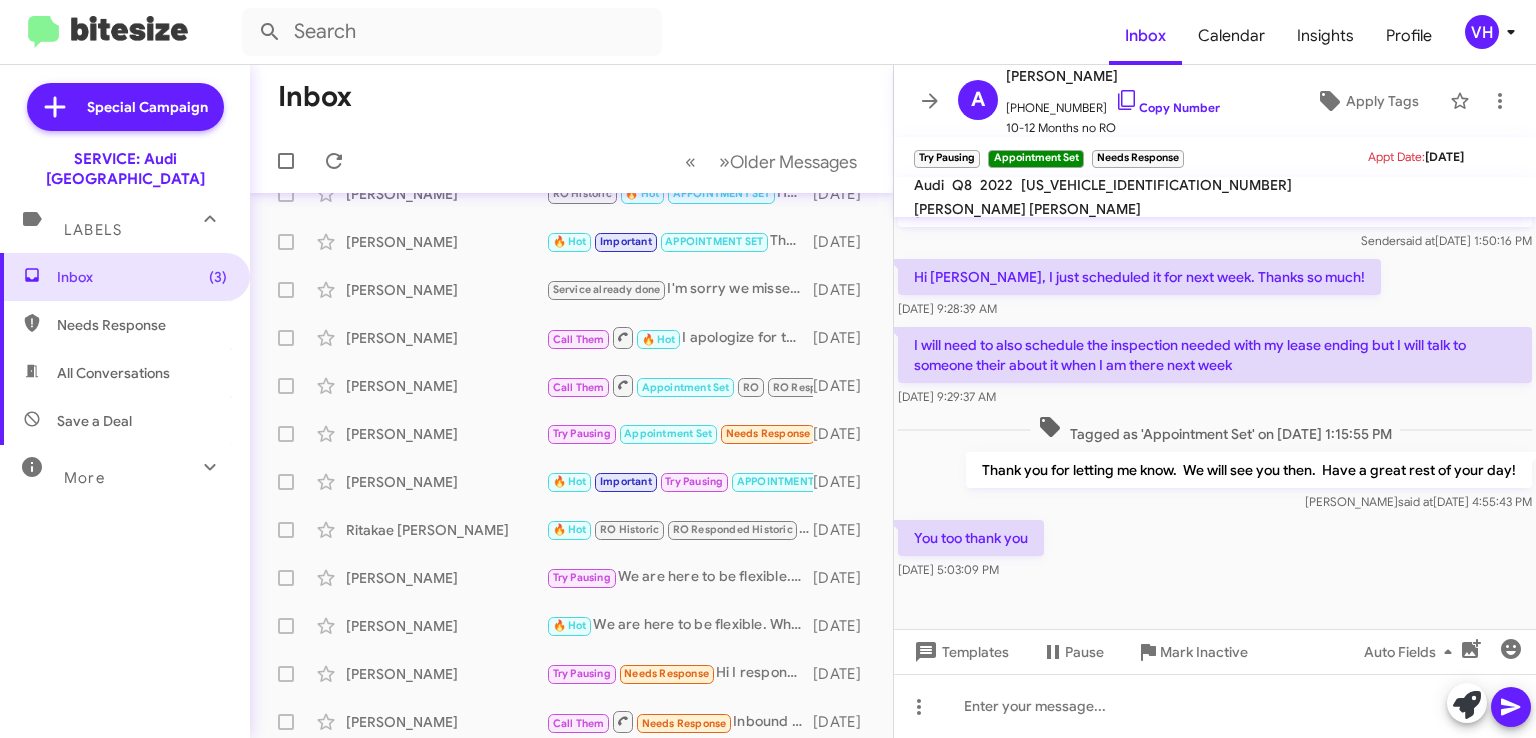 click on "[PERSON_NAME]" 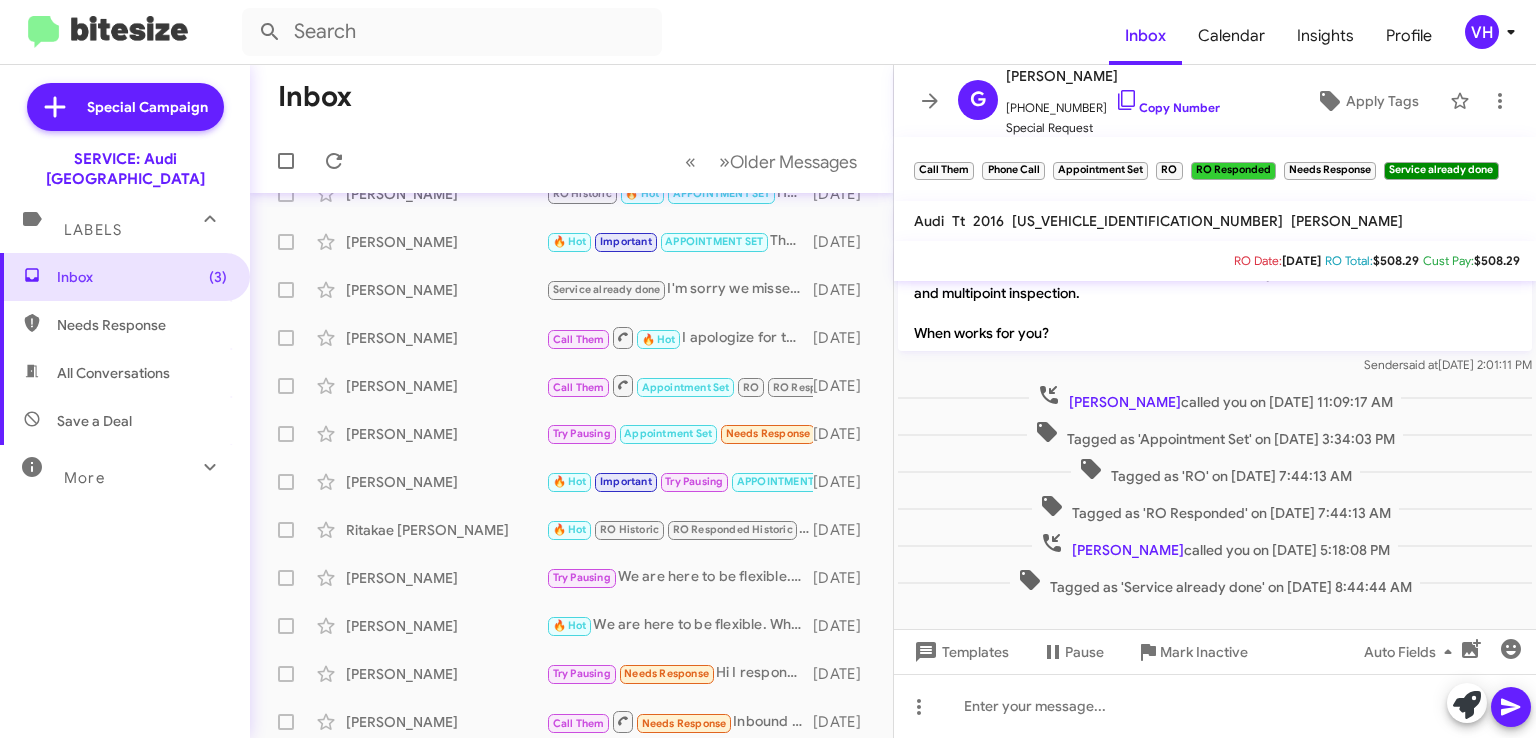 scroll, scrollTop: 346, scrollLeft: 0, axis: vertical 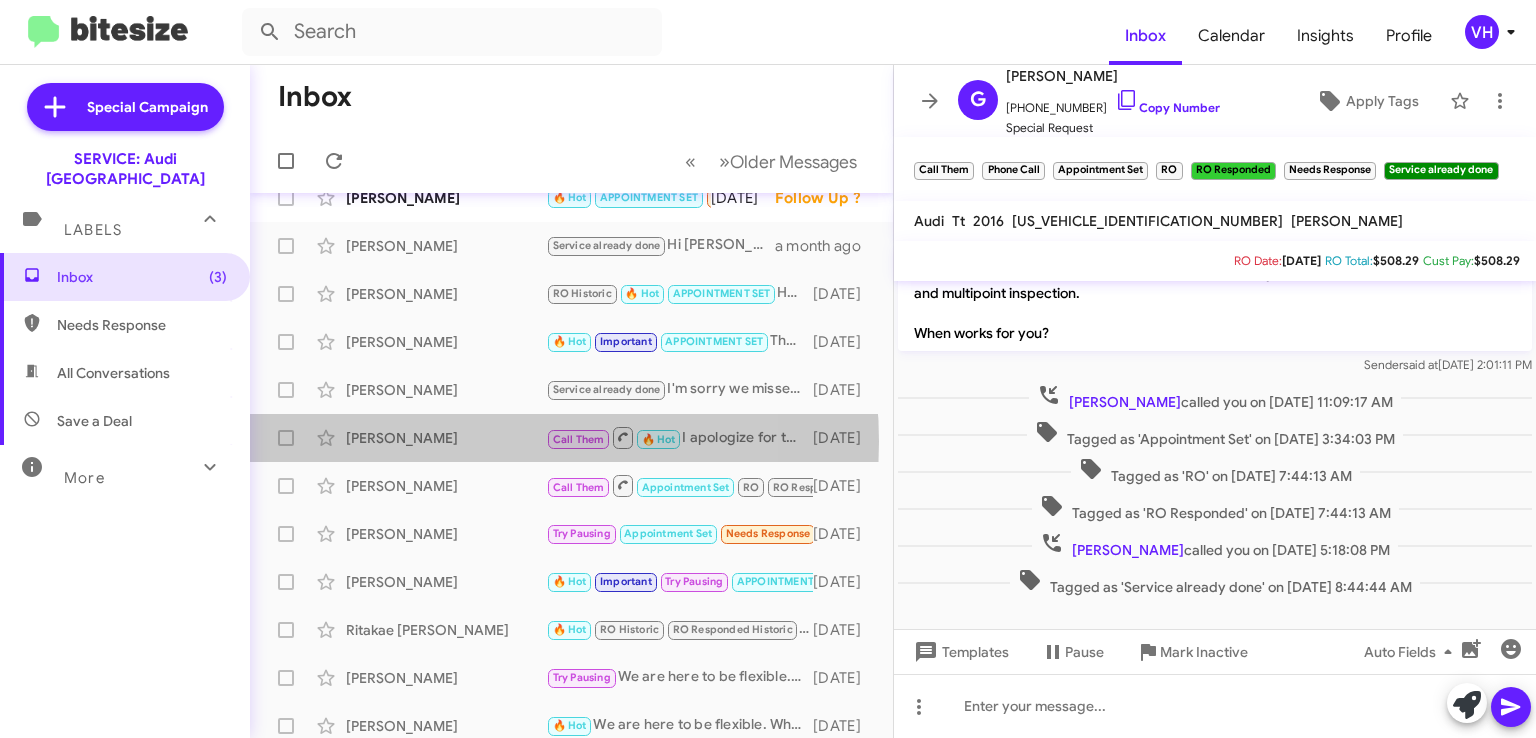 click on "[PERSON_NAME]" 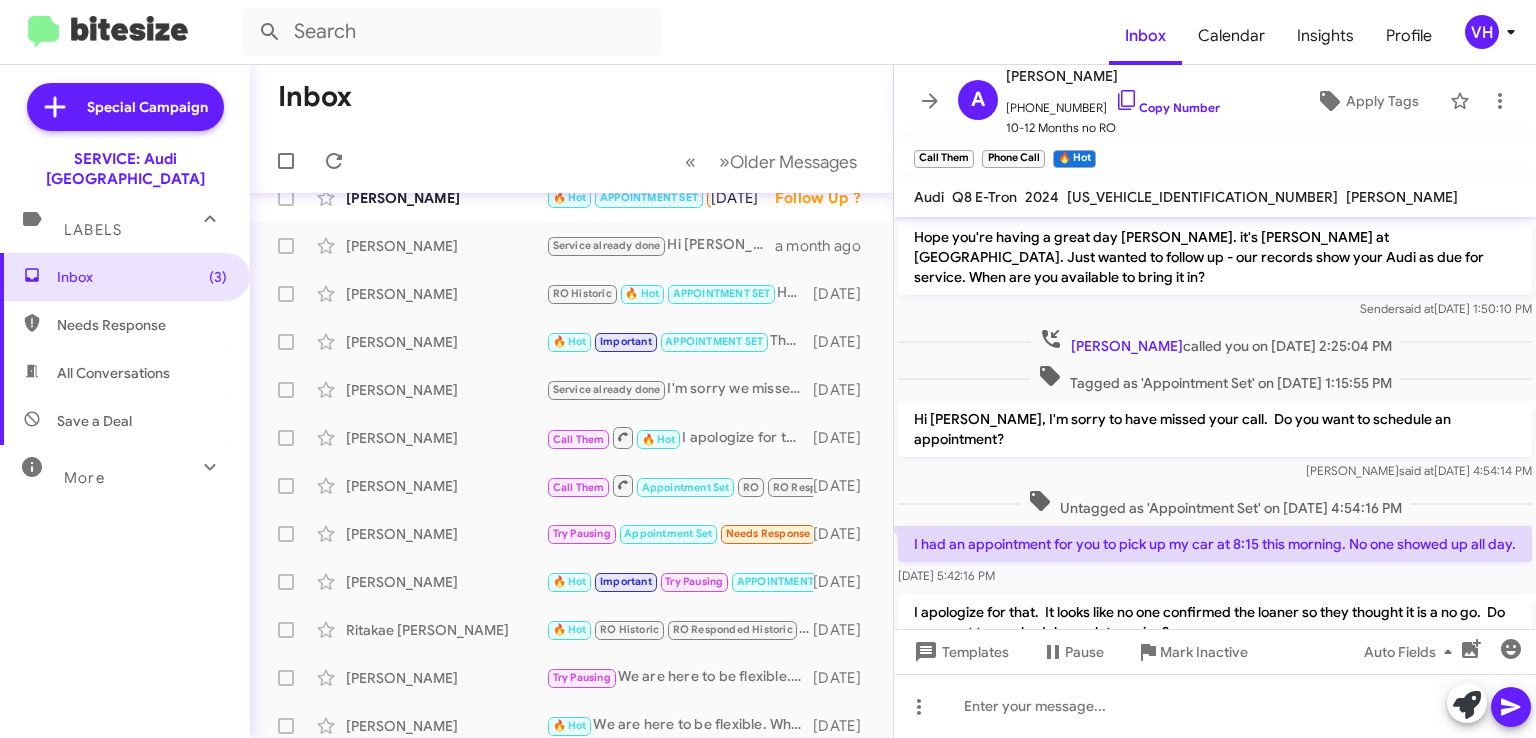 scroll, scrollTop: 580, scrollLeft: 0, axis: vertical 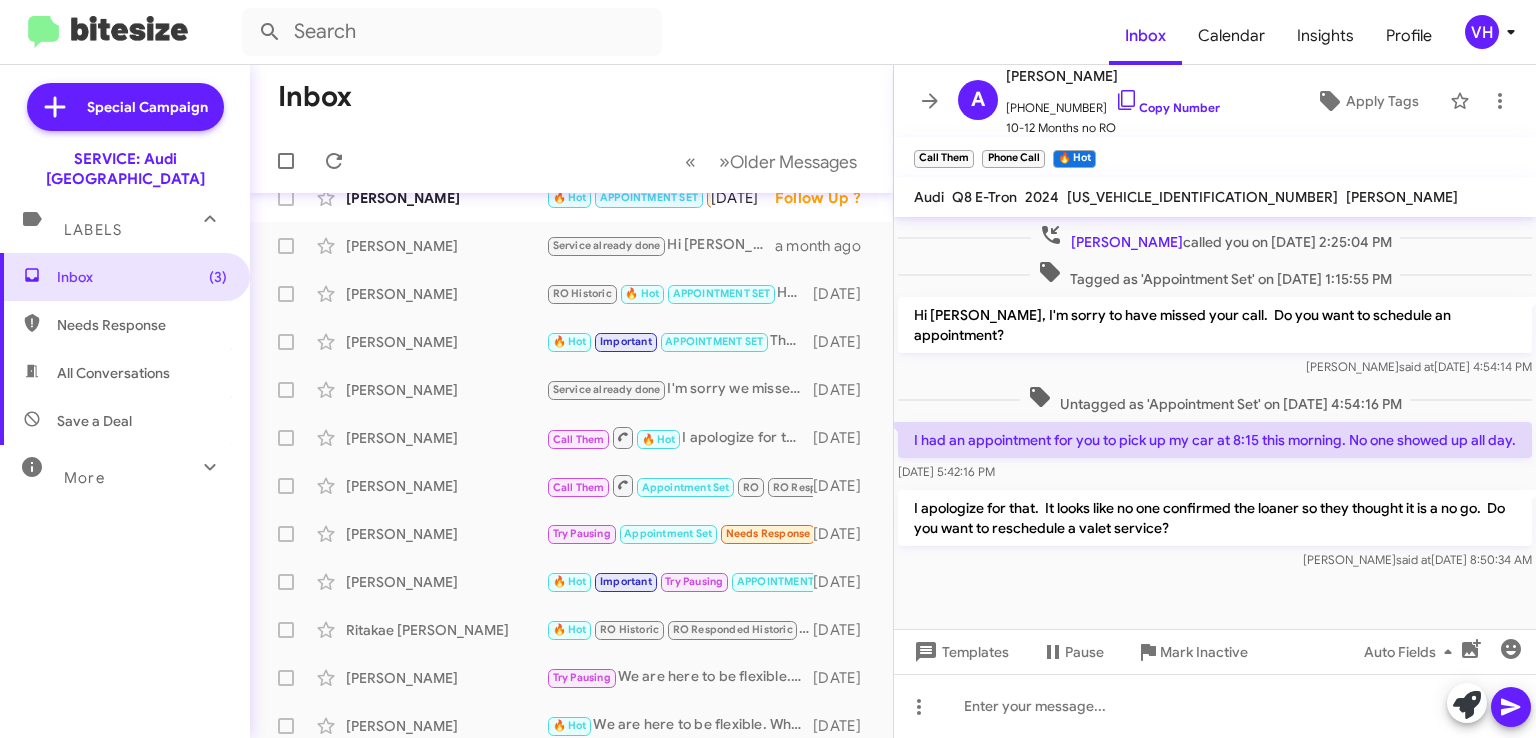 drag, startPoint x: 1222, startPoint y: 529, endPoint x: 1093, endPoint y: 521, distance: 129.24782 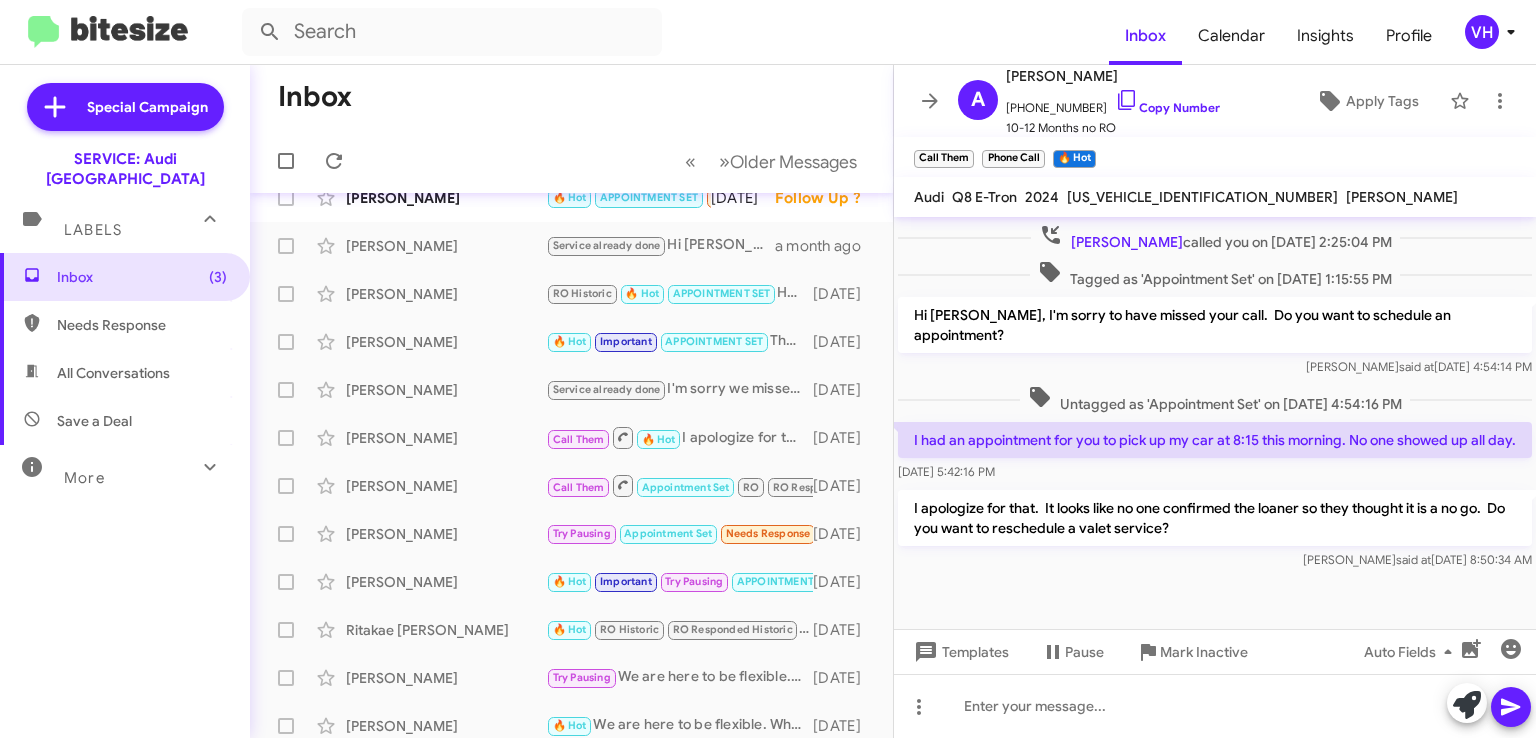 click on "I apologize for that.  It looks like no one confirmed the loaner so they thought it is a no go.  Do you want to reschedule a valet service?" 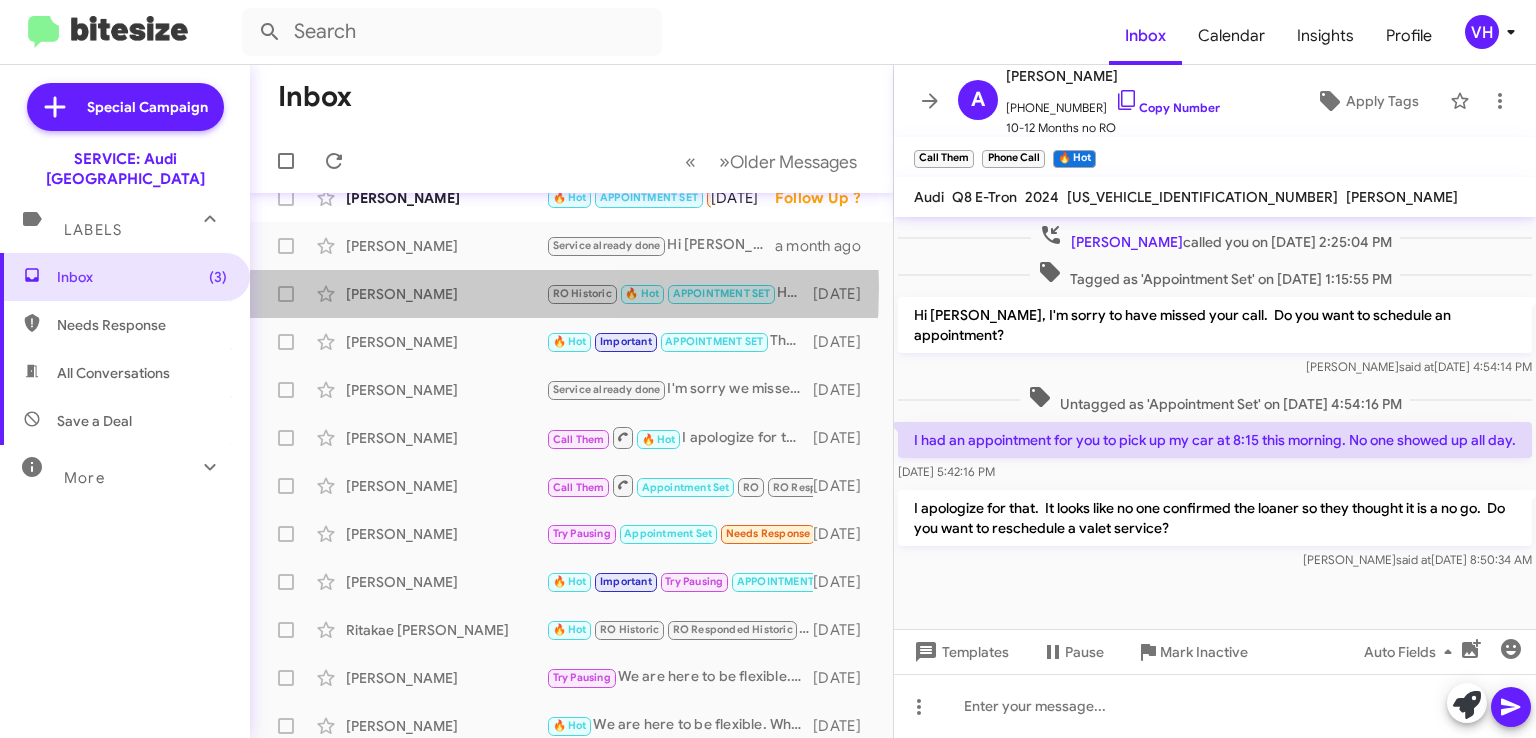 click on "[PERSON_NAME]" 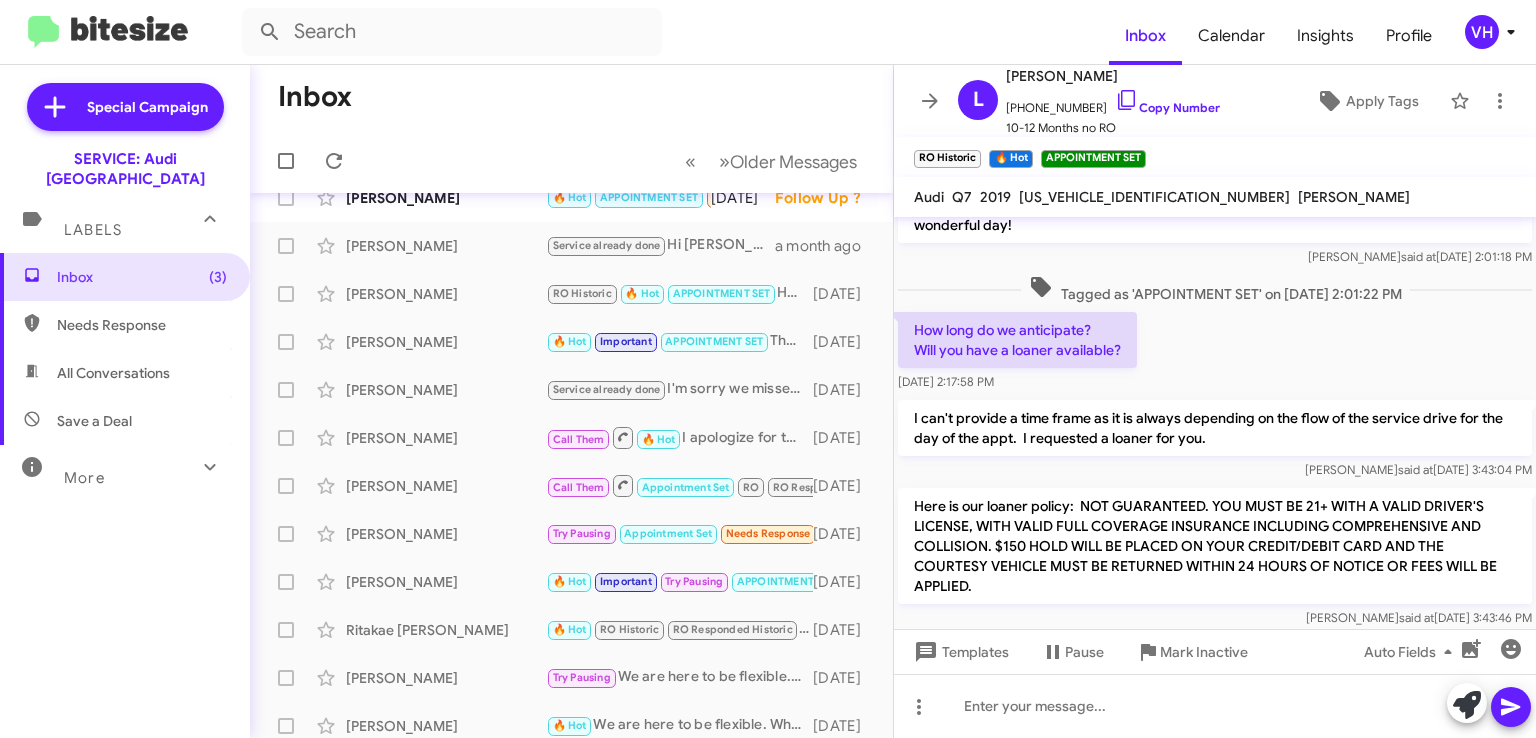 scroll, scrollTop: 872, scrollLeft: 0, axis: vertical 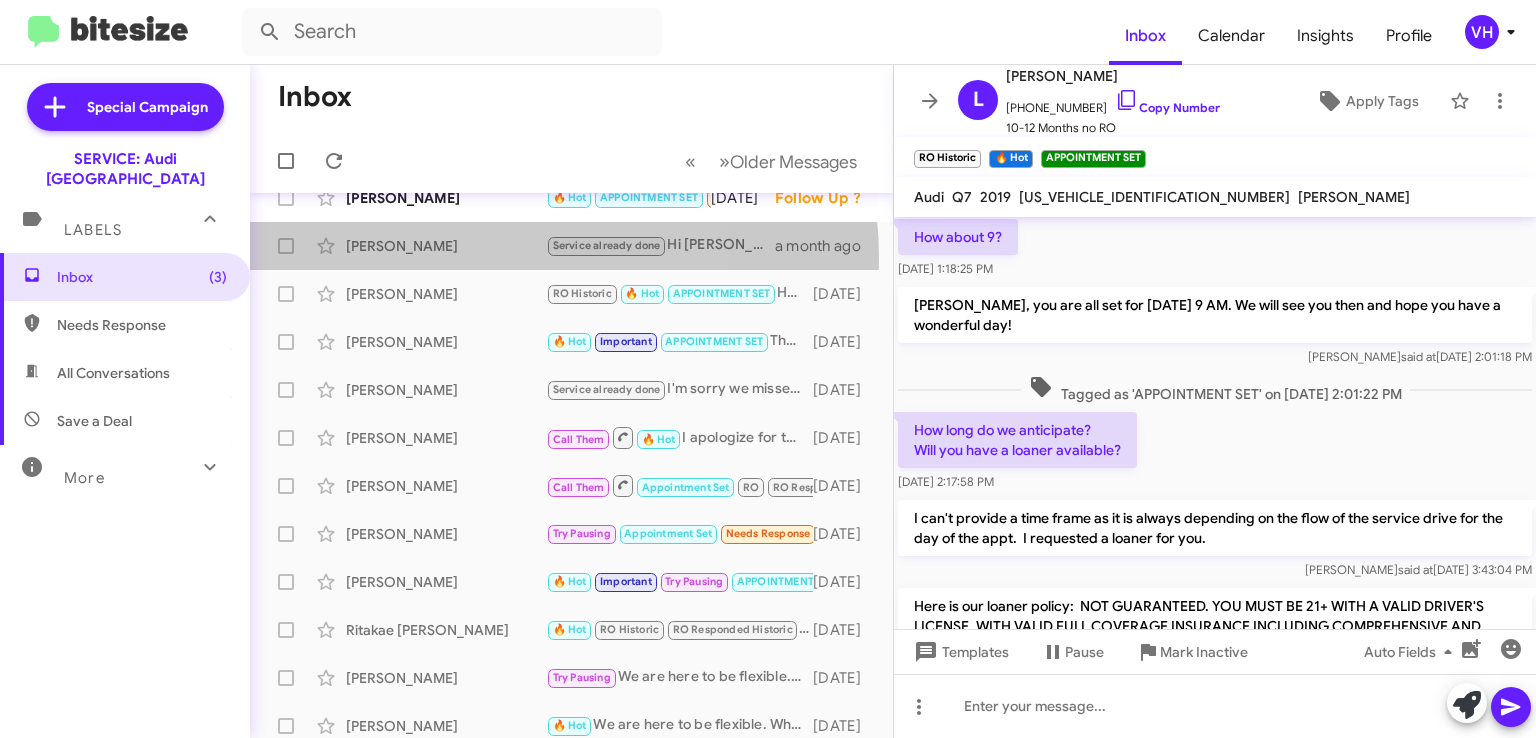 click on "Shaun Ghafouri  Service already done   Hi Shaun this is Josh Spier at Audi Oakland. I wanted to check in with you about your Audi. We show it as due for service. Do you have any questions that I can answer for you?   a month ago" 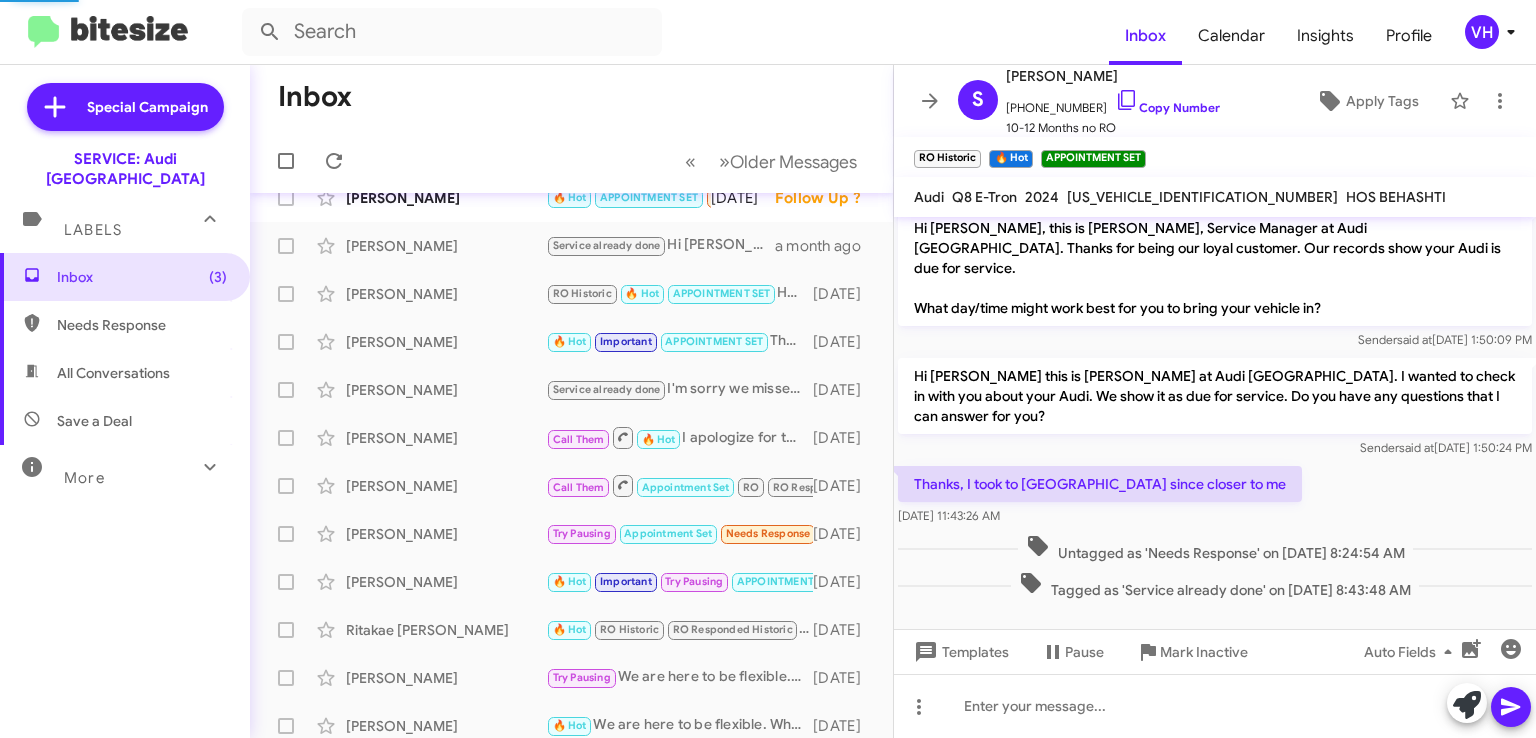 scroll, scrollTop: 0, scrollLeft: 0, axis: both 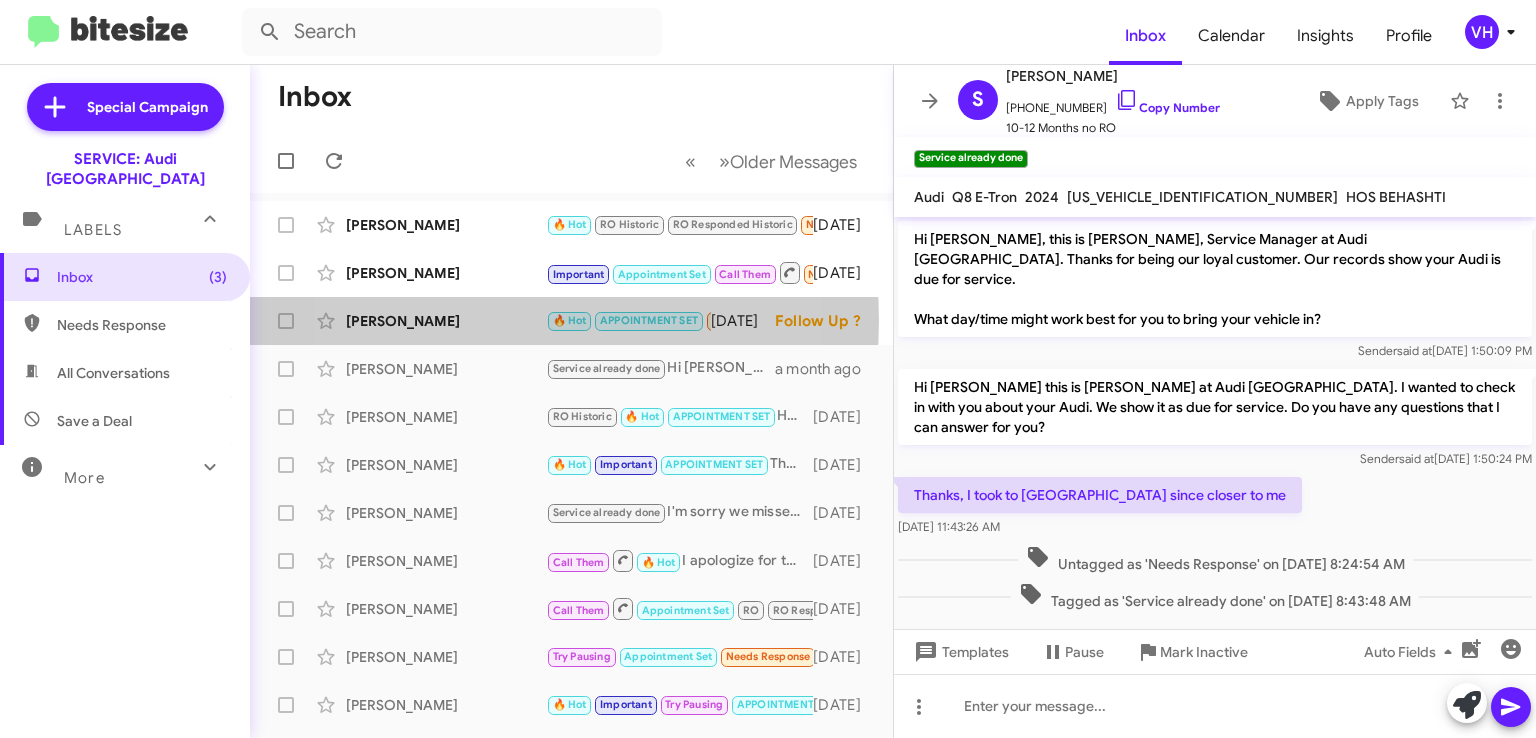 click on "[PERSON_NAME]" 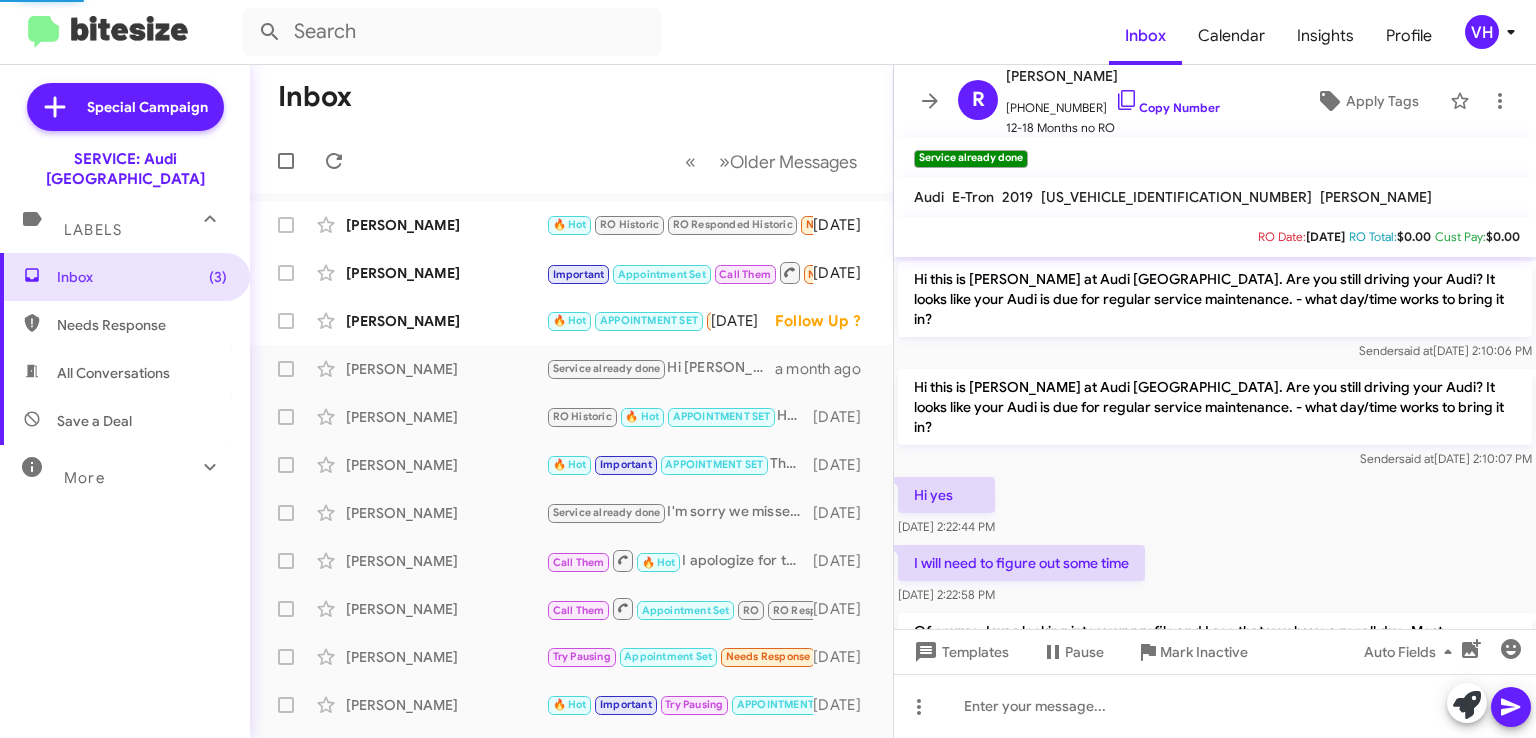 scroll, scrollTop: 1196, scrollLeft: 0, axis: vertical 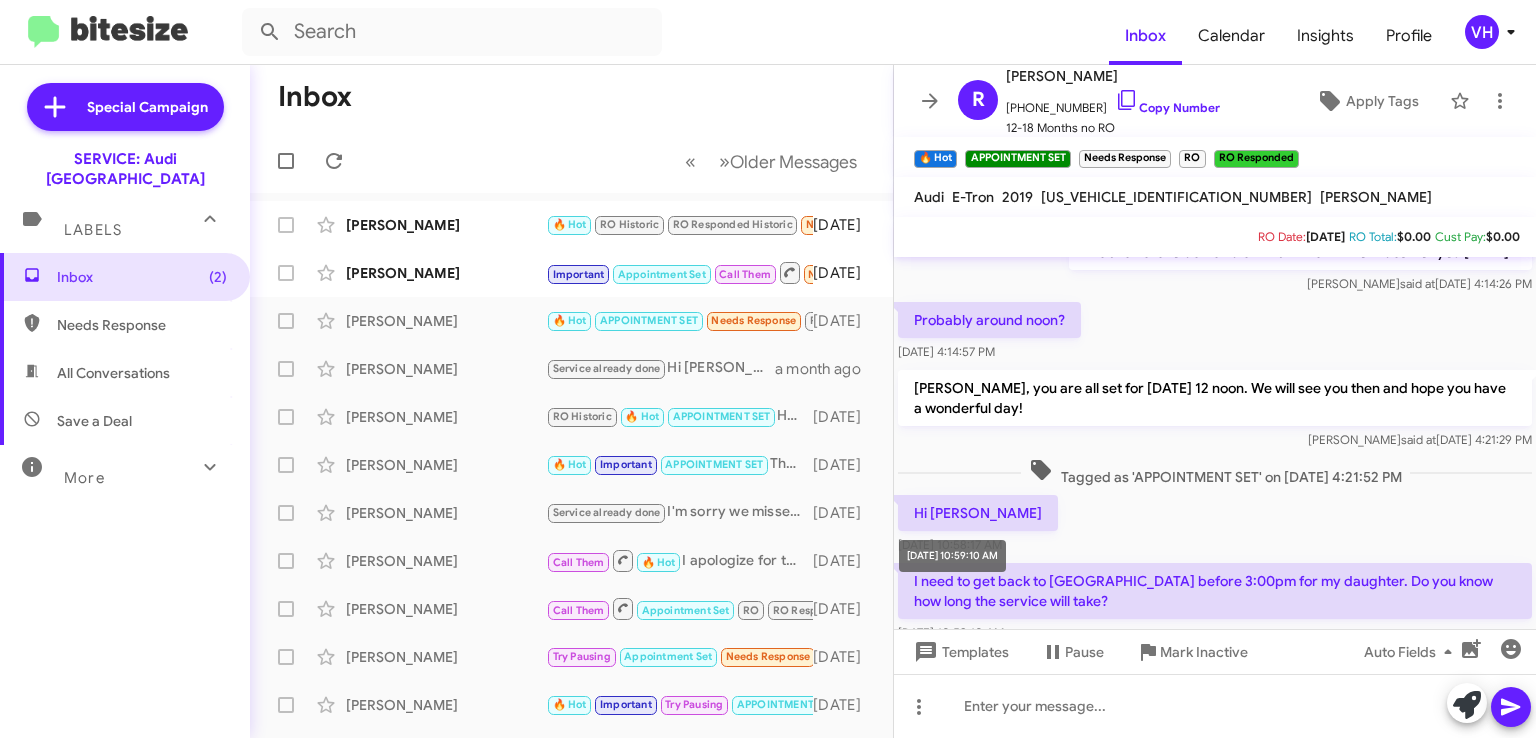 drag, startPoint x: 1010, startPoint y: 589, endPoint x: 1068, endPoint y: 524, distance: 87.11487 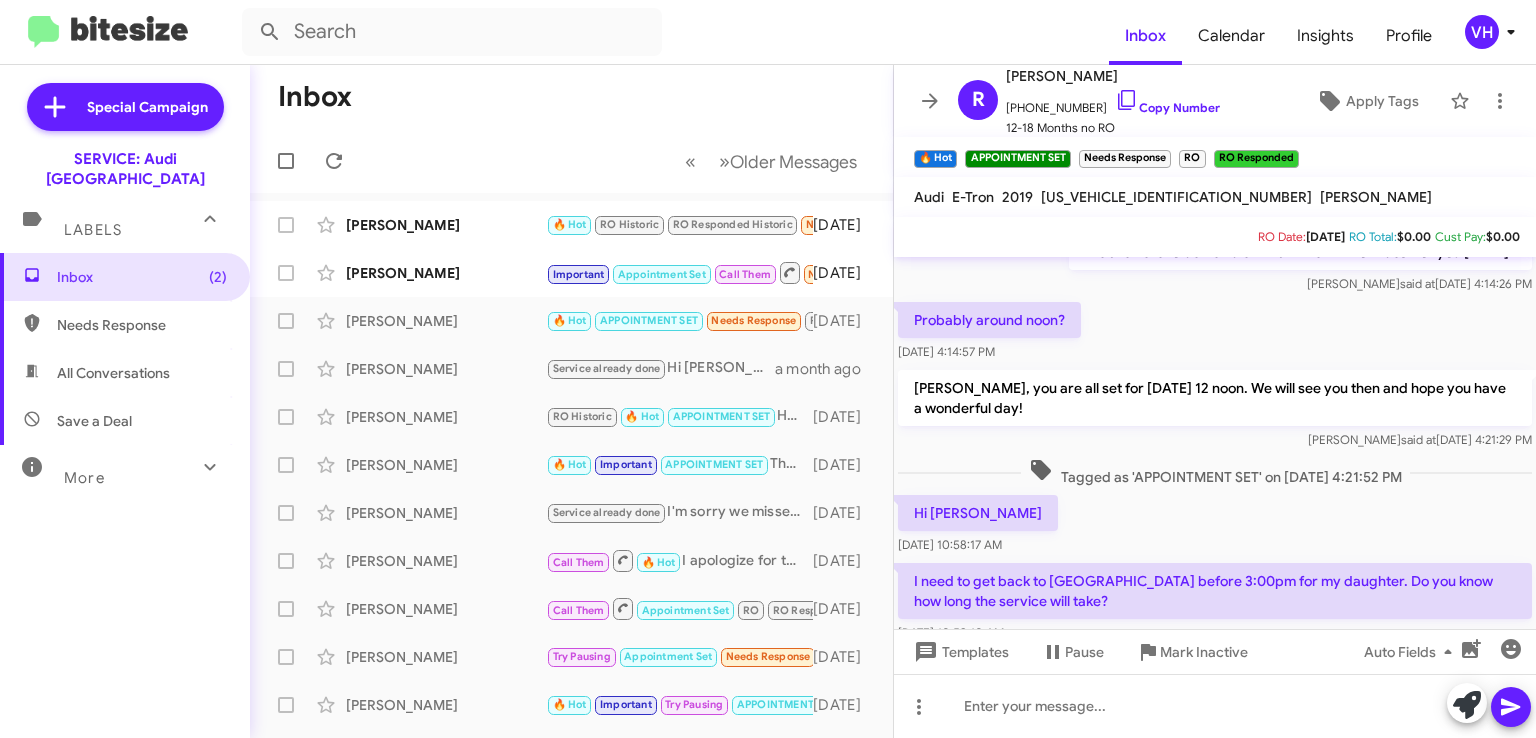 click on "Hi Steven    Jul 18, 2025, 10:58:17 AM" 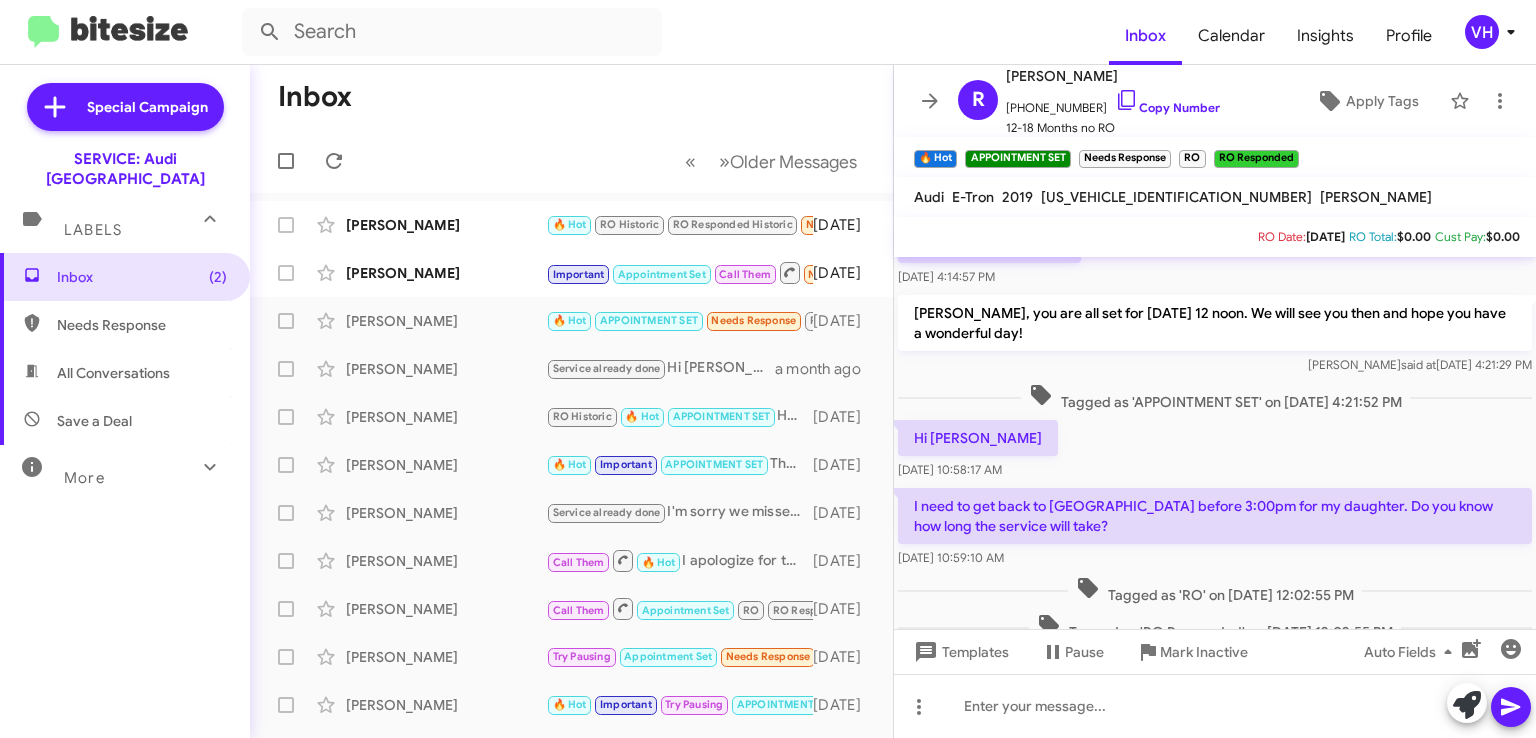 scroll, scrollTop: 1196, scrollLeft: 0, axis: vertical 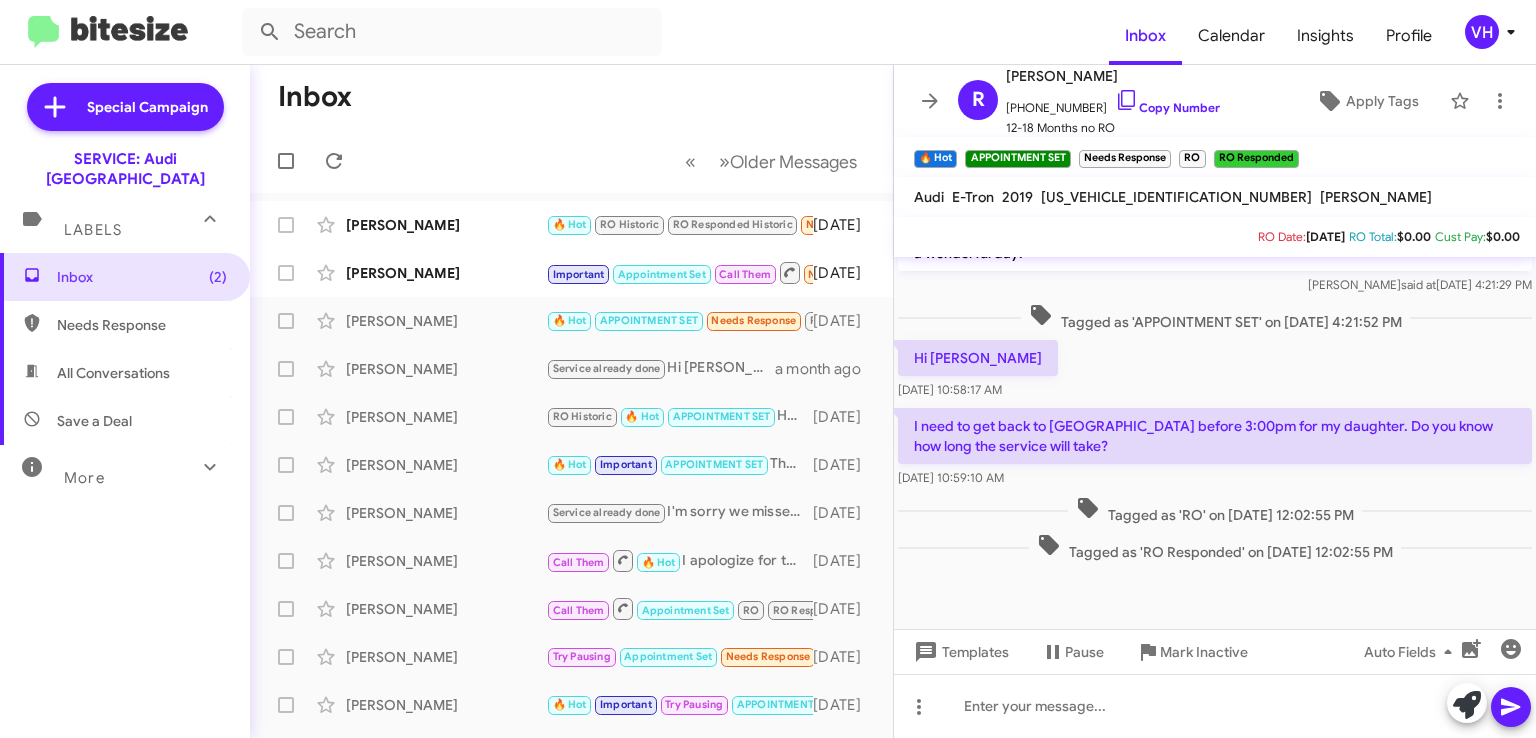 click on "WA1LAAGE8KB024288" 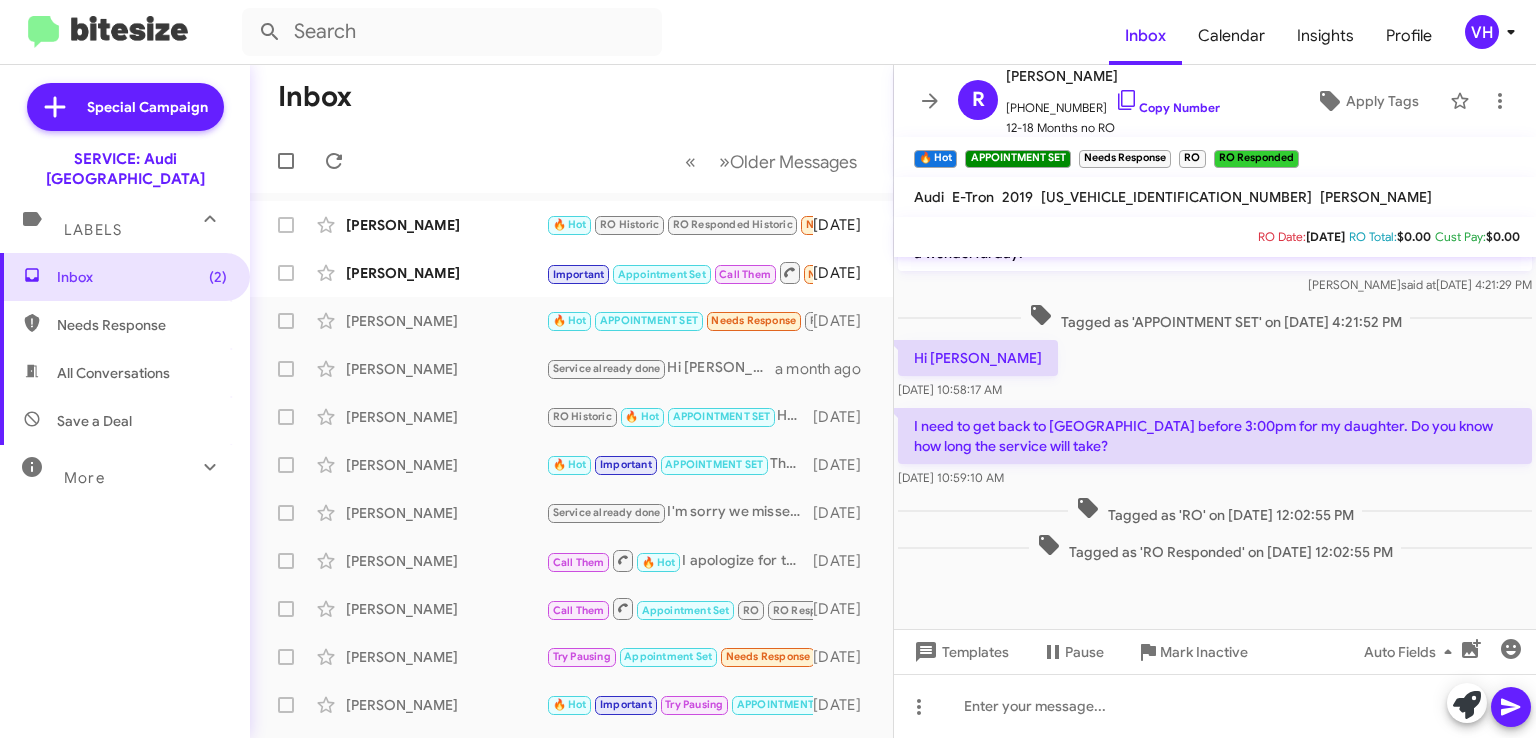 click on "[PERSON_NAME]" 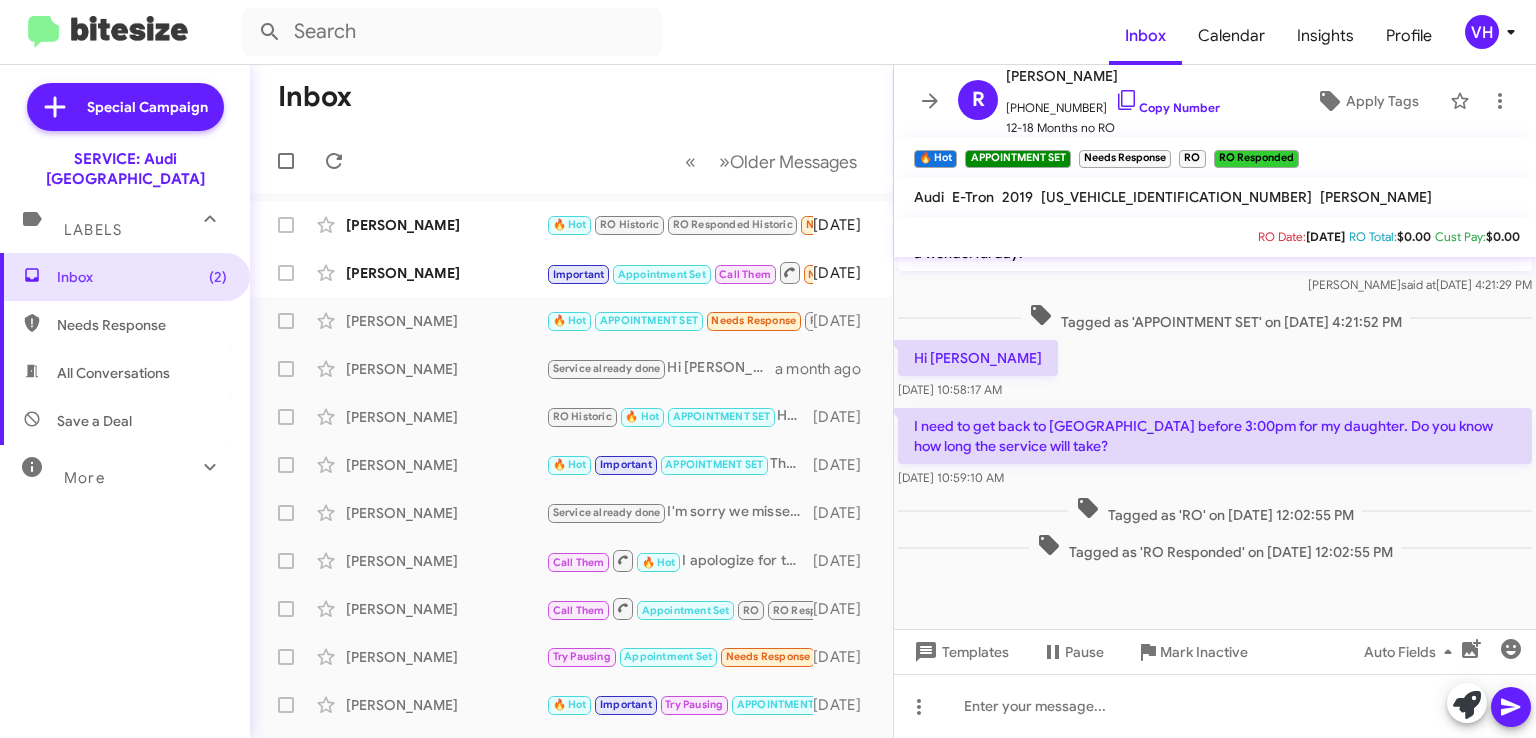 click on "×" 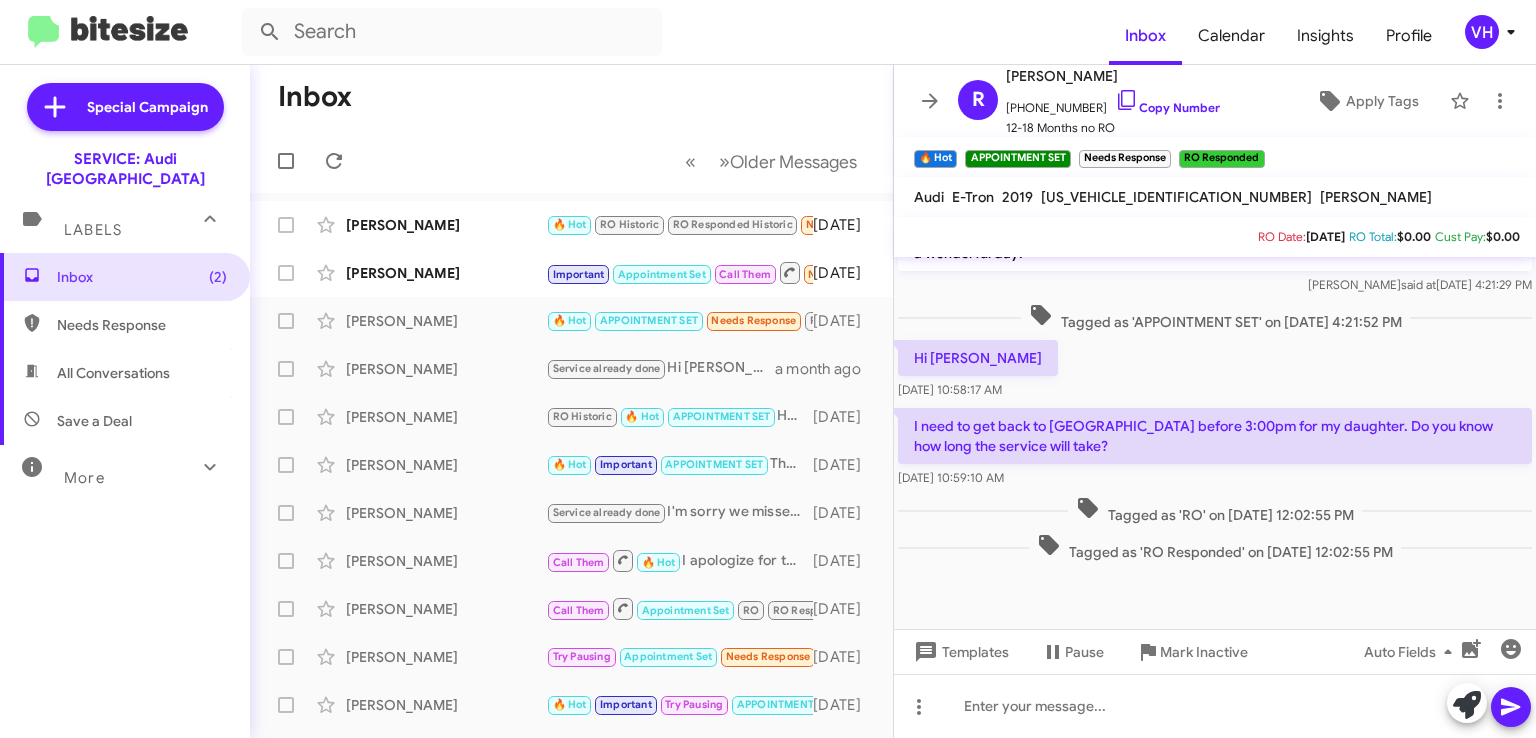click on "×" 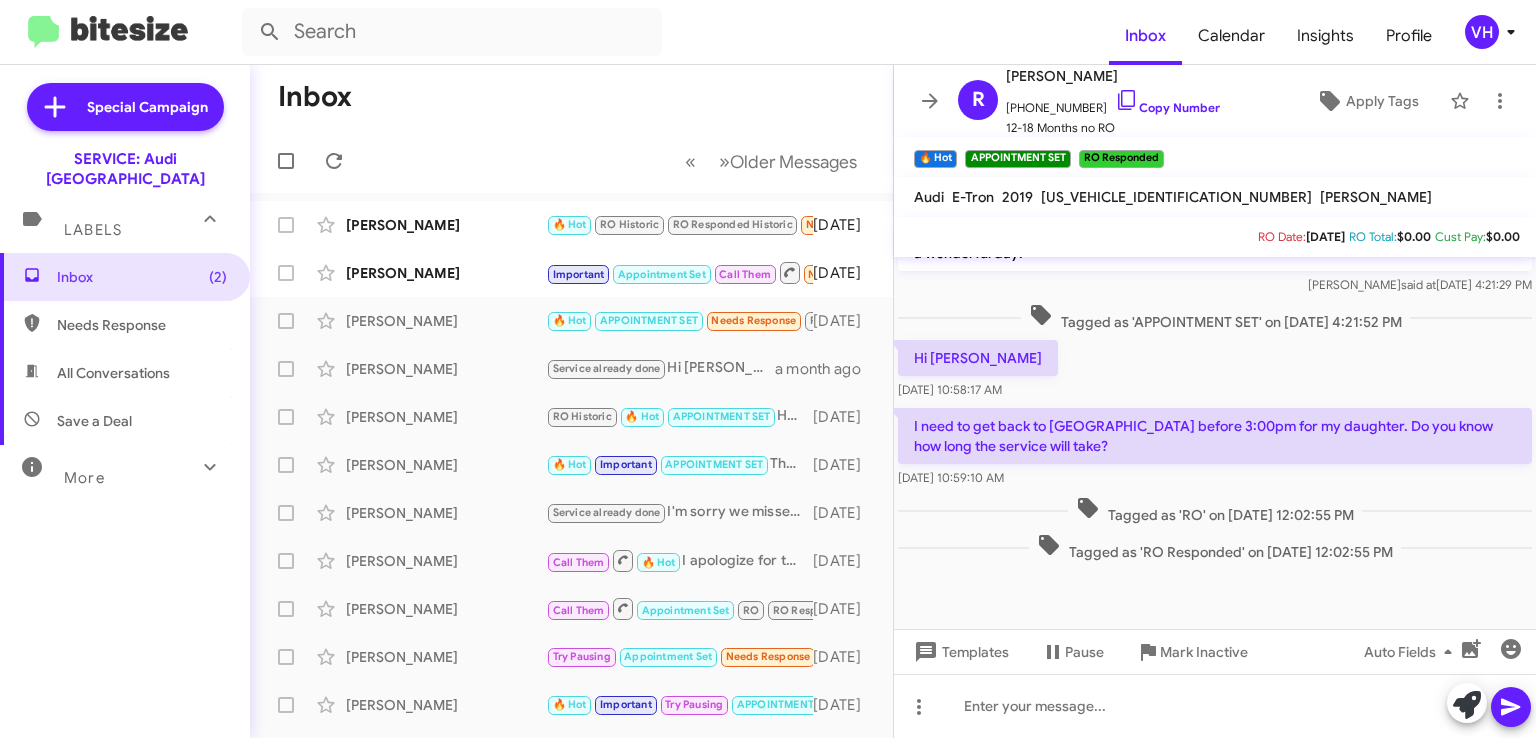 click on "×" 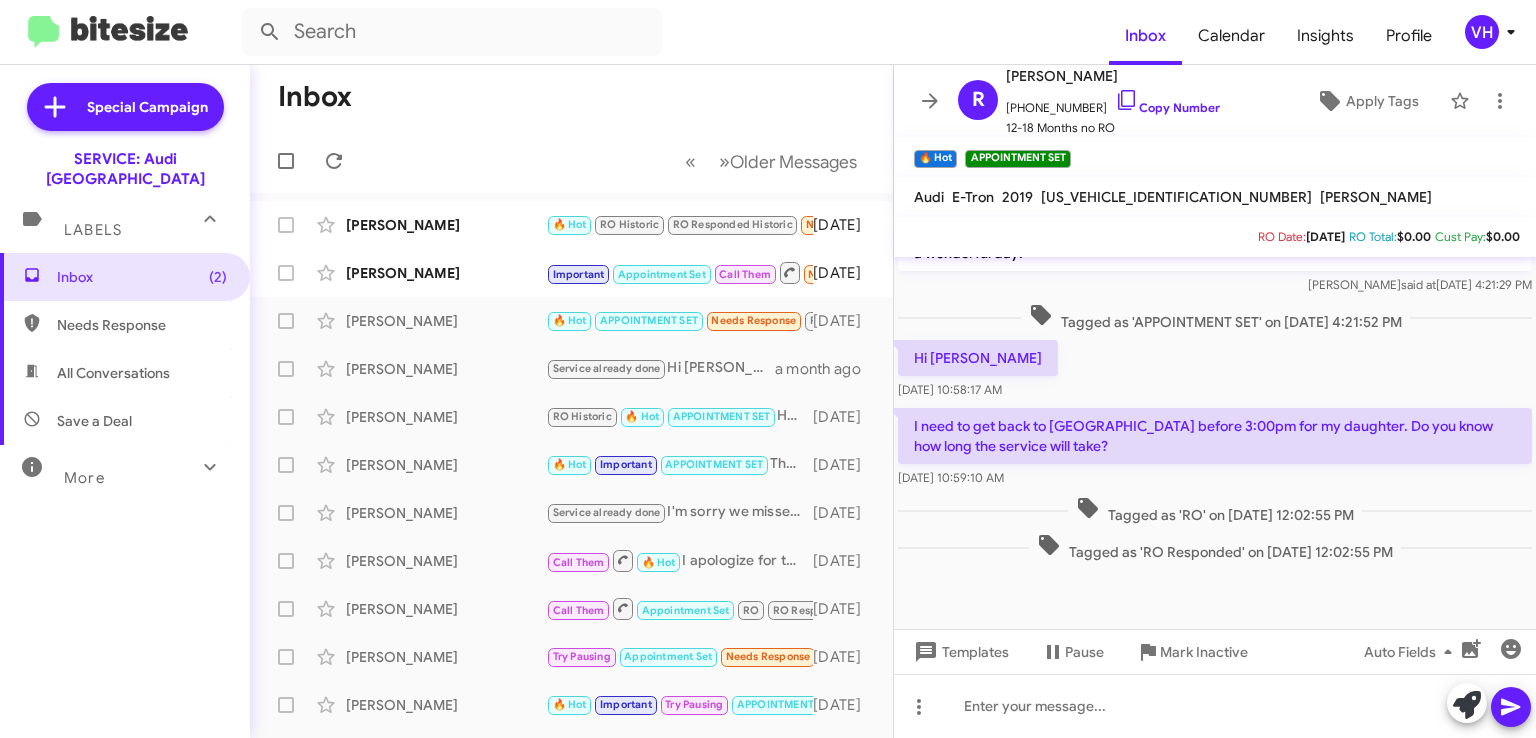 click on "Apply Tags" 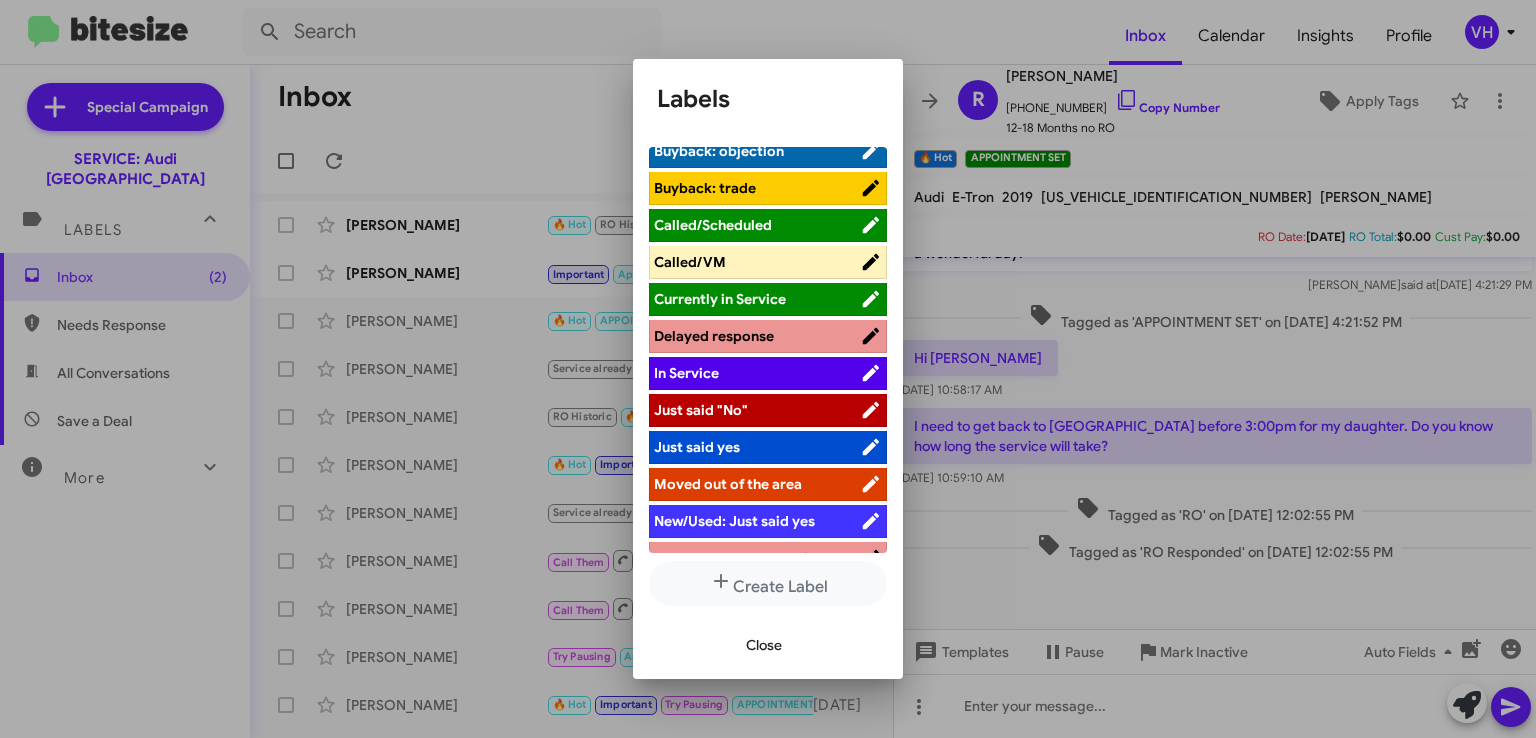 scroll, scrollTop: 295, scrollLeft: 0, axis: vertical 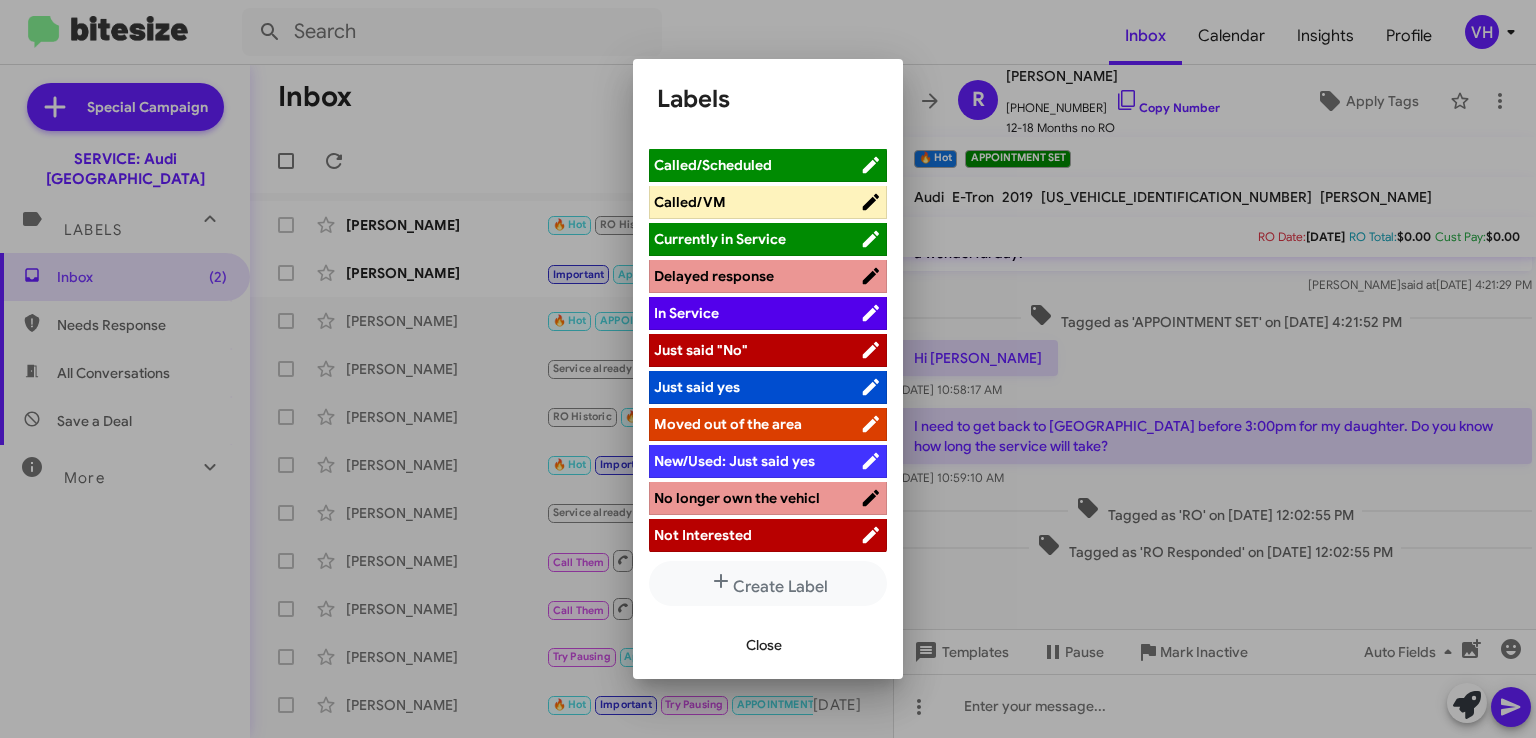 click on "In Service" at bounding box center (757, 313) 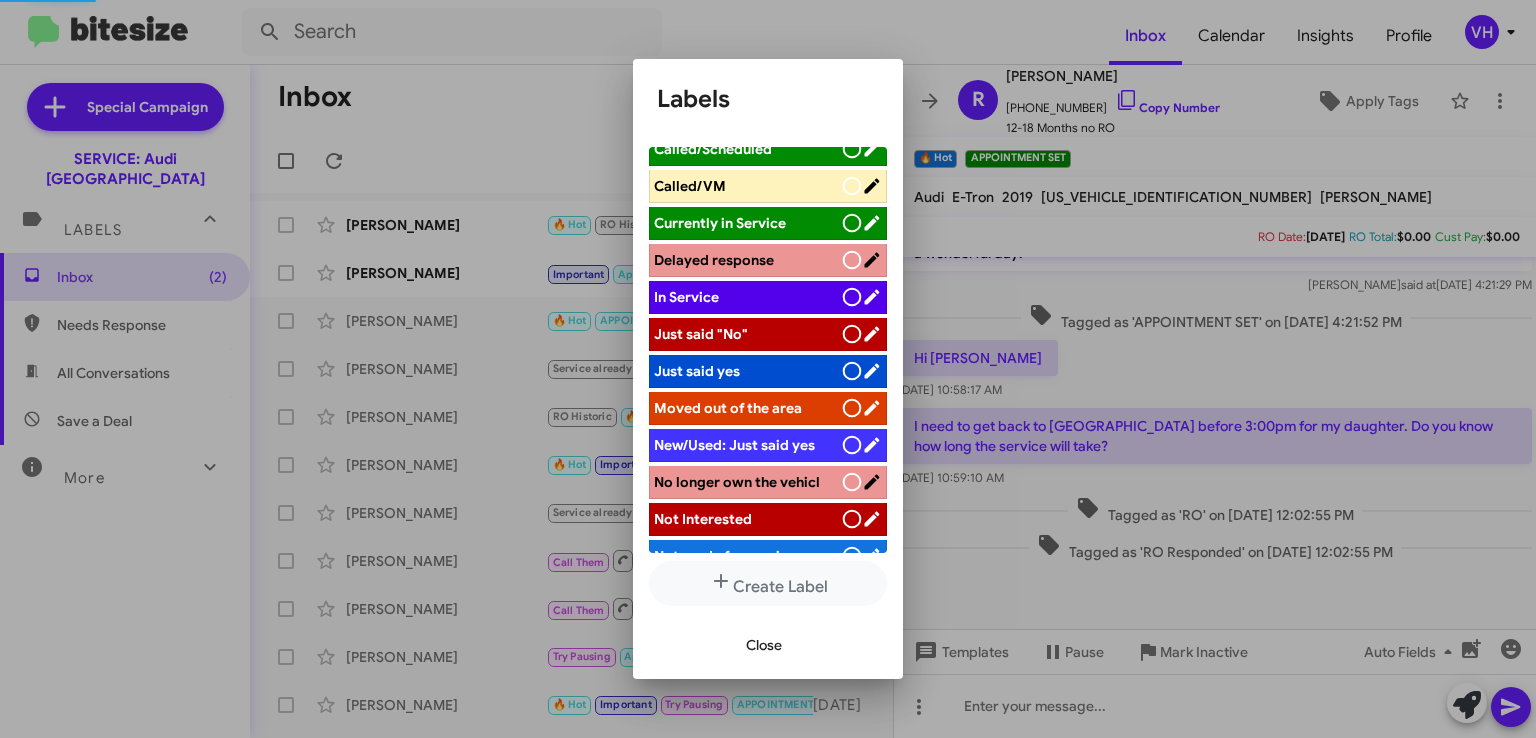 scroll, scrollTop: 295, scrollLeft: 0, axis: vertical 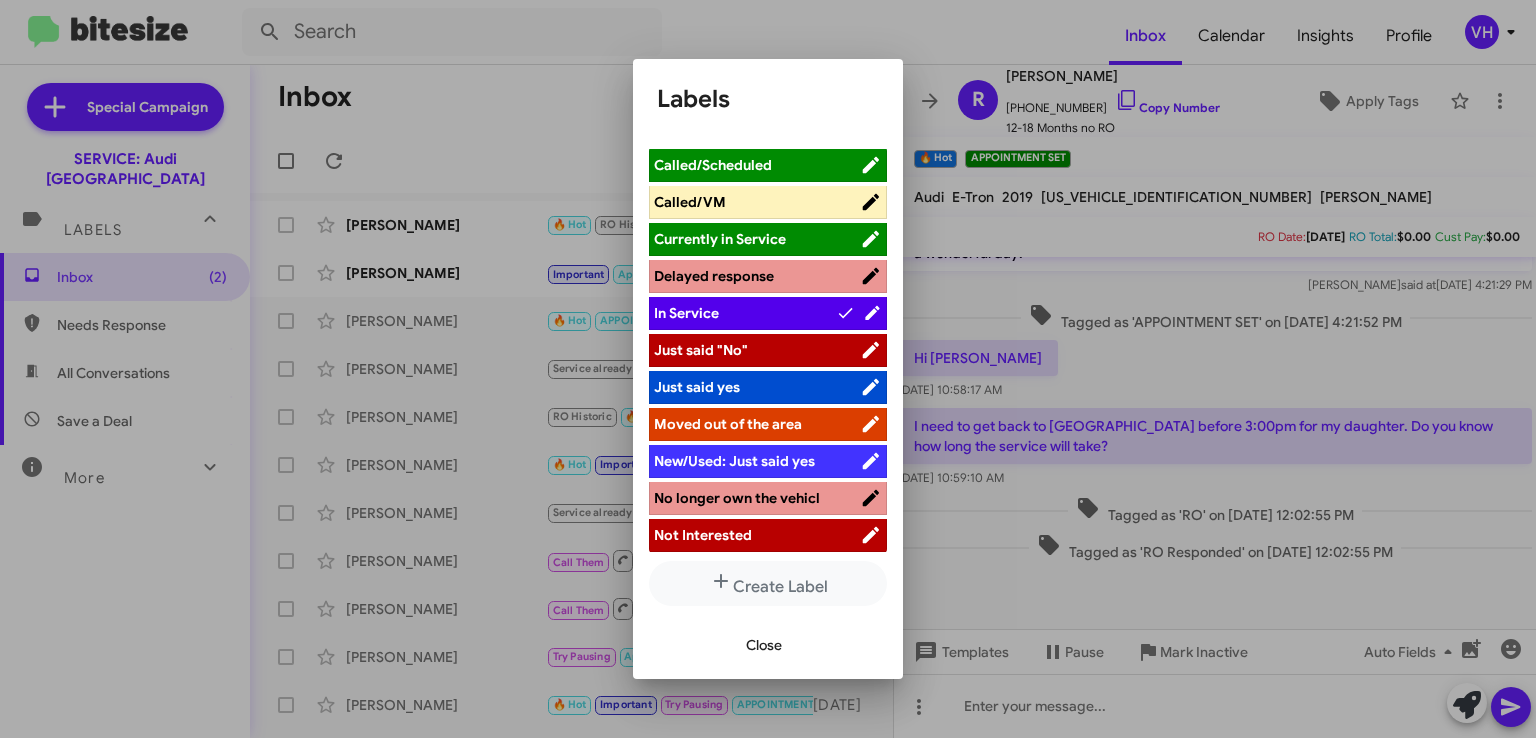 click on "Close" at bounding box center [768, 645] 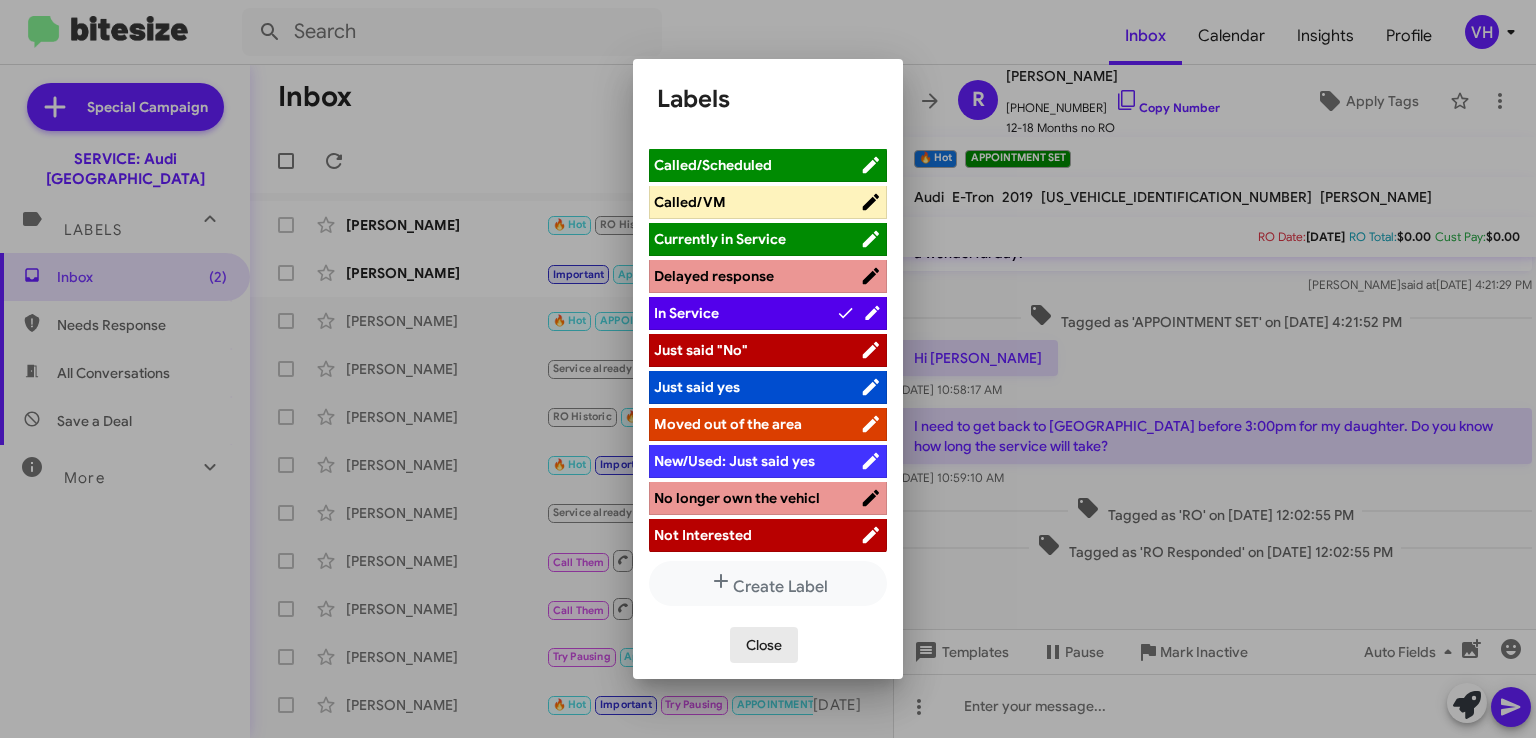 click on "Close" at bounding box center (764, 645) 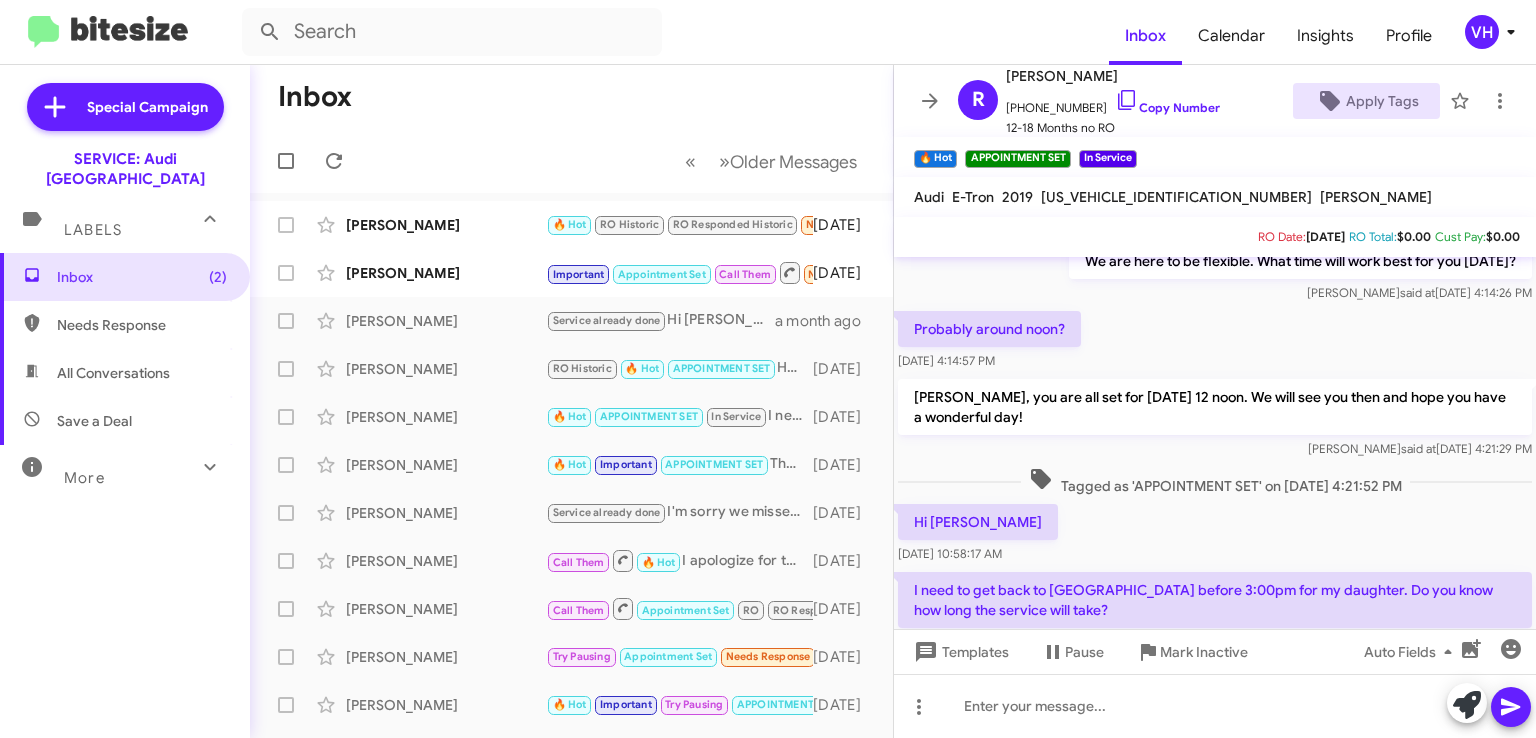 scroll, scrollTop: 996, scrollLeft: 0, axis: vertical 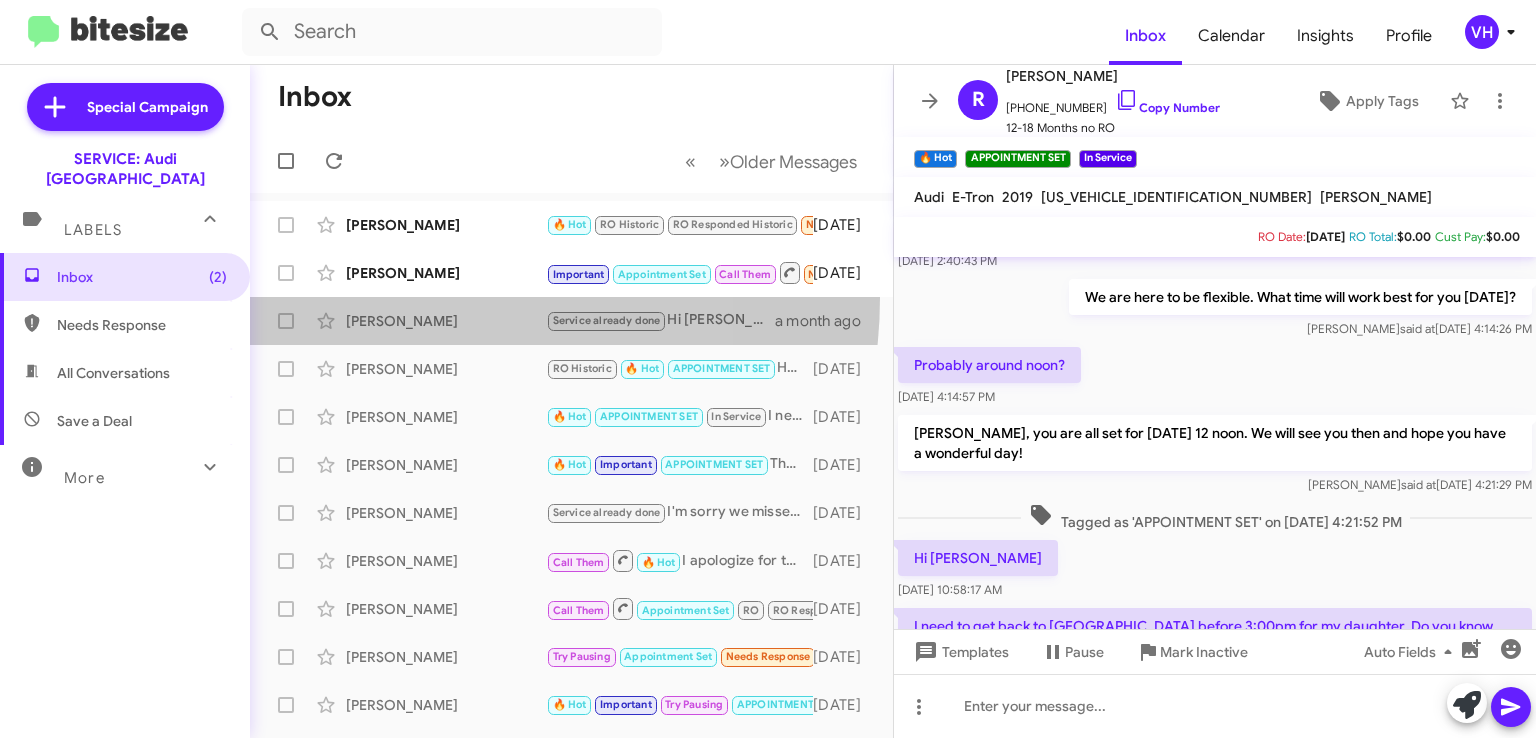 click on "Shaun Ghafouri  Service already done   Hi Shaun this is Josh Spier at Audi Oakland. I wanted to check in with you about your Audi. We show it as due for service. Do you have any questions that I can answer for you?   a month ago" 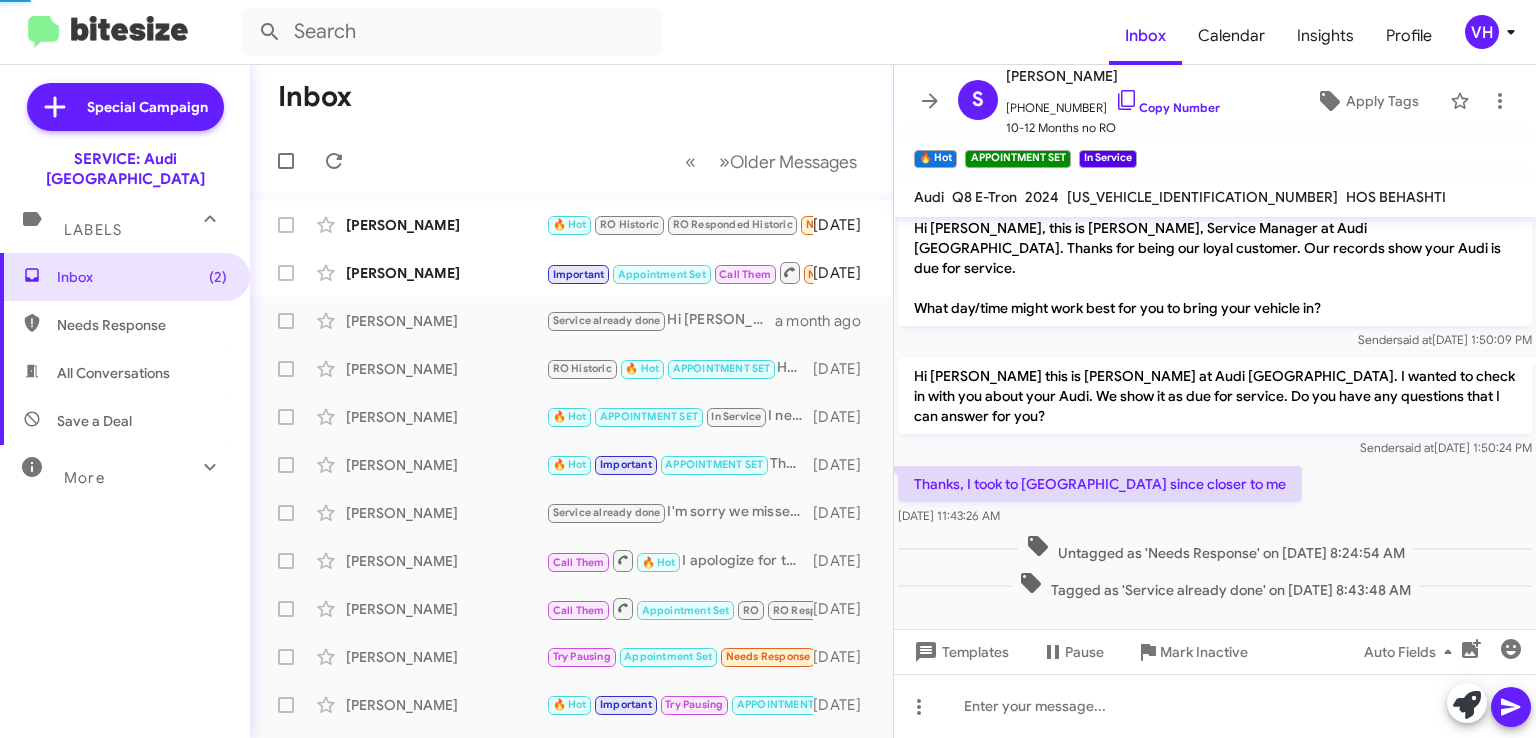 scroll, scrollTop: 0, scrollLeft: 0, axis: both 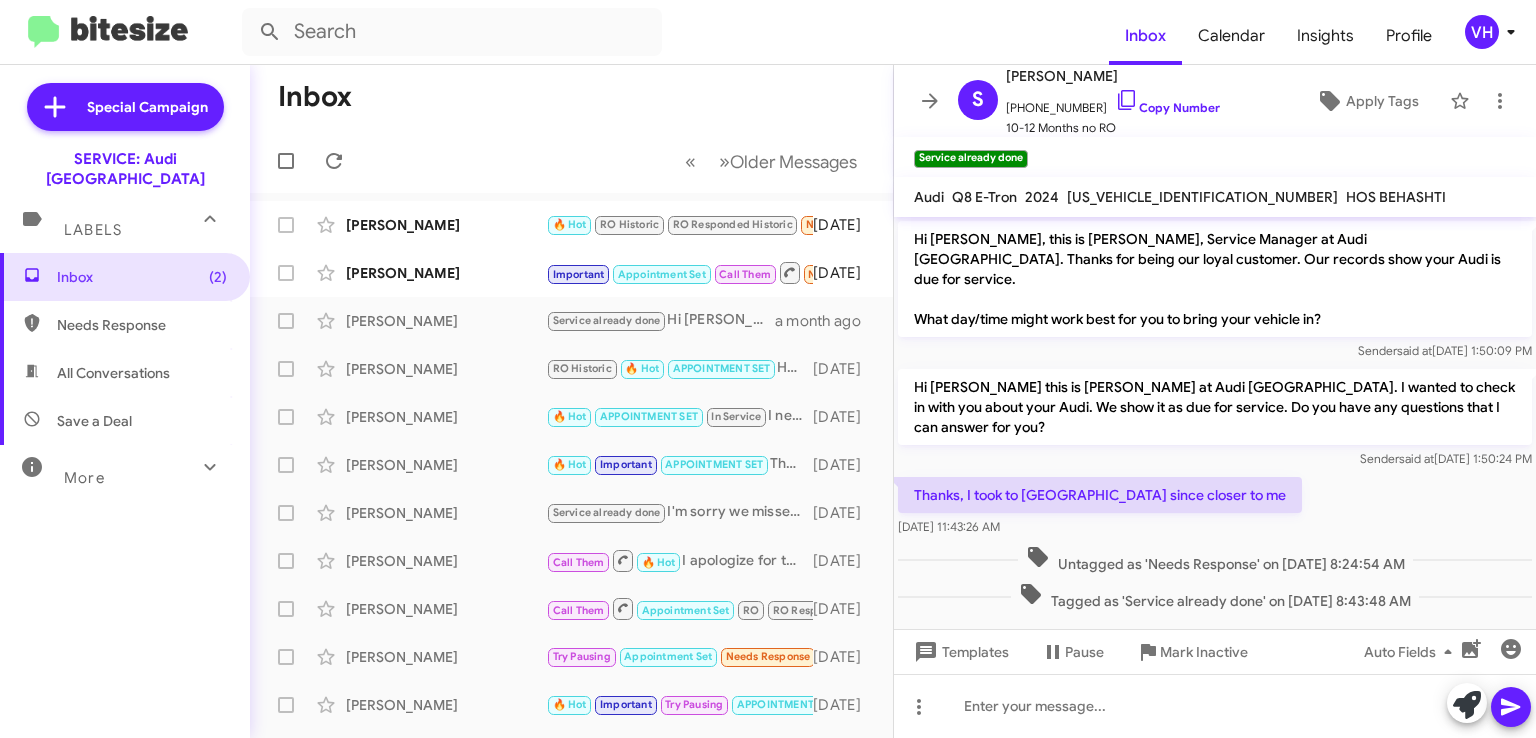 click on "[PERSON_NAME]" 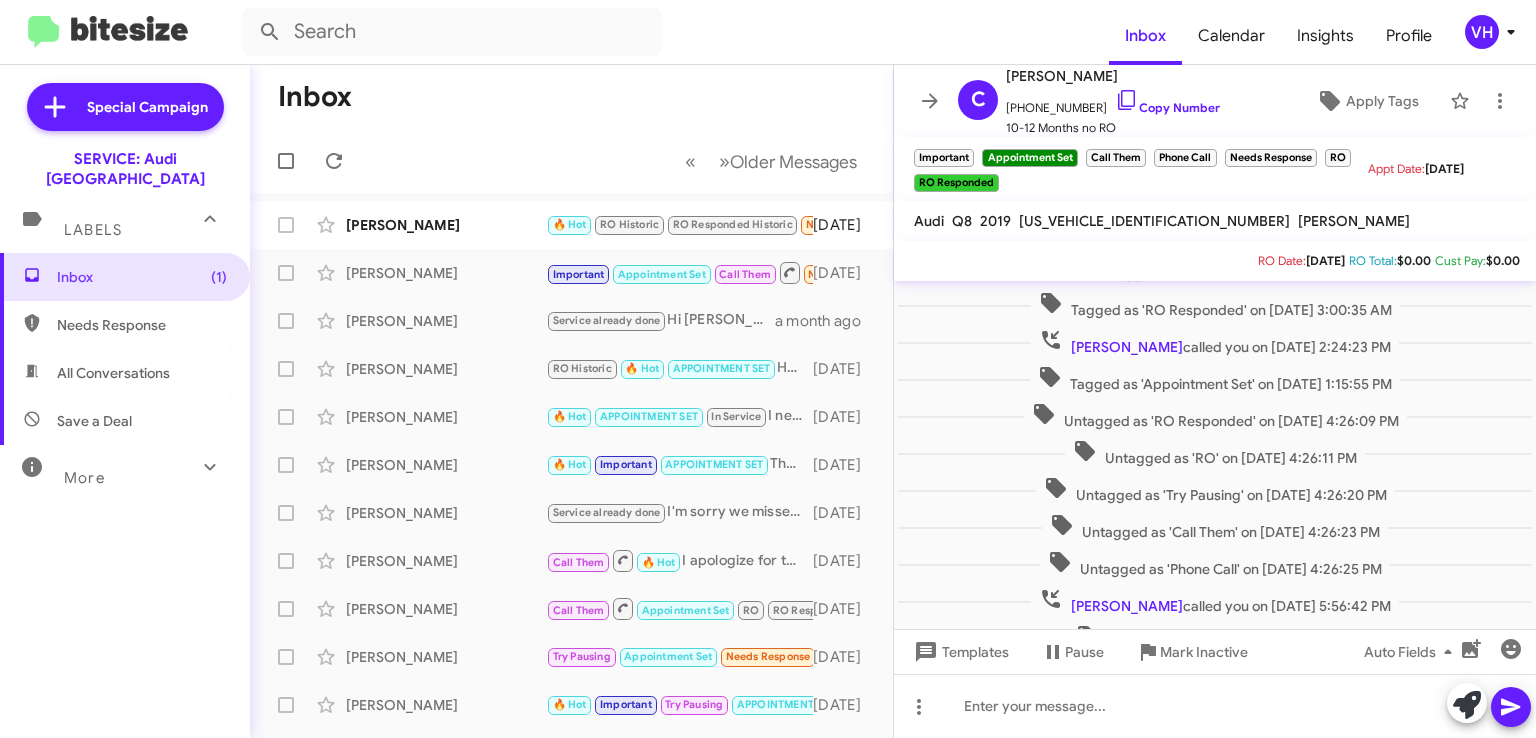 scroll, scrollTop: 776, scrollLeft: 0, axis: vertical 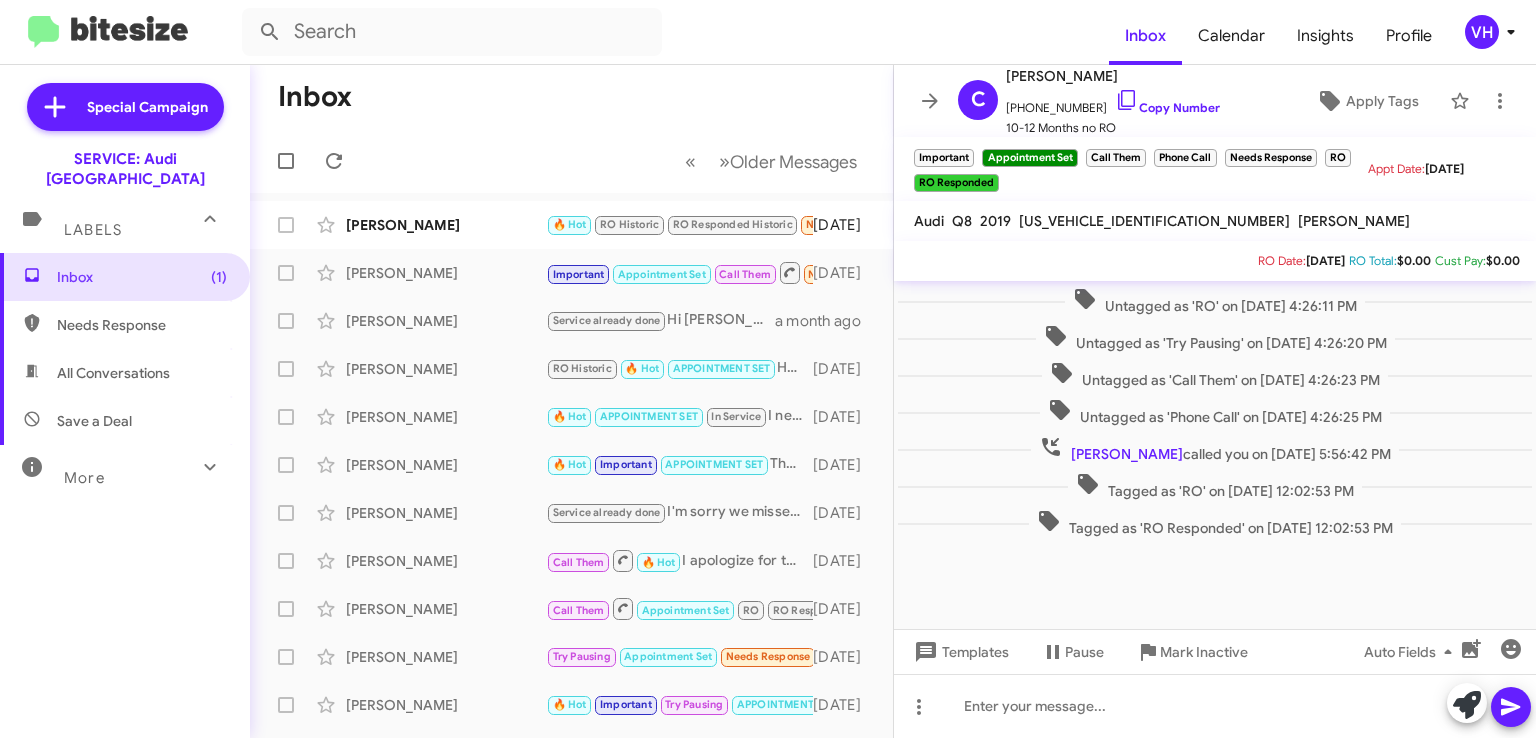 click on "WA1BVAF13KD018773" 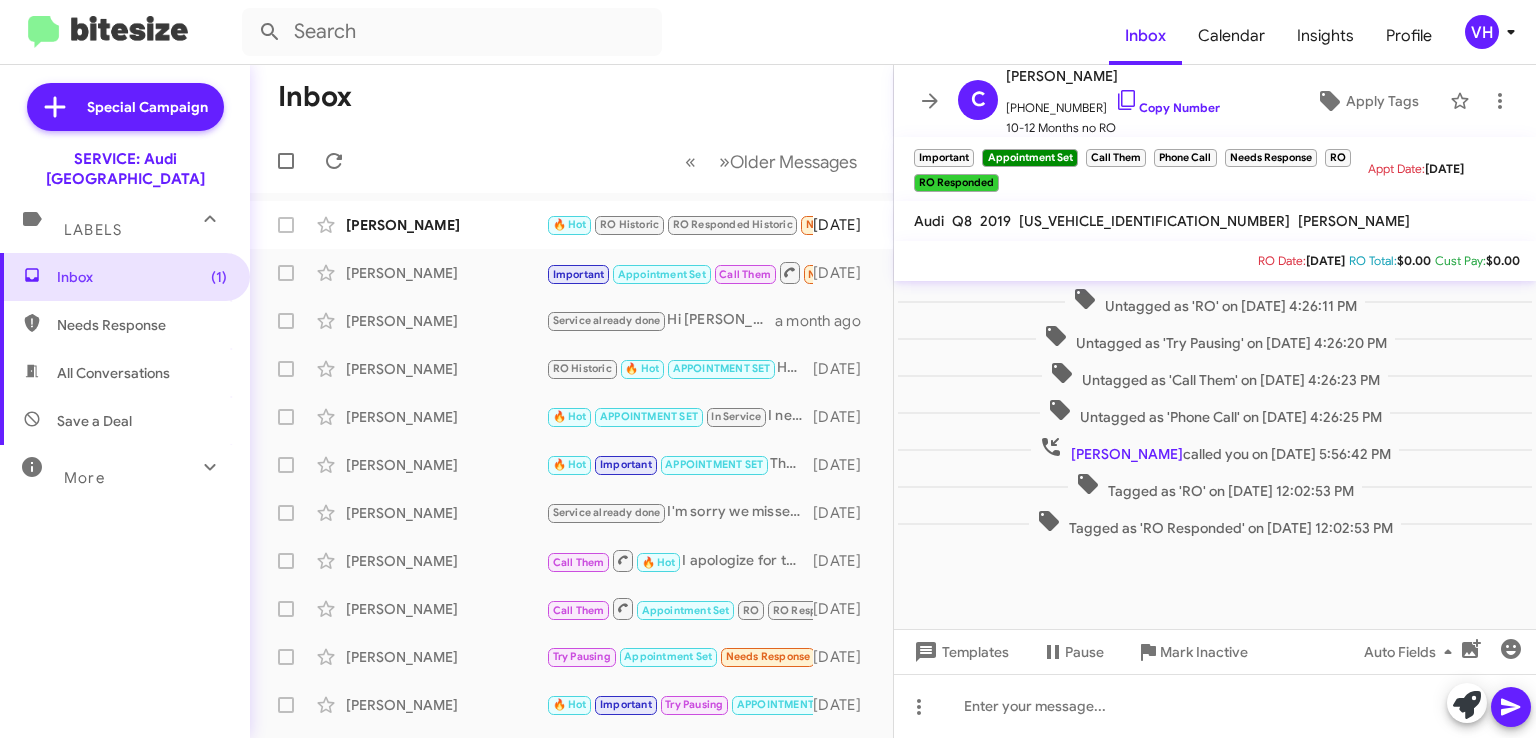 click on "WA1BVAF13KD018773" 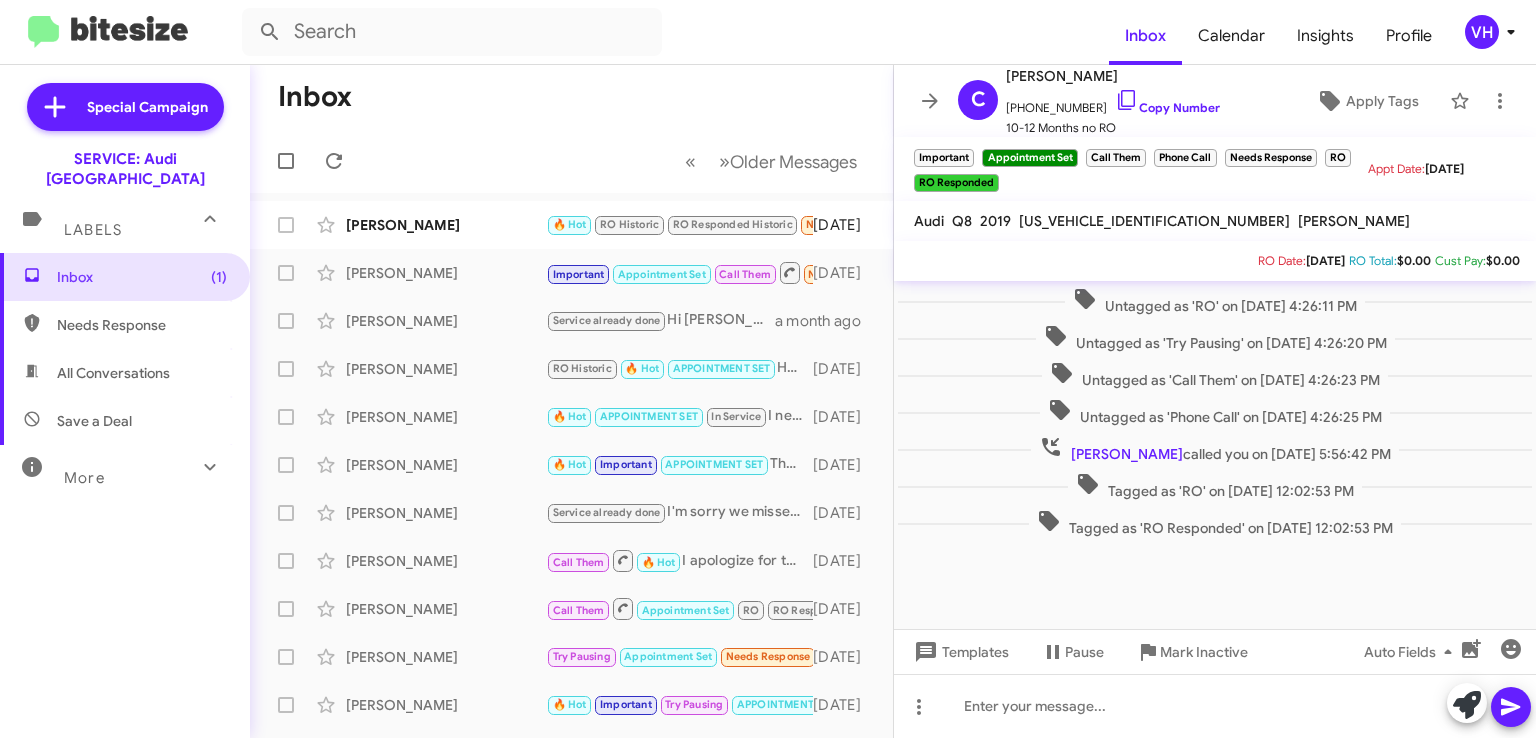 copy on "WA1BVAF13KD018773" 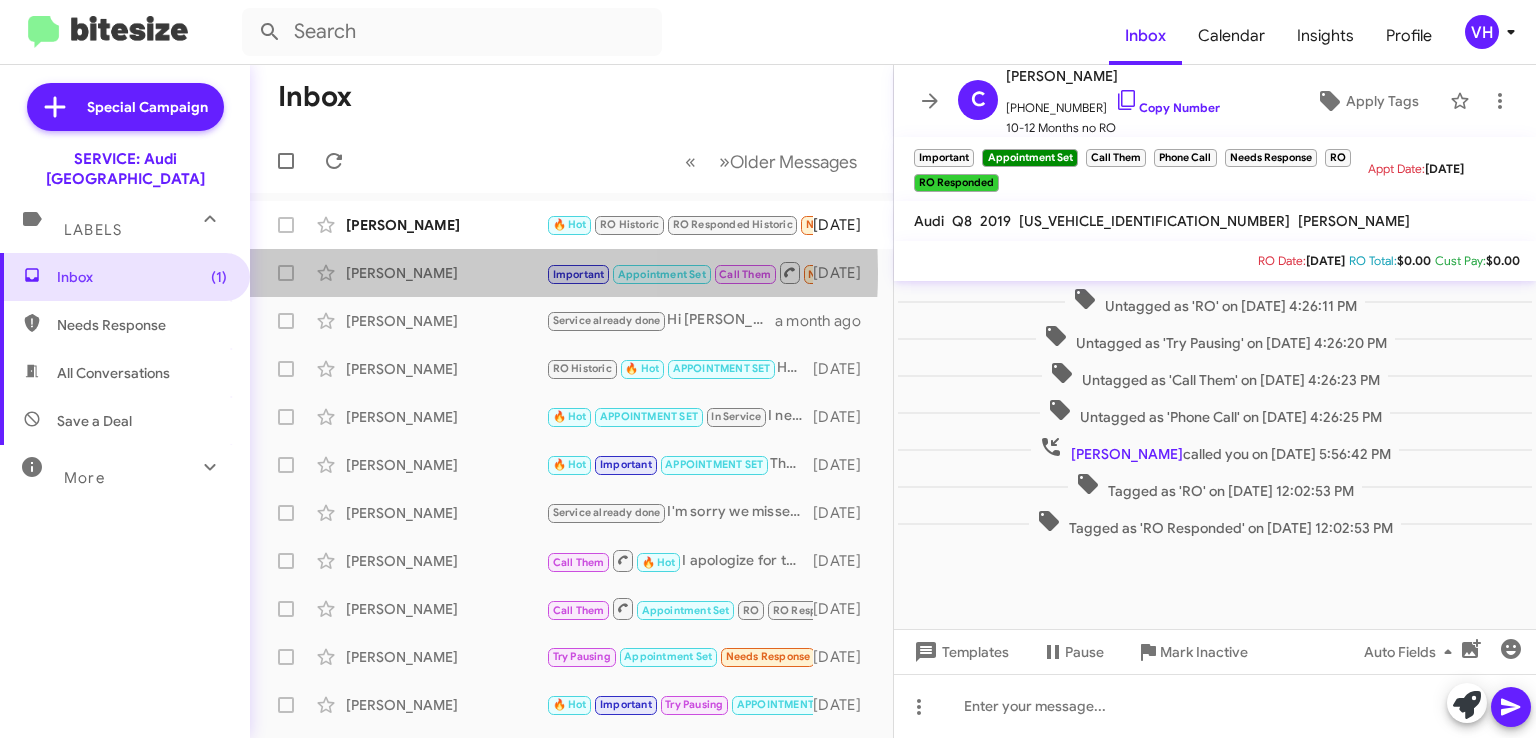 click on "[PERSON_NAME]" 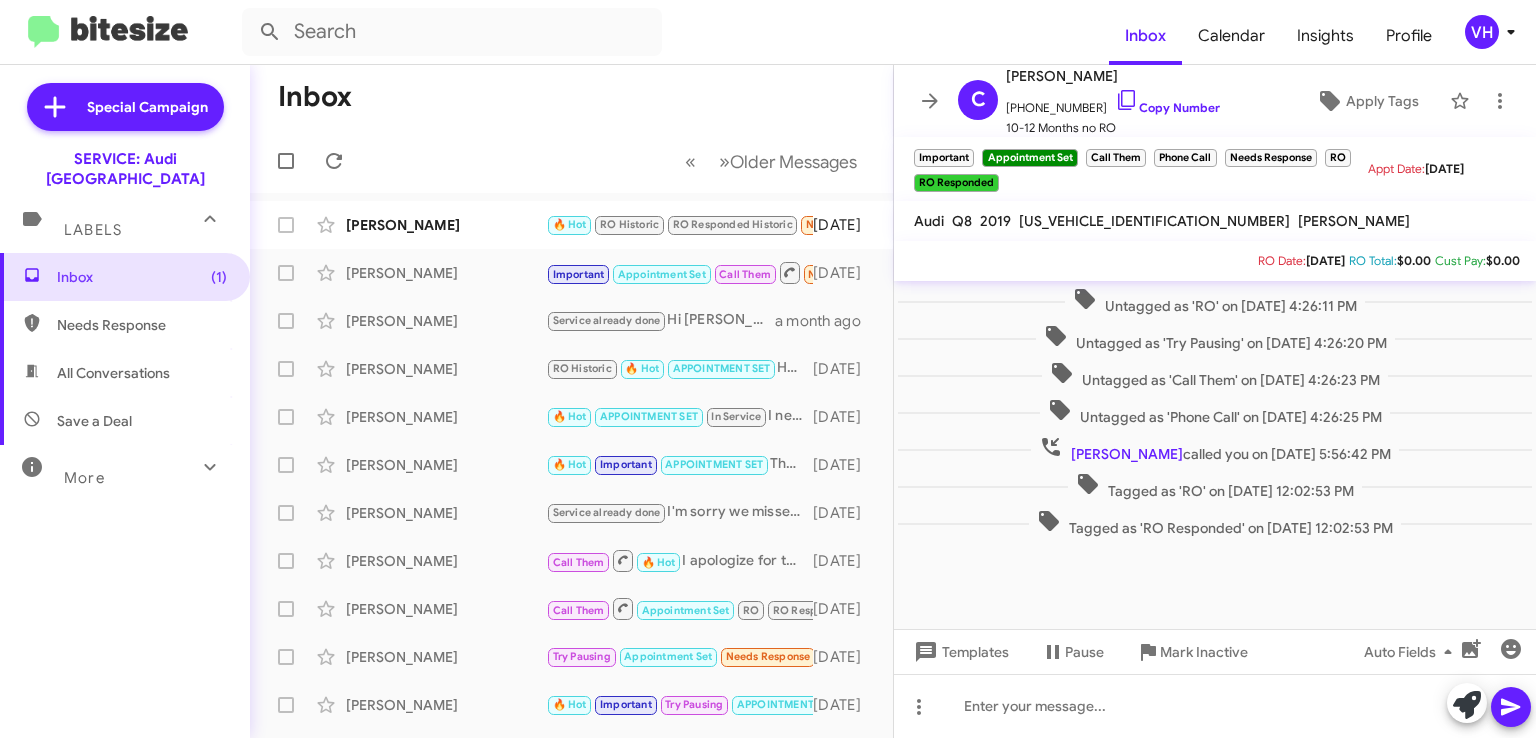 click on "×" 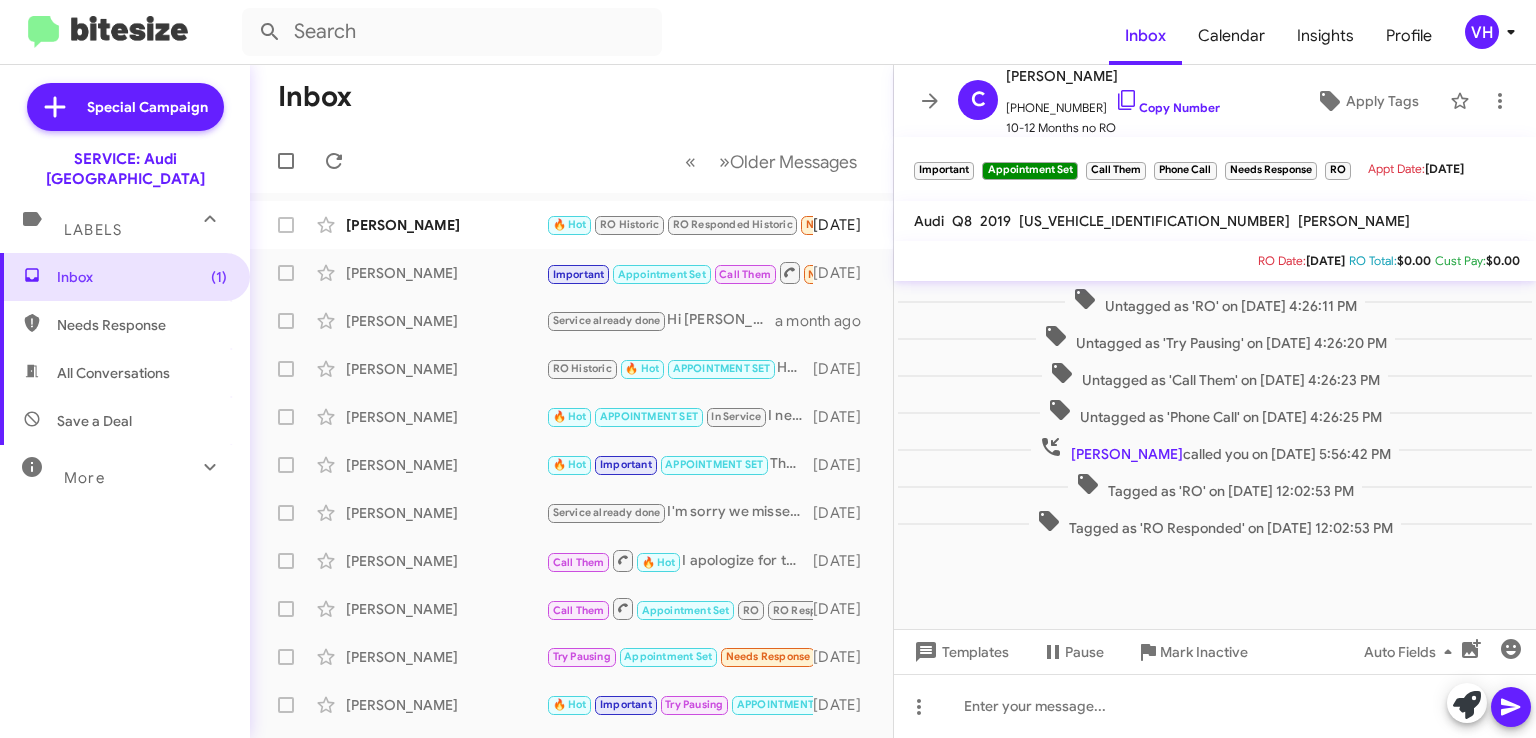 click on "×" 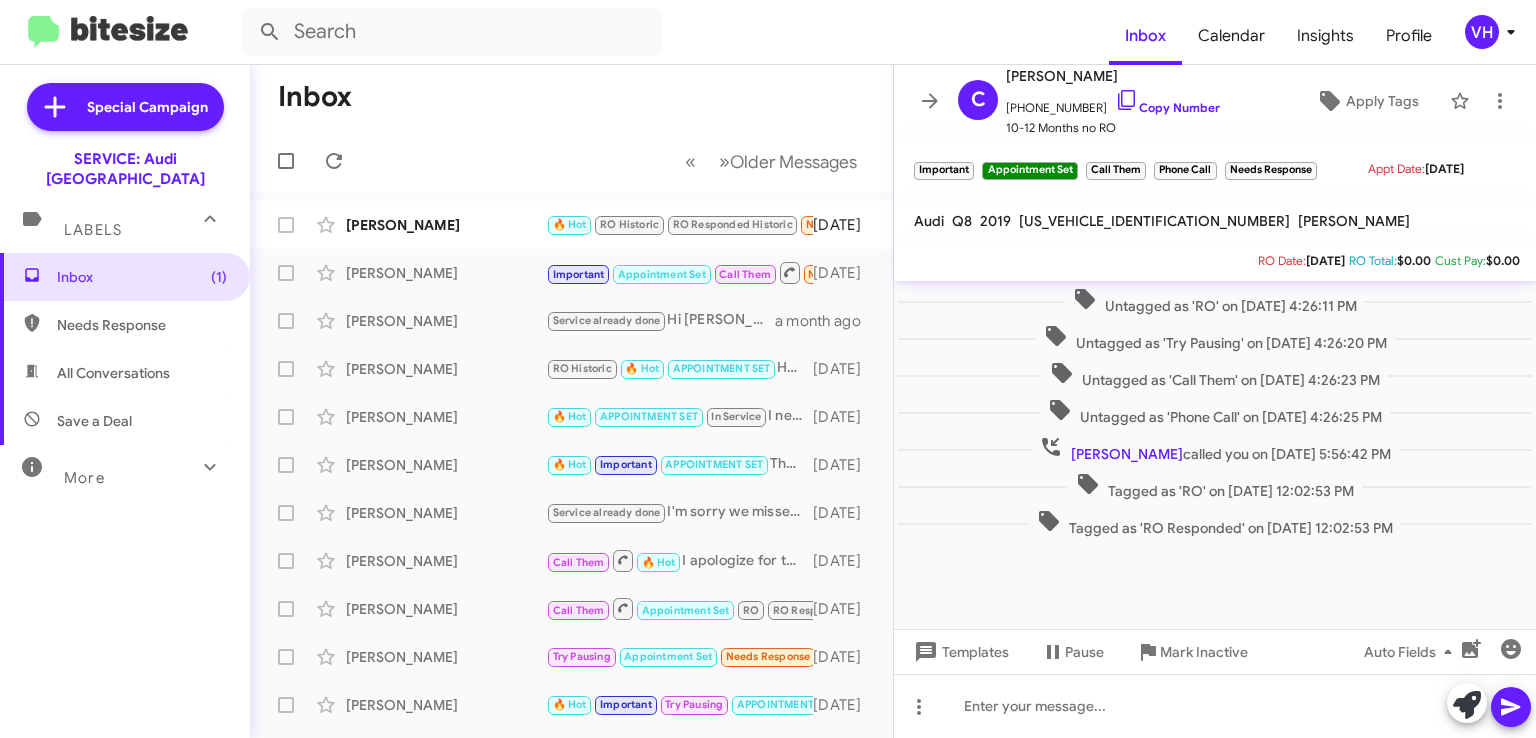 click on "×" 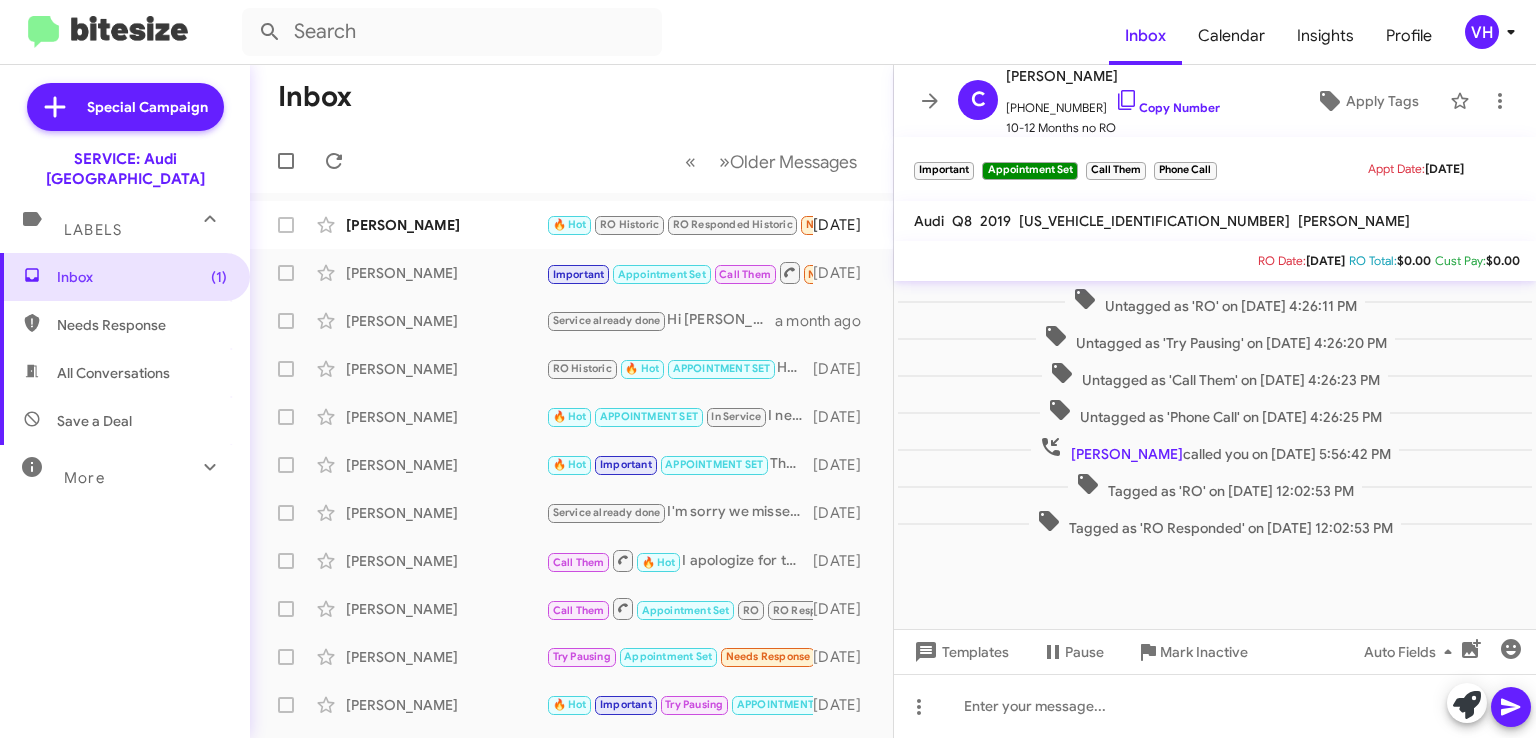 click on "×" 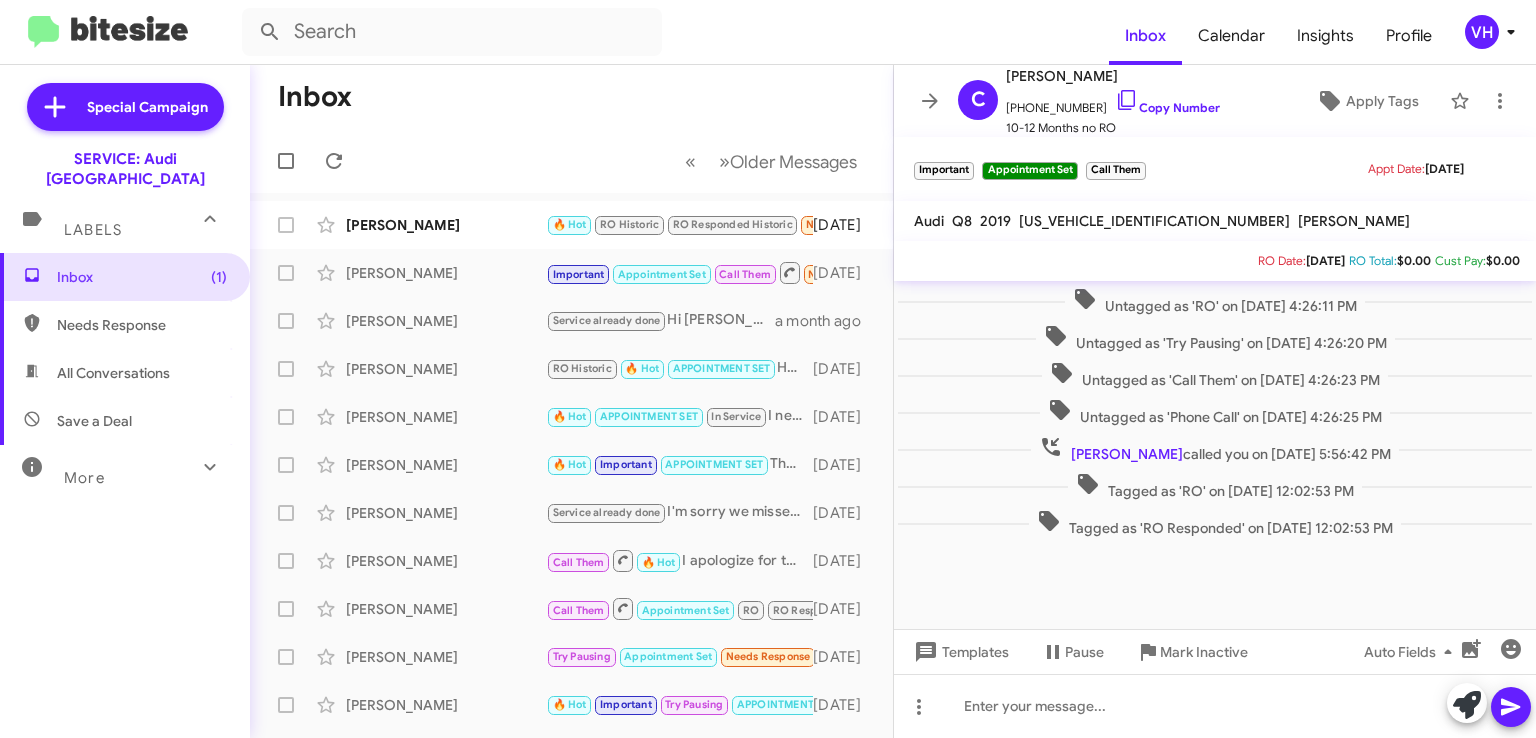 click on "×" 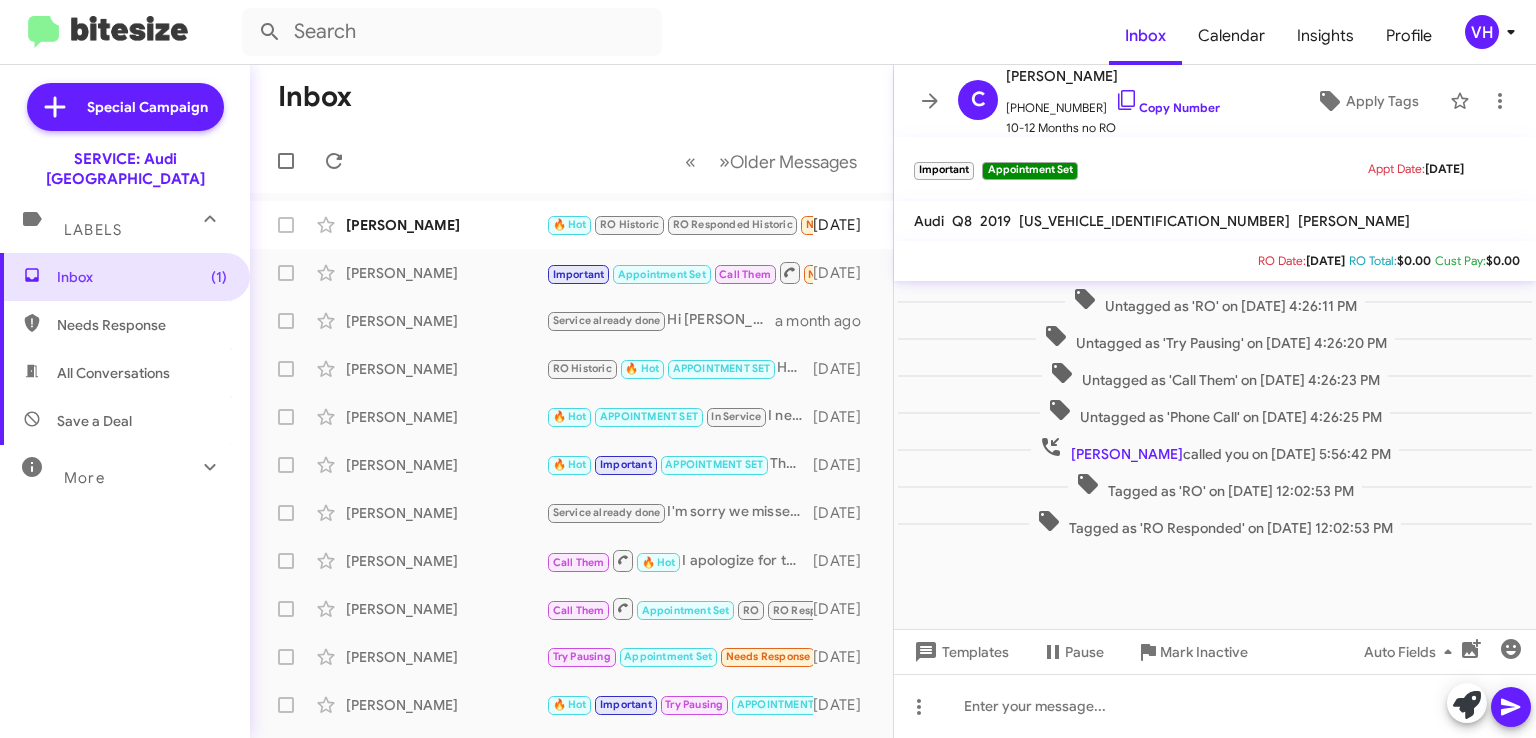click on "×" 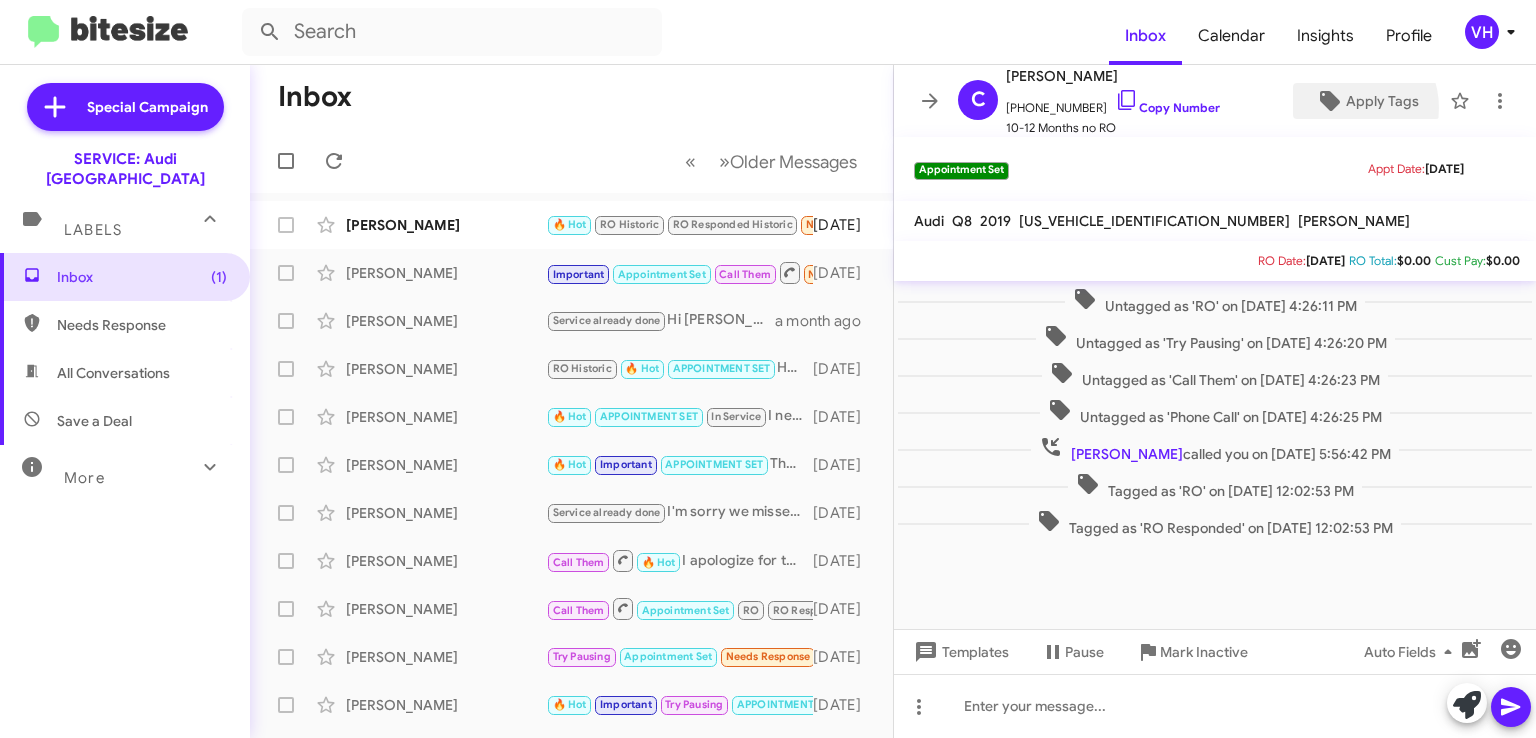 click on "Apply Tags" 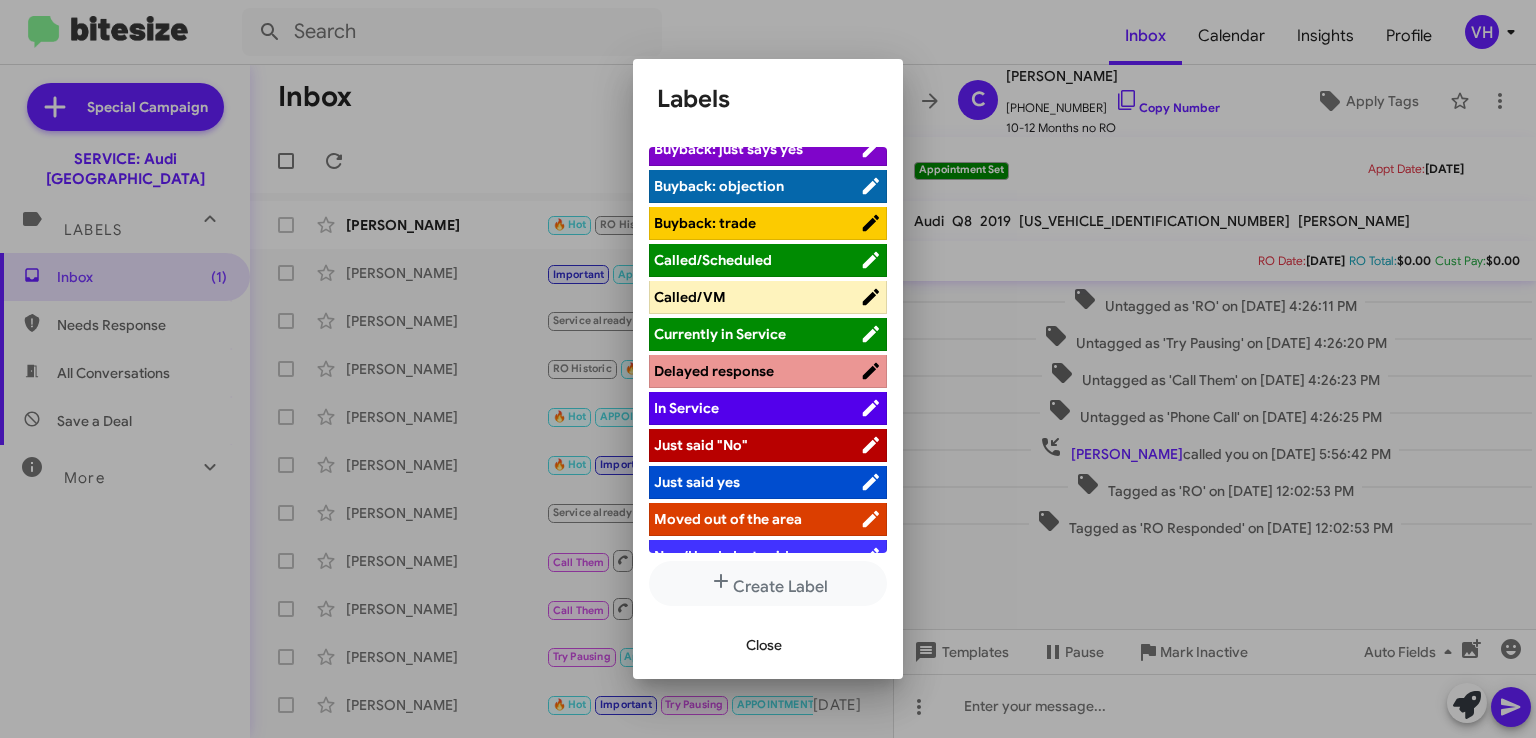 scroll, scrollTop: 203, scrollLeft: 0, axis: vertical 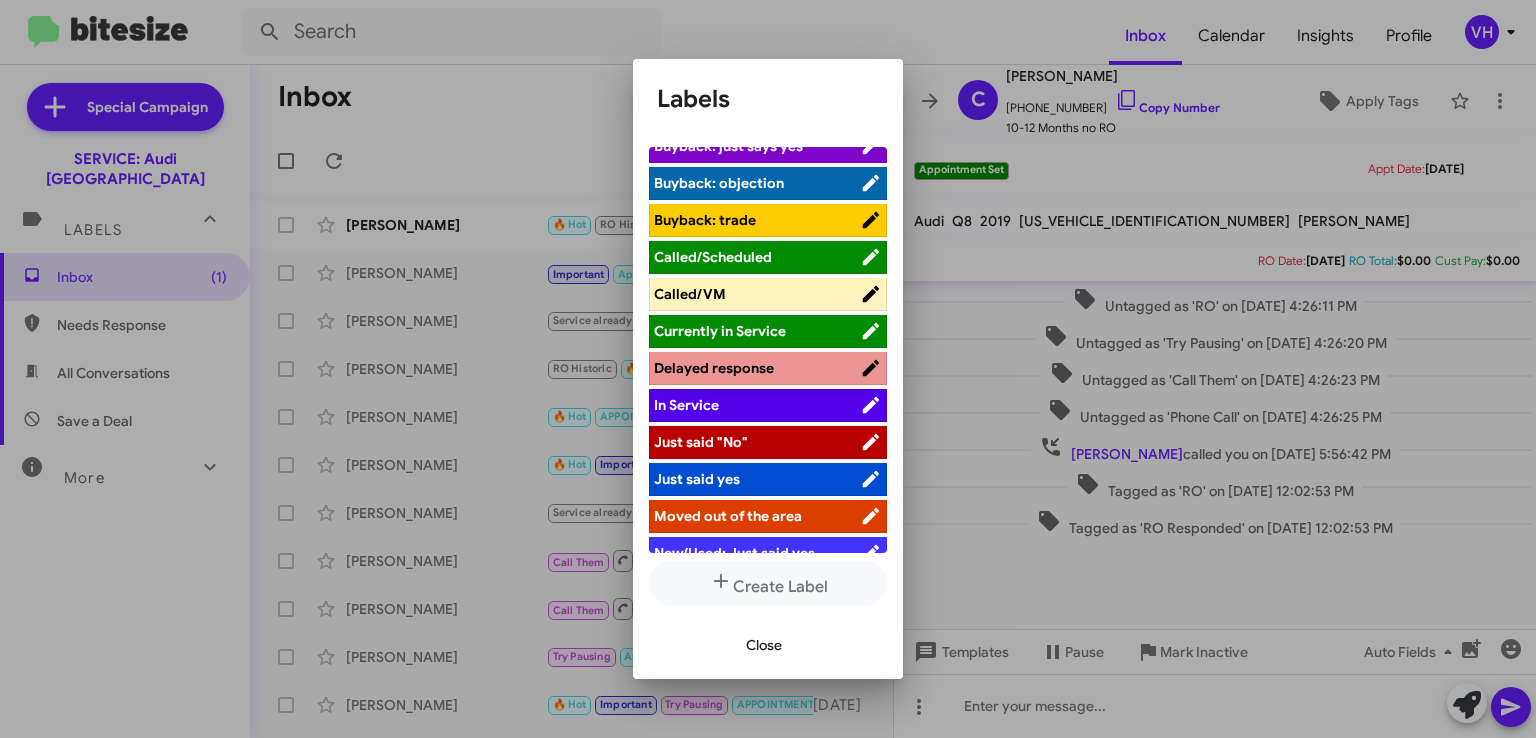 click on "In Service" at bounding box center (757, 405) 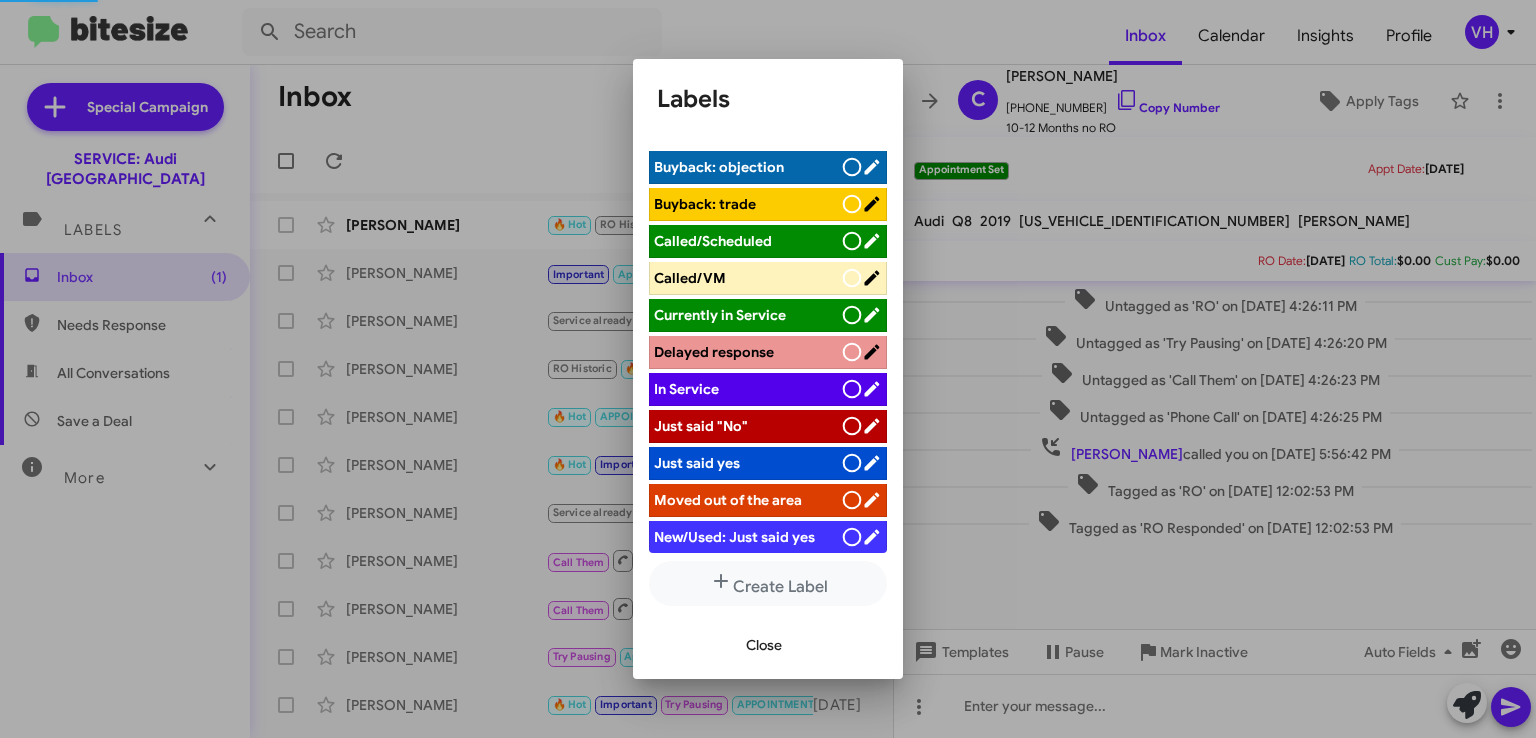 scroll, scrollTop: 203, scrollLeft: 0, axis: vertical 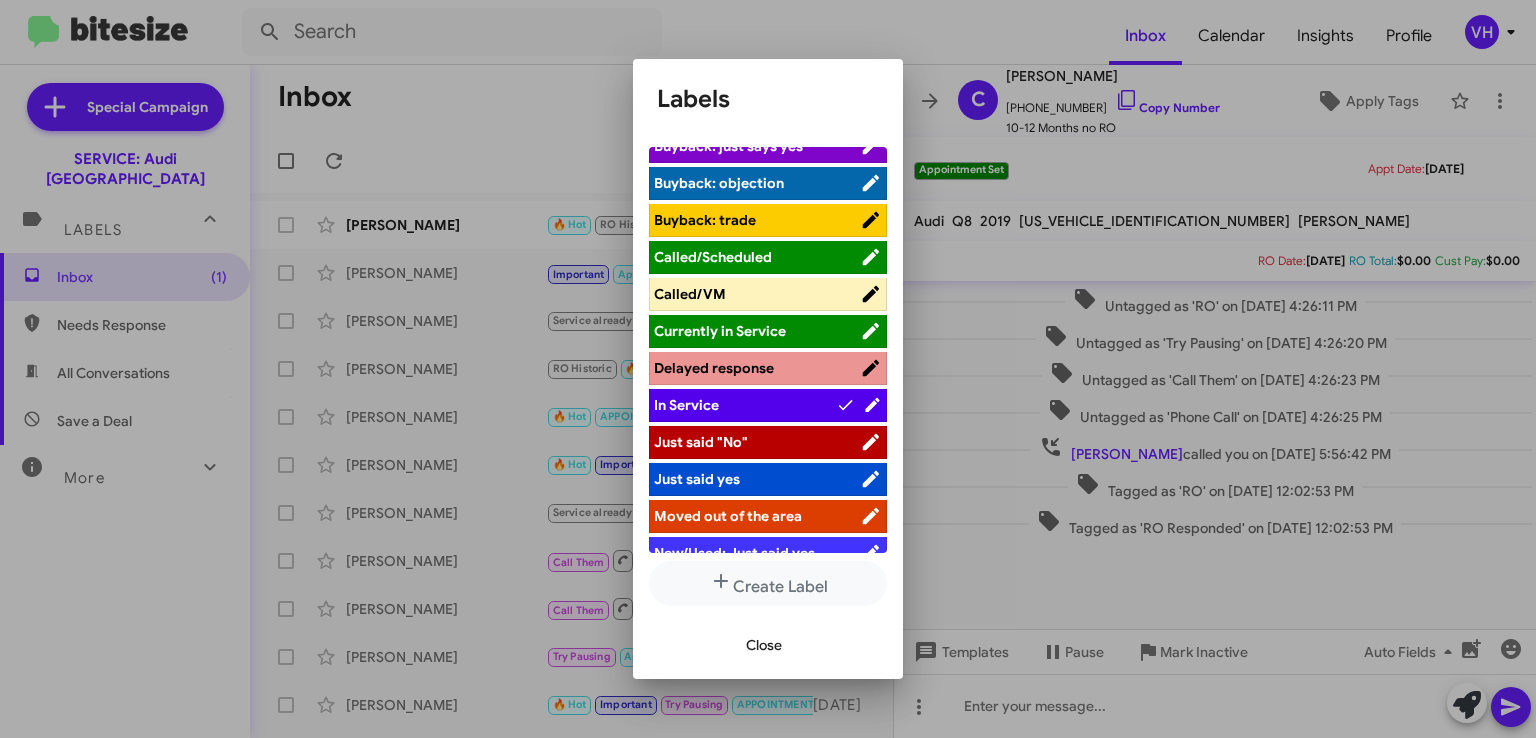 click on "Close" at bounding box center (764, 645) 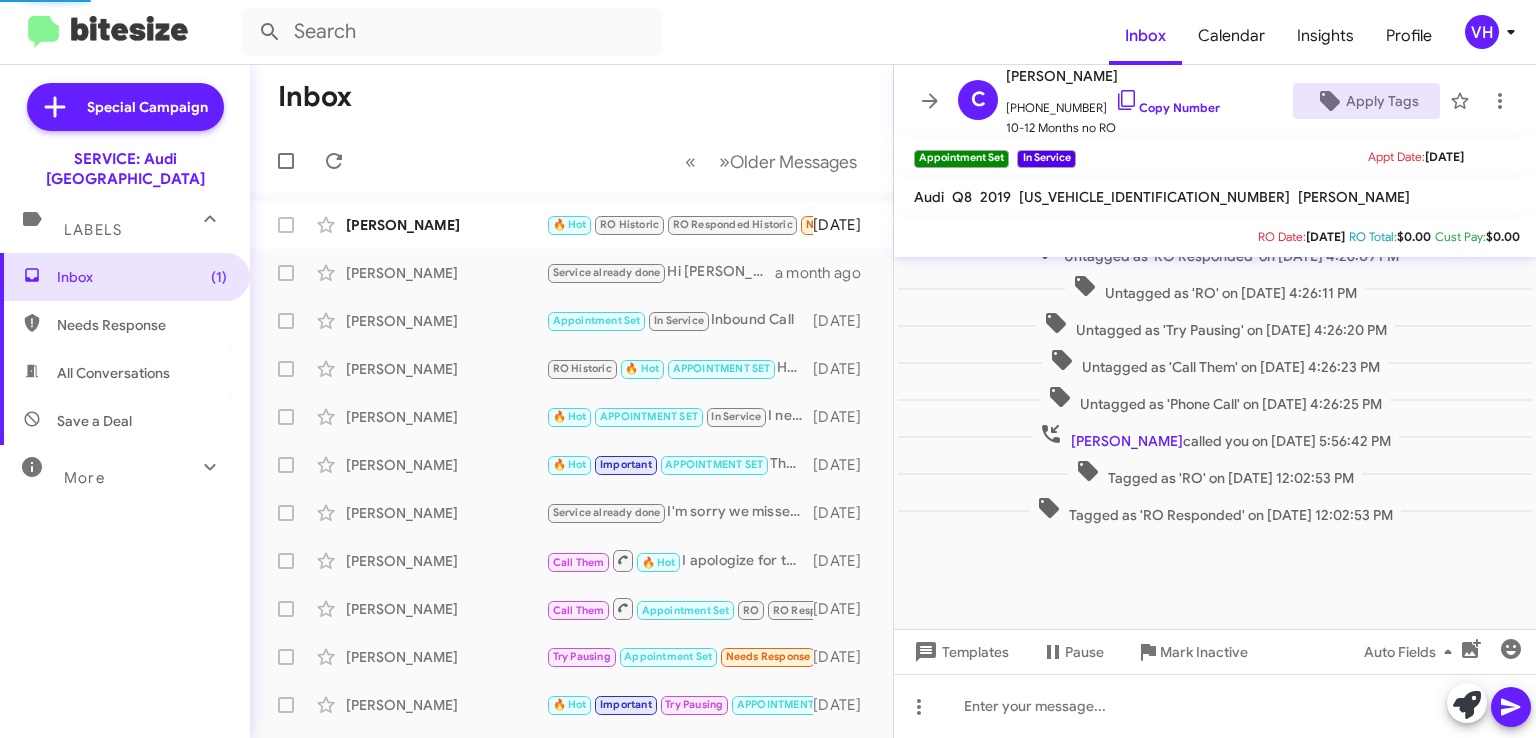 scroll, scrollTop: 752, scrollLeft: 0, axis: vertical 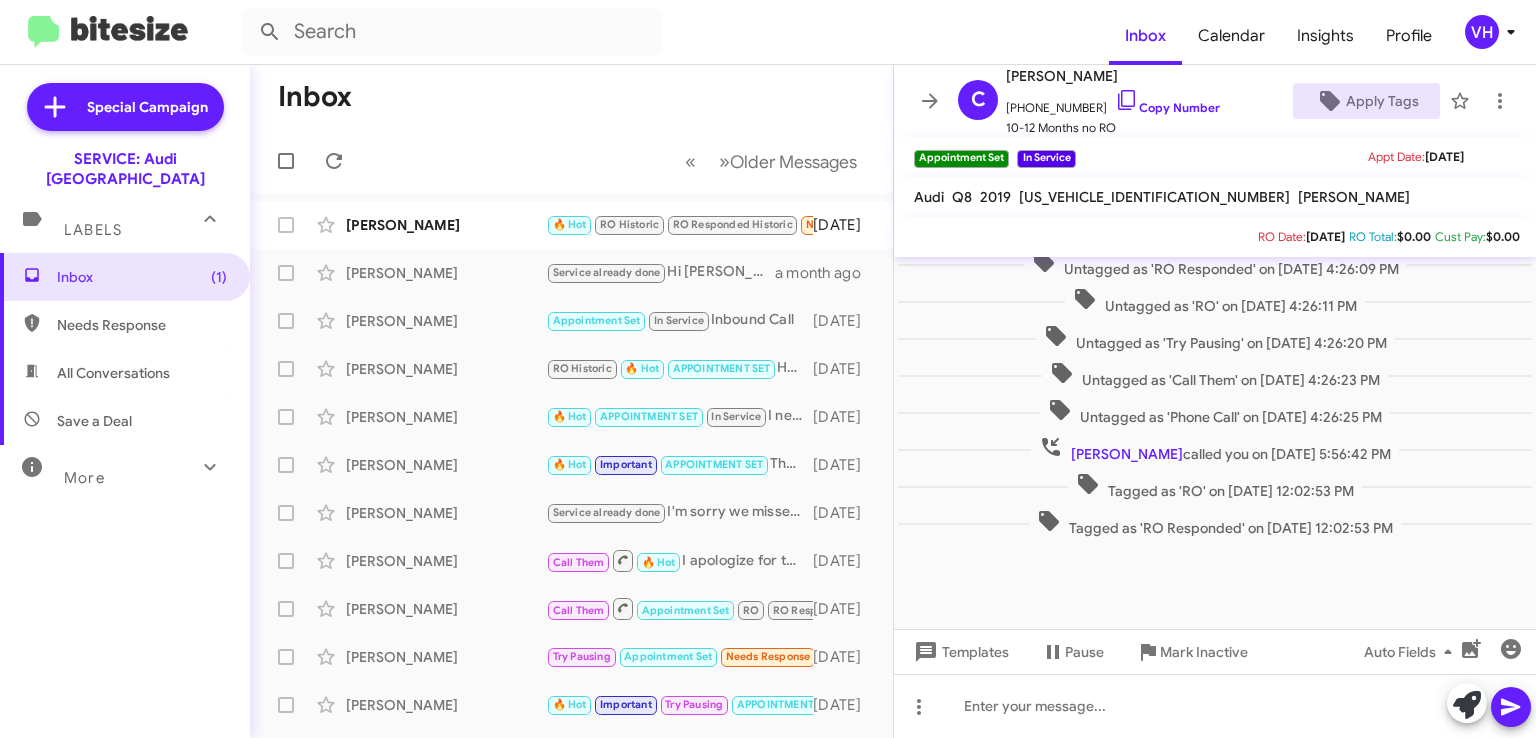 click on "[PERSON_NAME]" 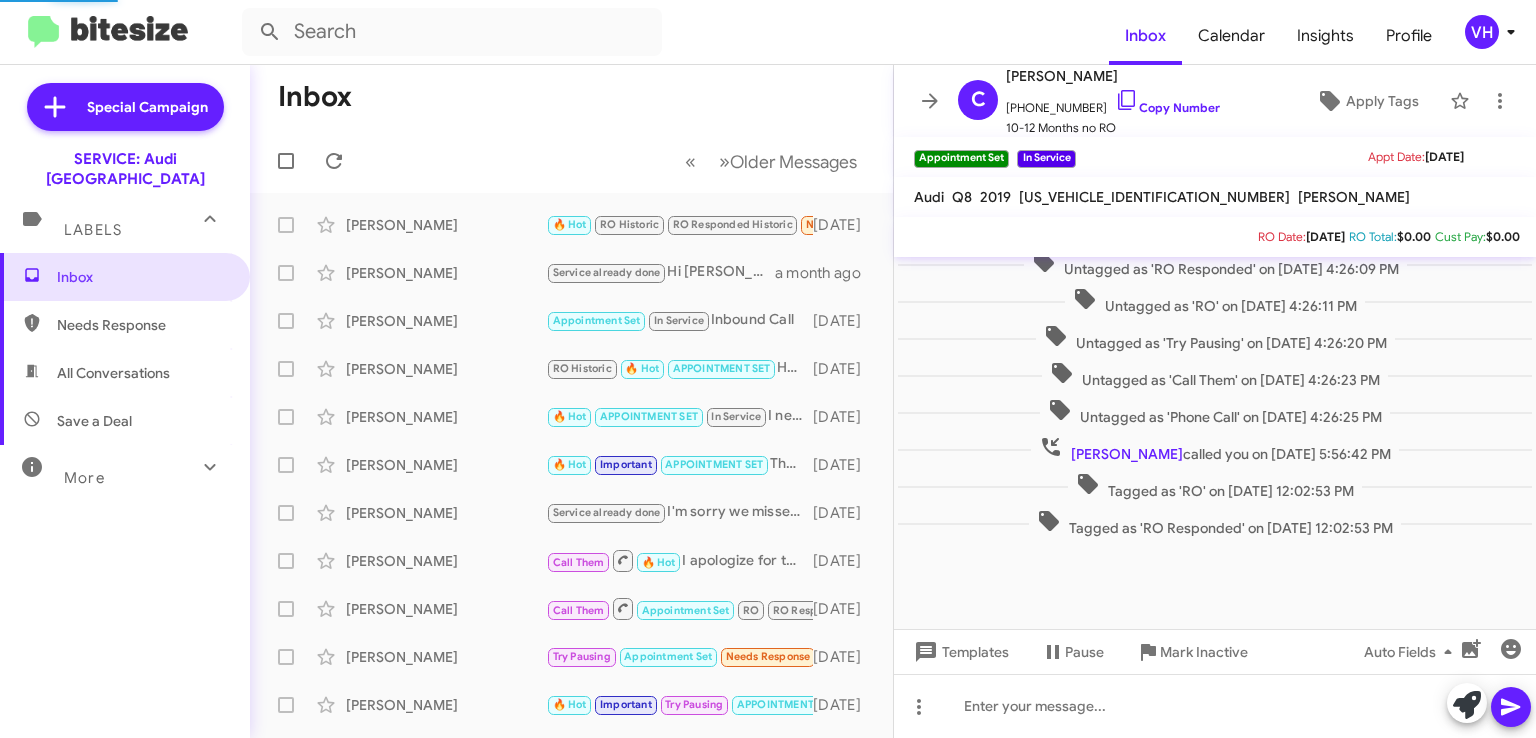 scroll, scrollTop: 1287, scrollLeft: 0, axis: vertical 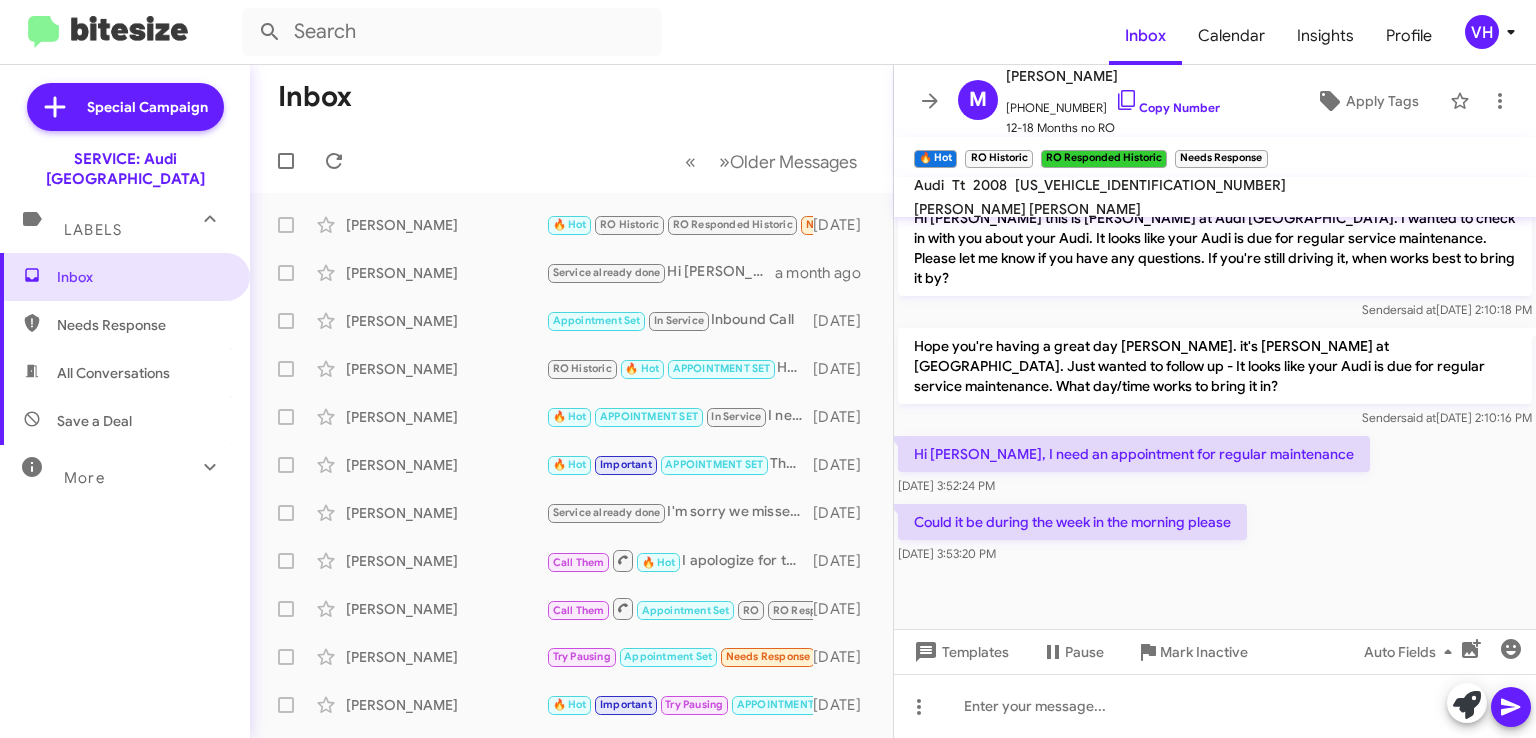 click 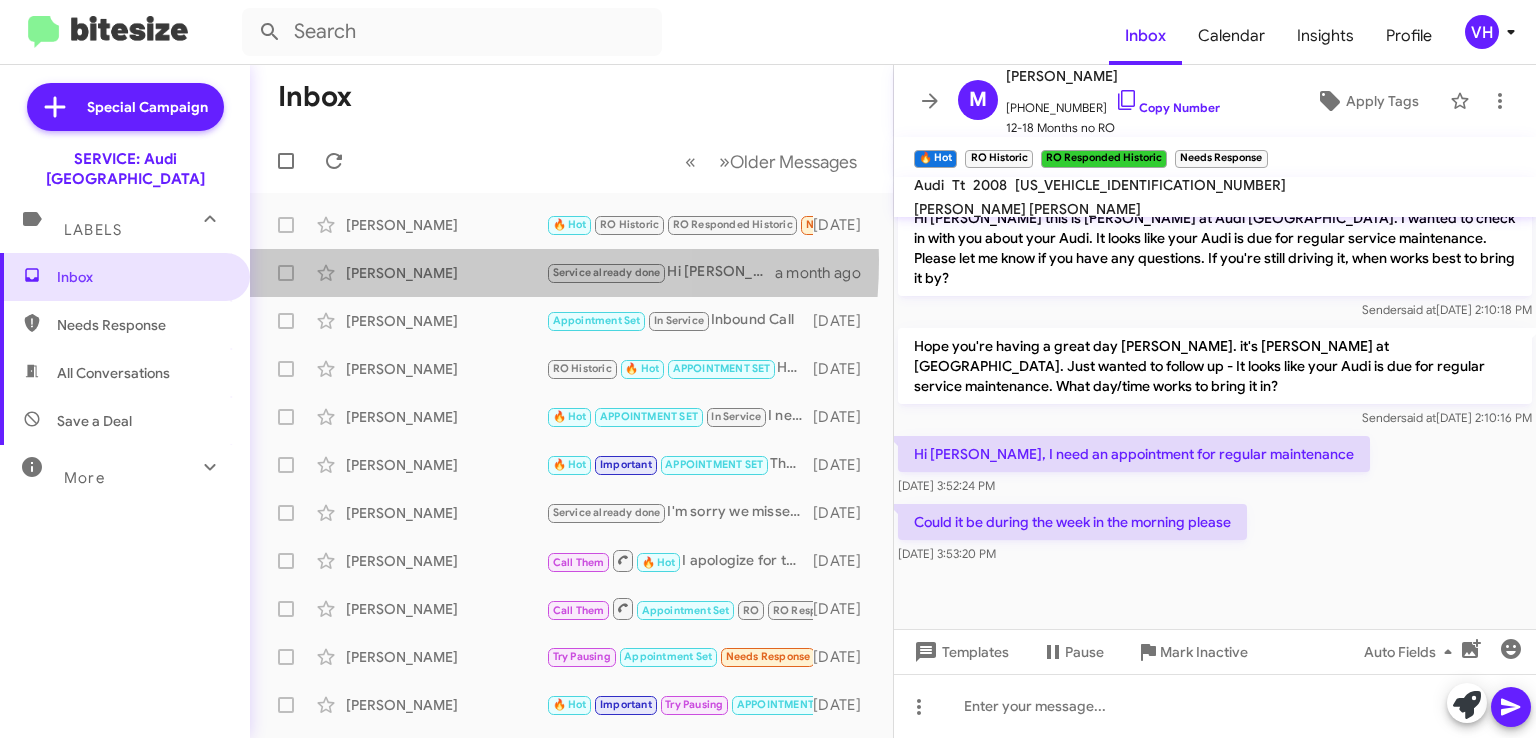 click on "Shaun Ghafouri  Service already done   Hi Shaun this is Josh Spier at Audi Oakland. I wanted to check in with you about your Audi. We show it as due for service. Do you have any questions that I can answer for you?   a month ago" 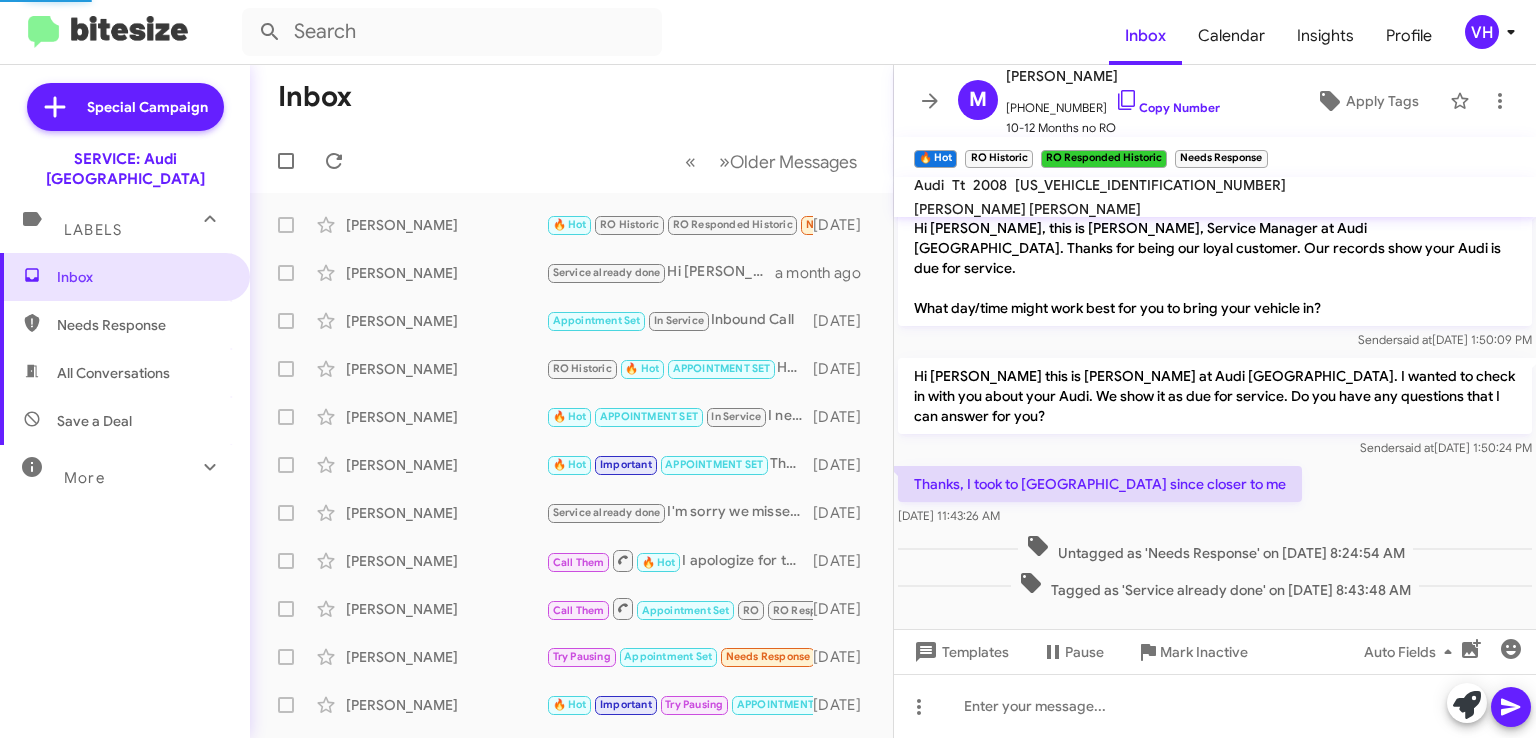 scroll, scrollTop: 0, scrollLeft: 0, axis: both 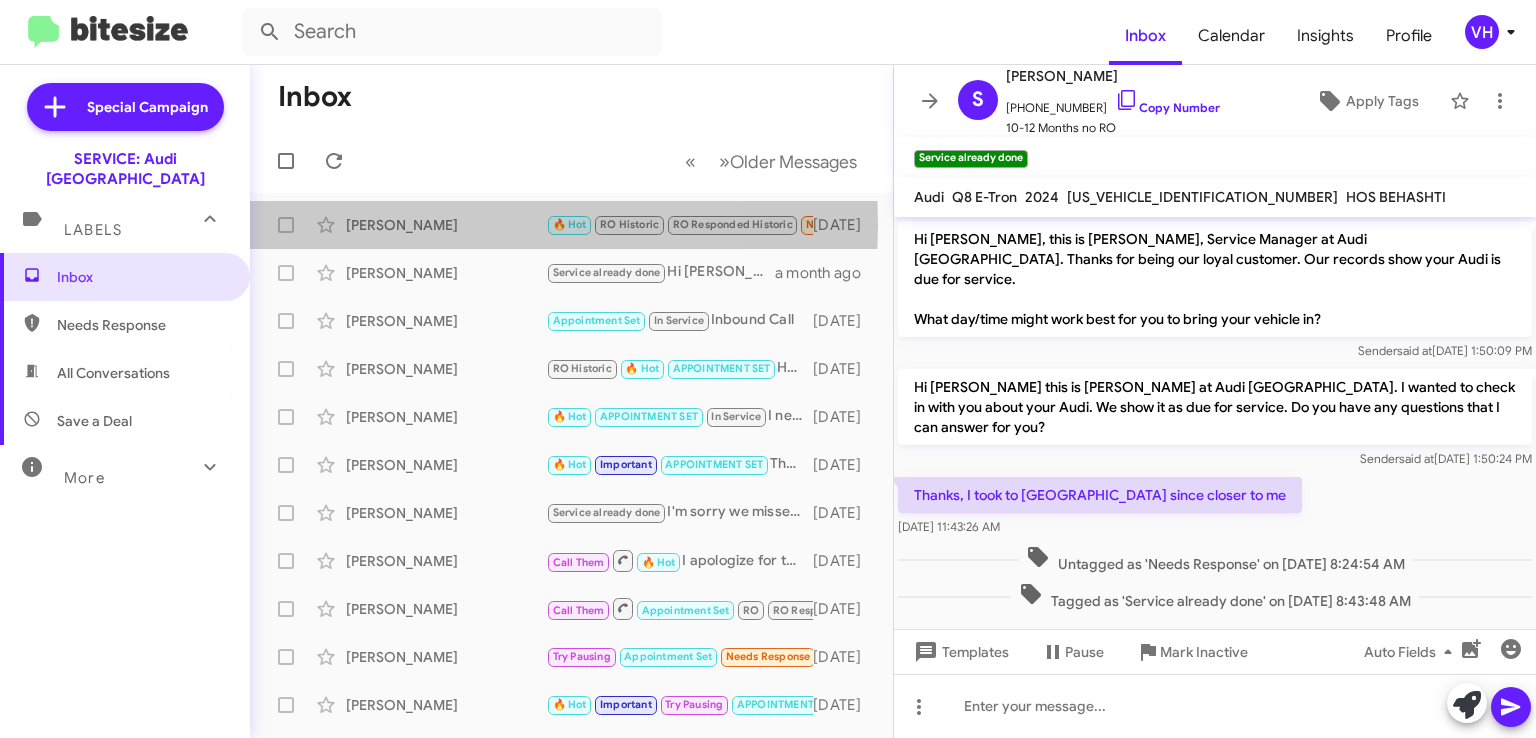 click on "[PERSON_NAME]" 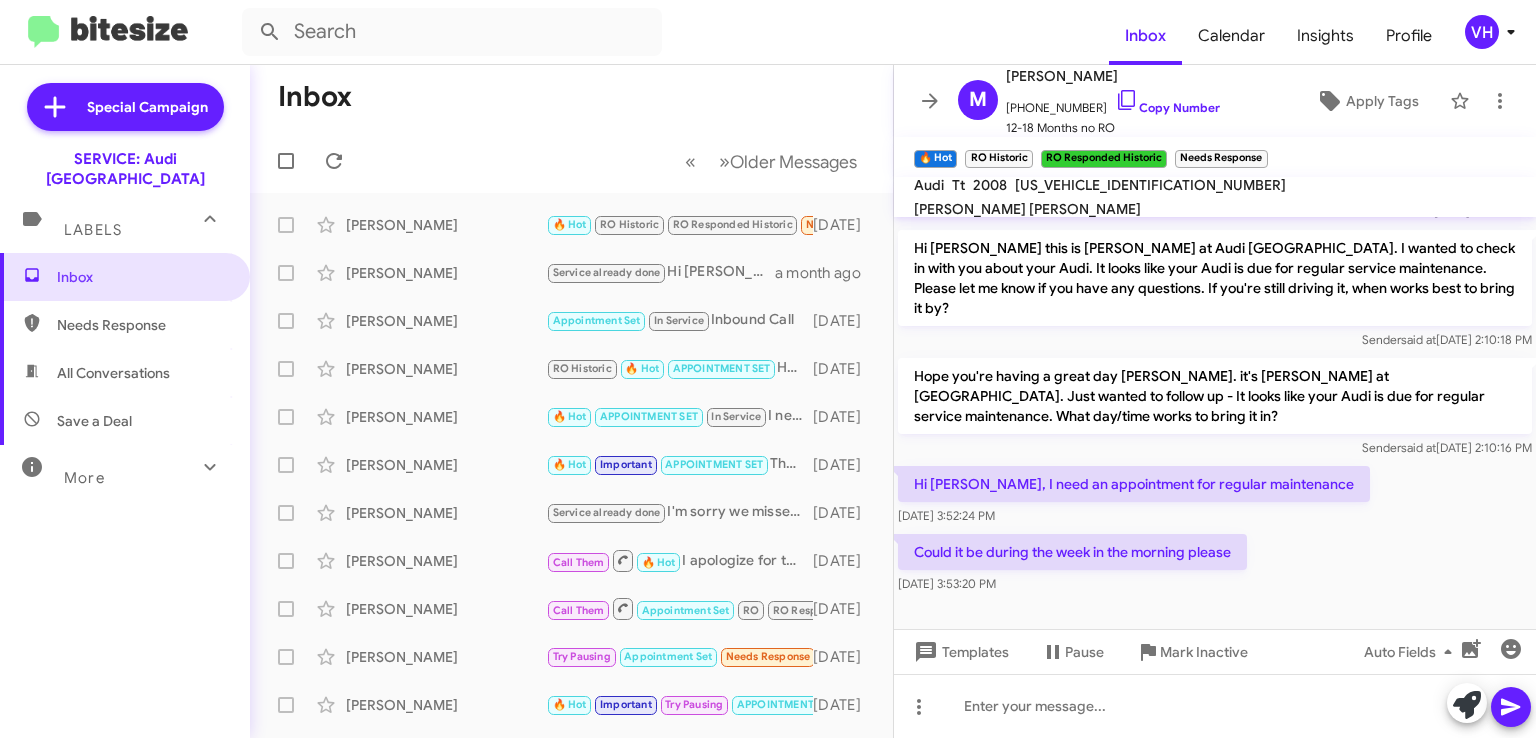 scroll, scrollTop: 1287, scrollLeft: 0, axis: vertical 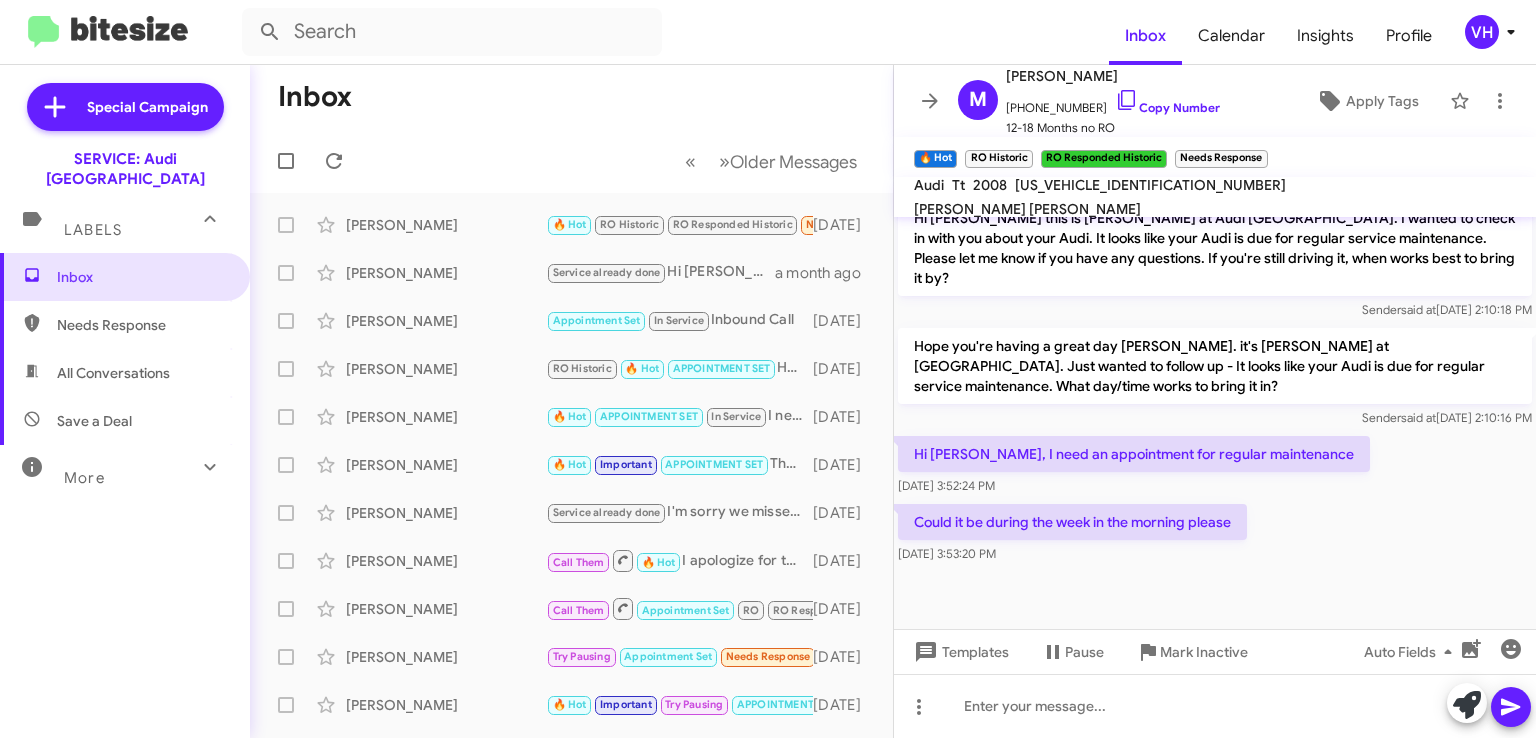 click on "TRUMF38J681023017" 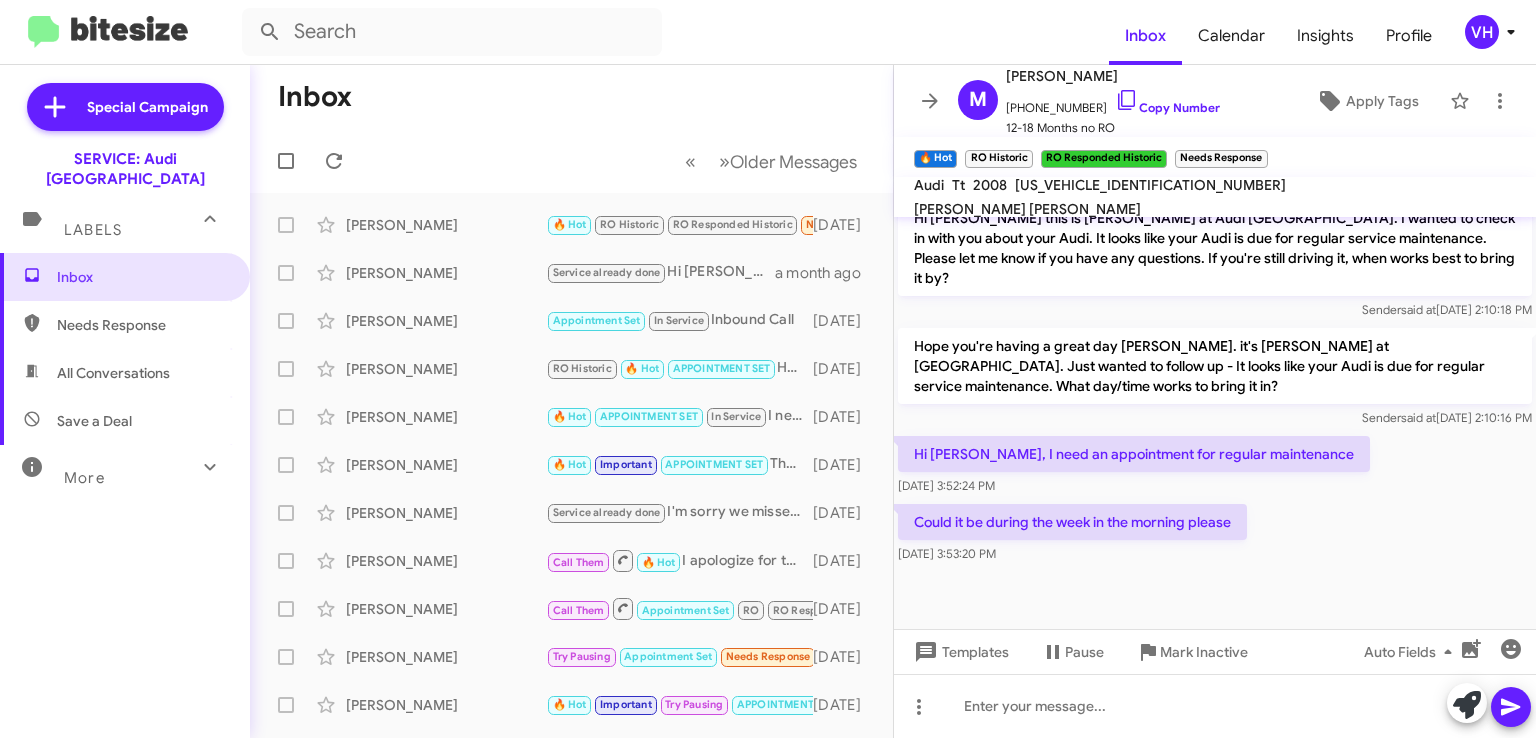 click on "TRUMF38J681023017" 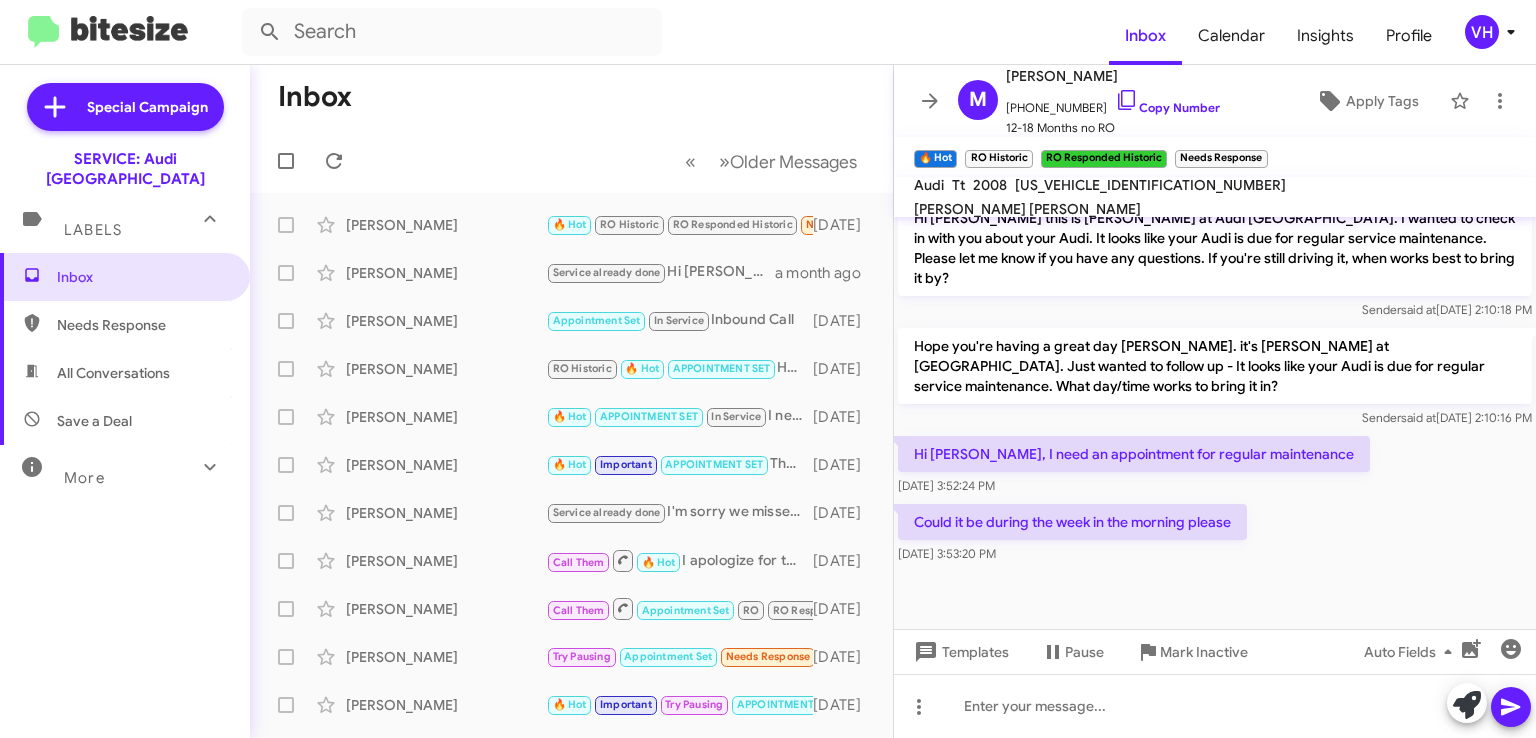 copy on "TRUMF38J681023017" 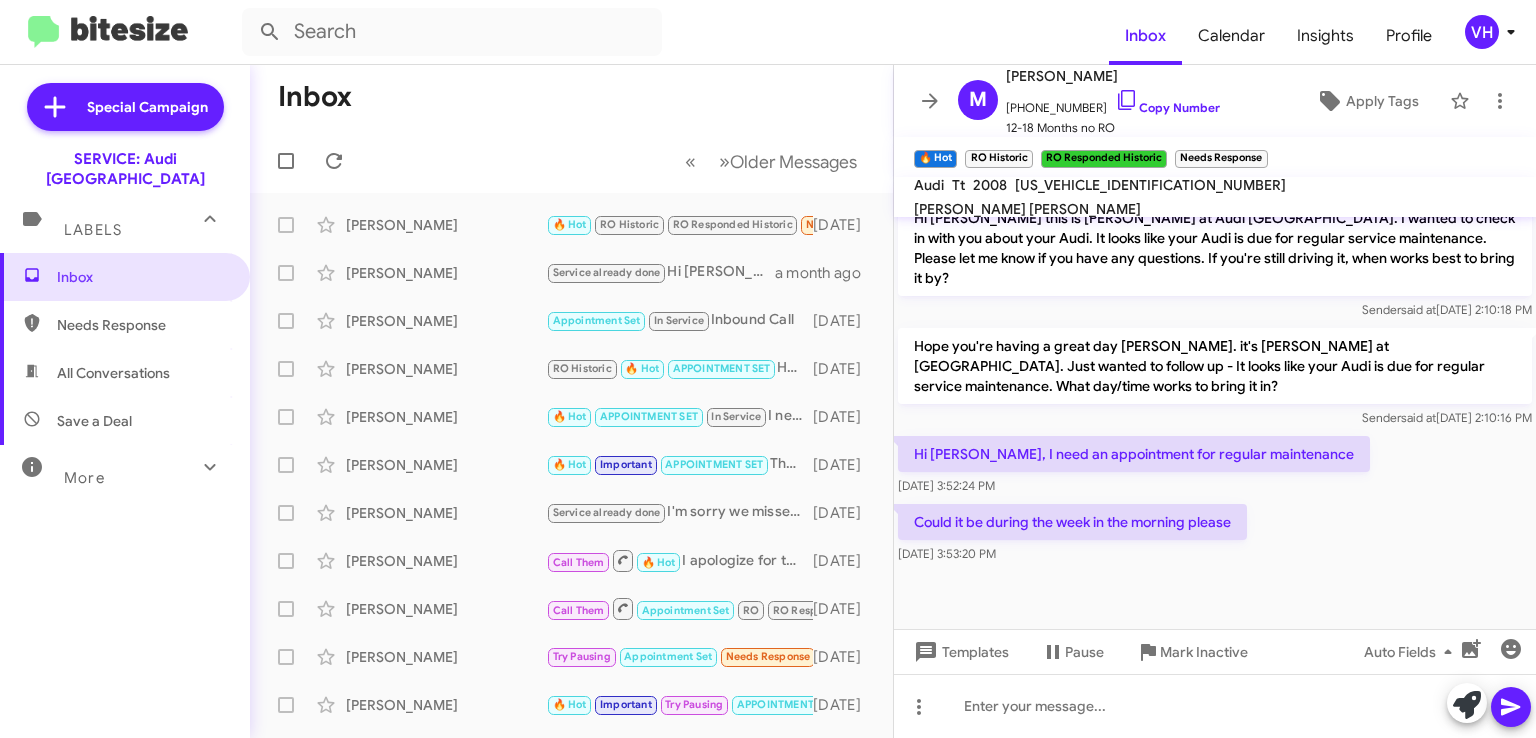 click on "×" 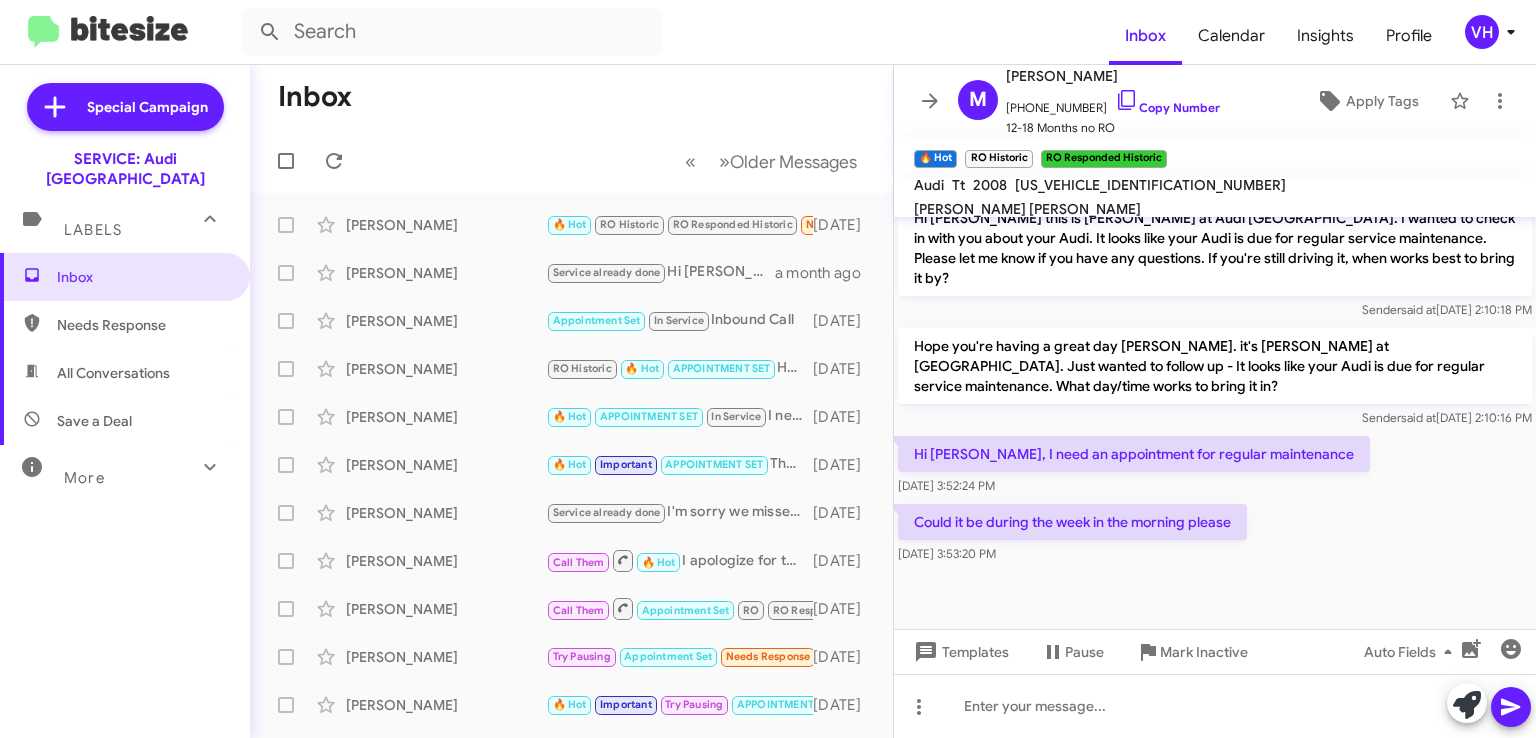 click on "×" 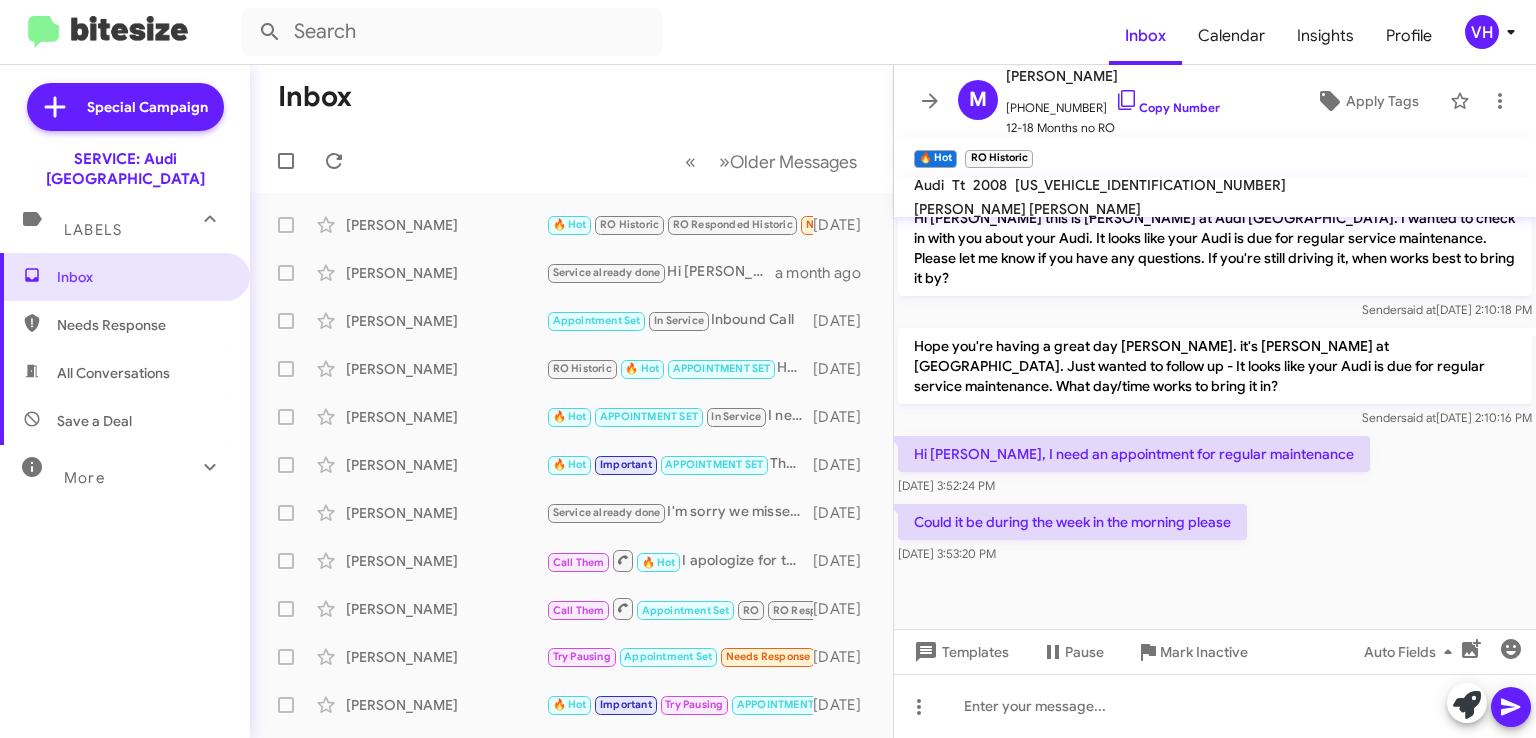 click on "×" 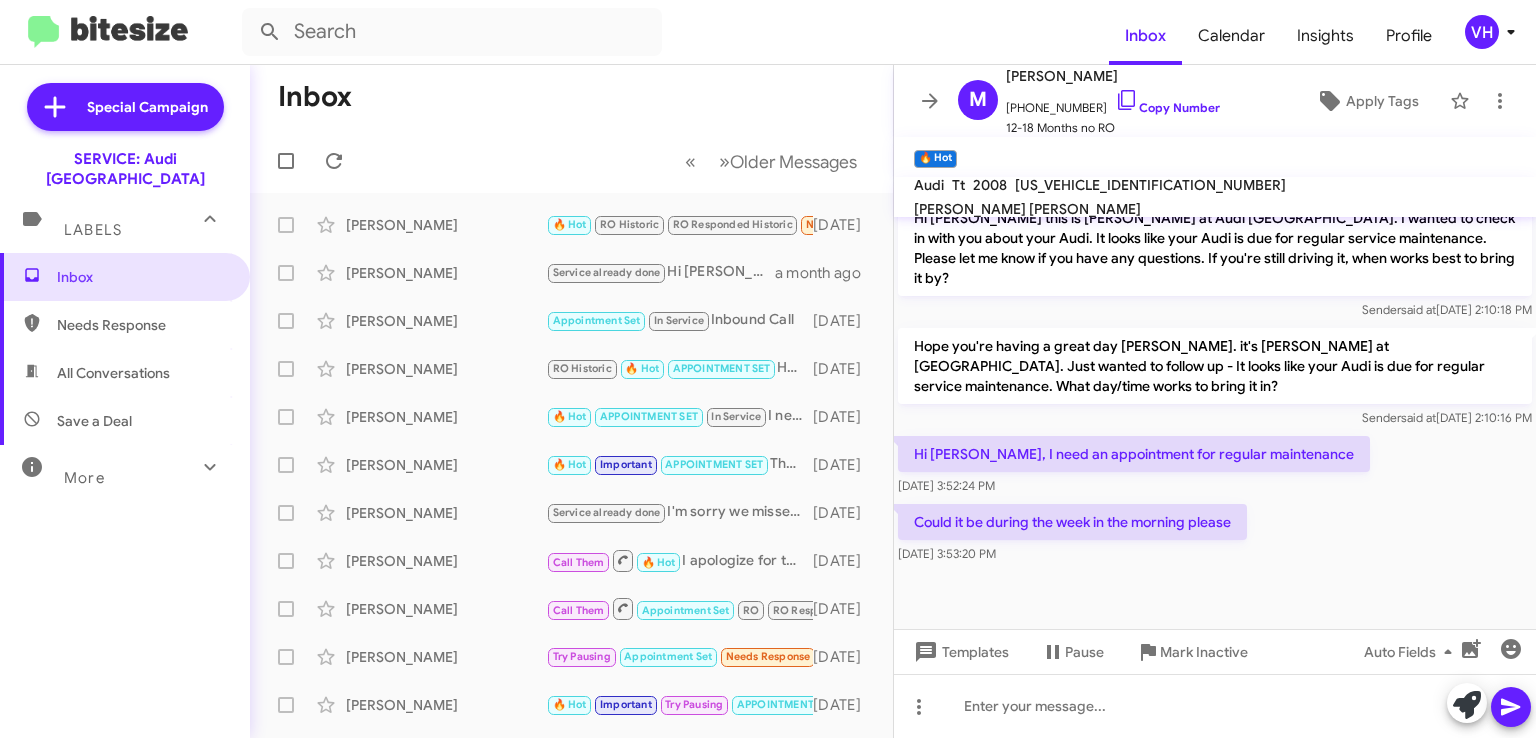 click on "×" 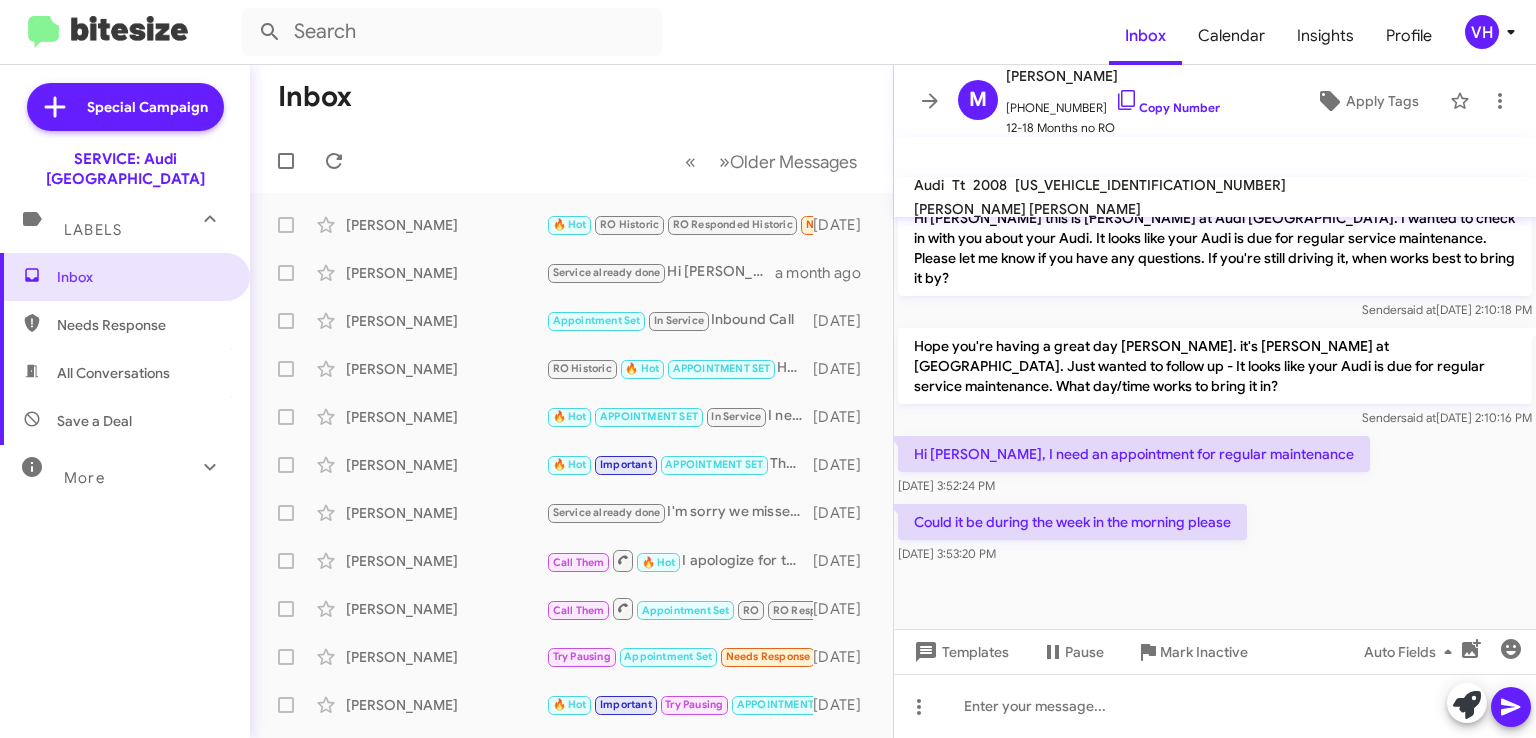 click on "Apply Tags" 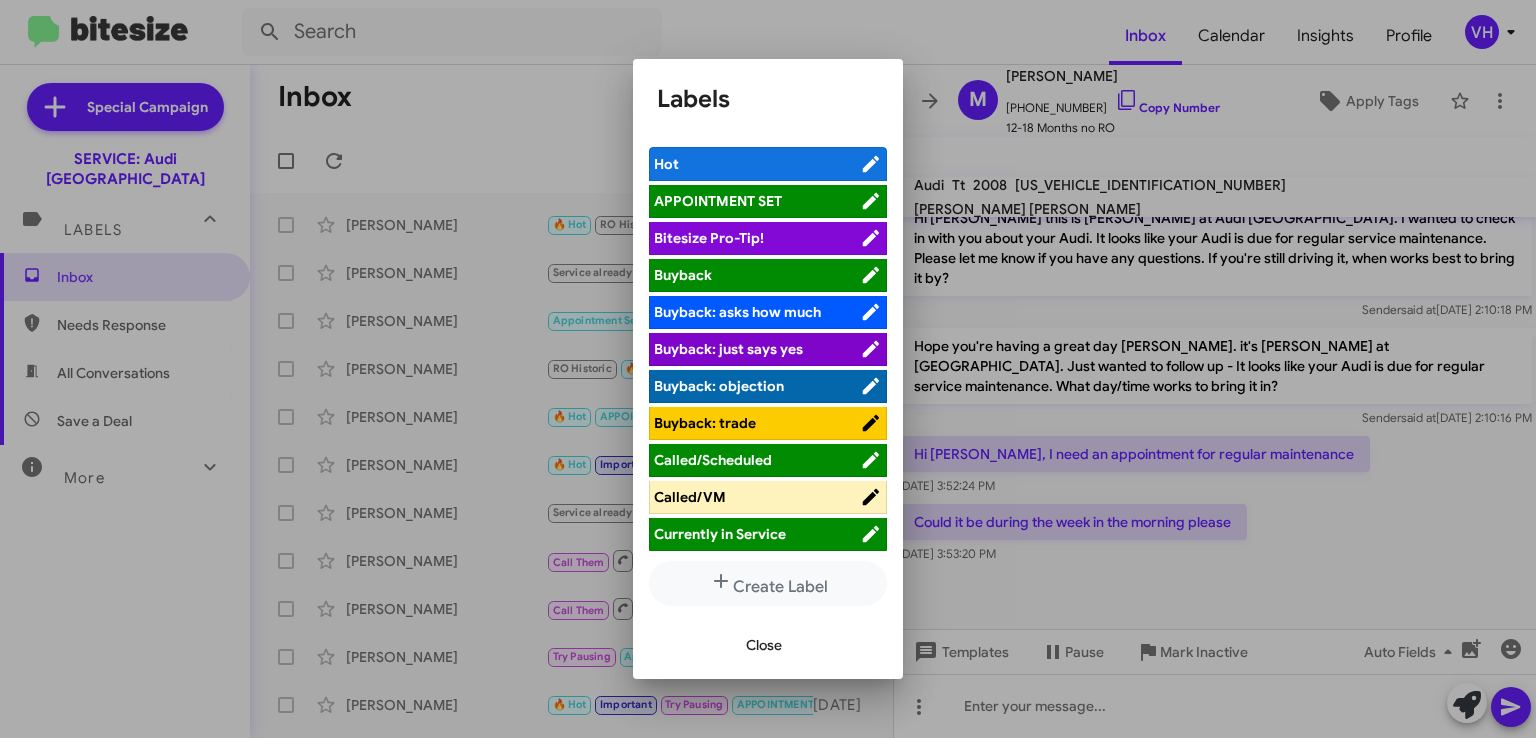 click on "APPOINTMENT SET" at bounding box center (718, 201) 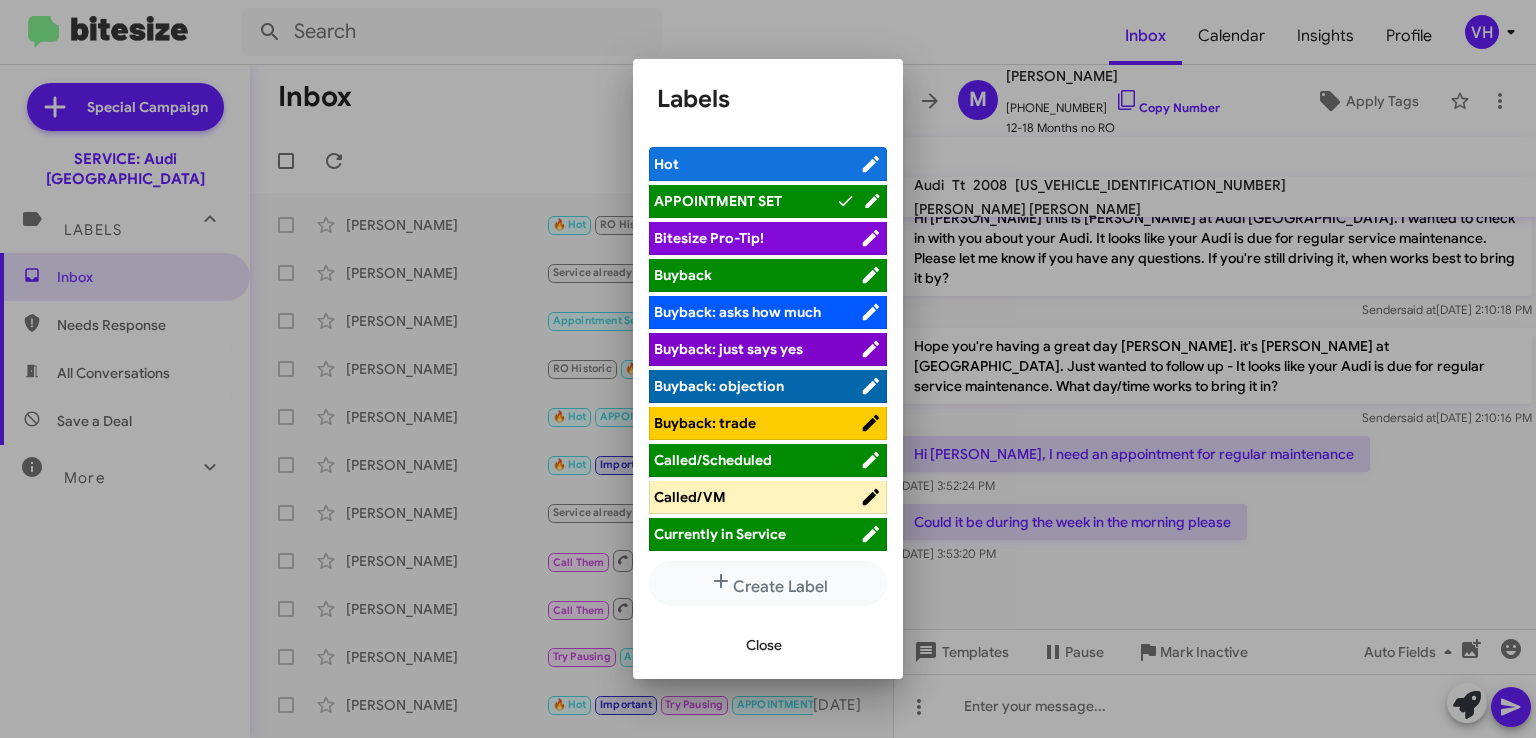 click on "Close" at bounding box center (764, 645) 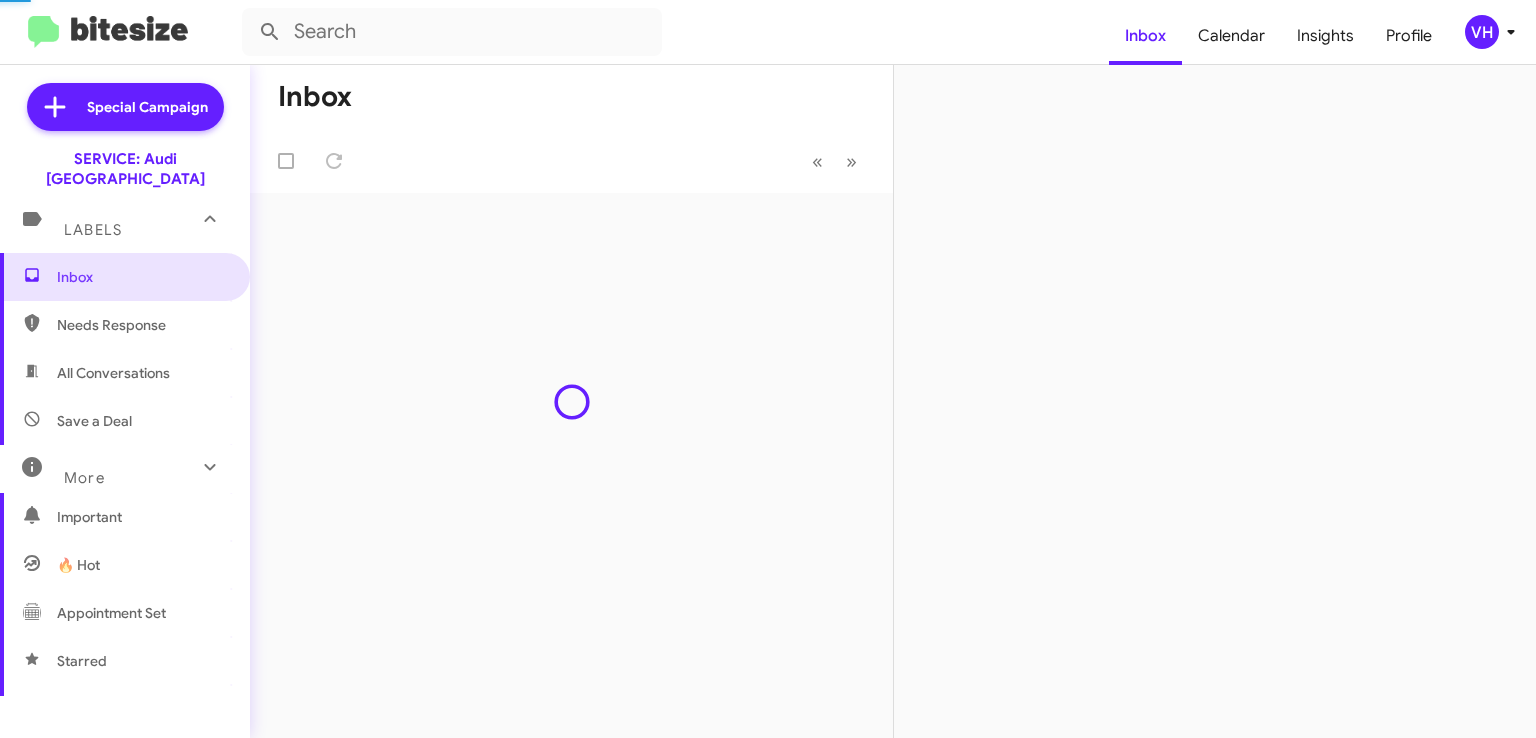 scroll, scrollTop: 0, scrollLeft: 0, axis: both 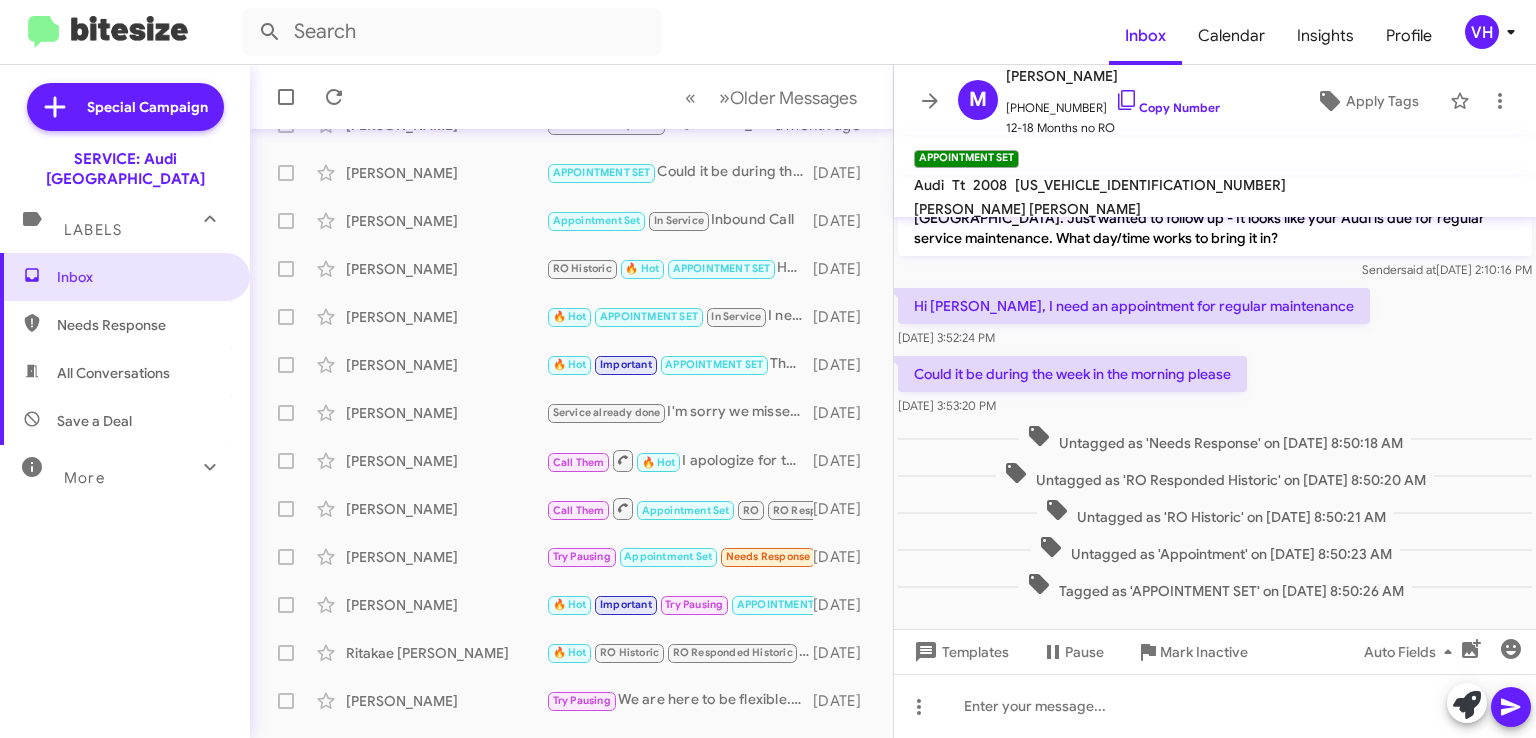 click on "[PERSON_NAME]" 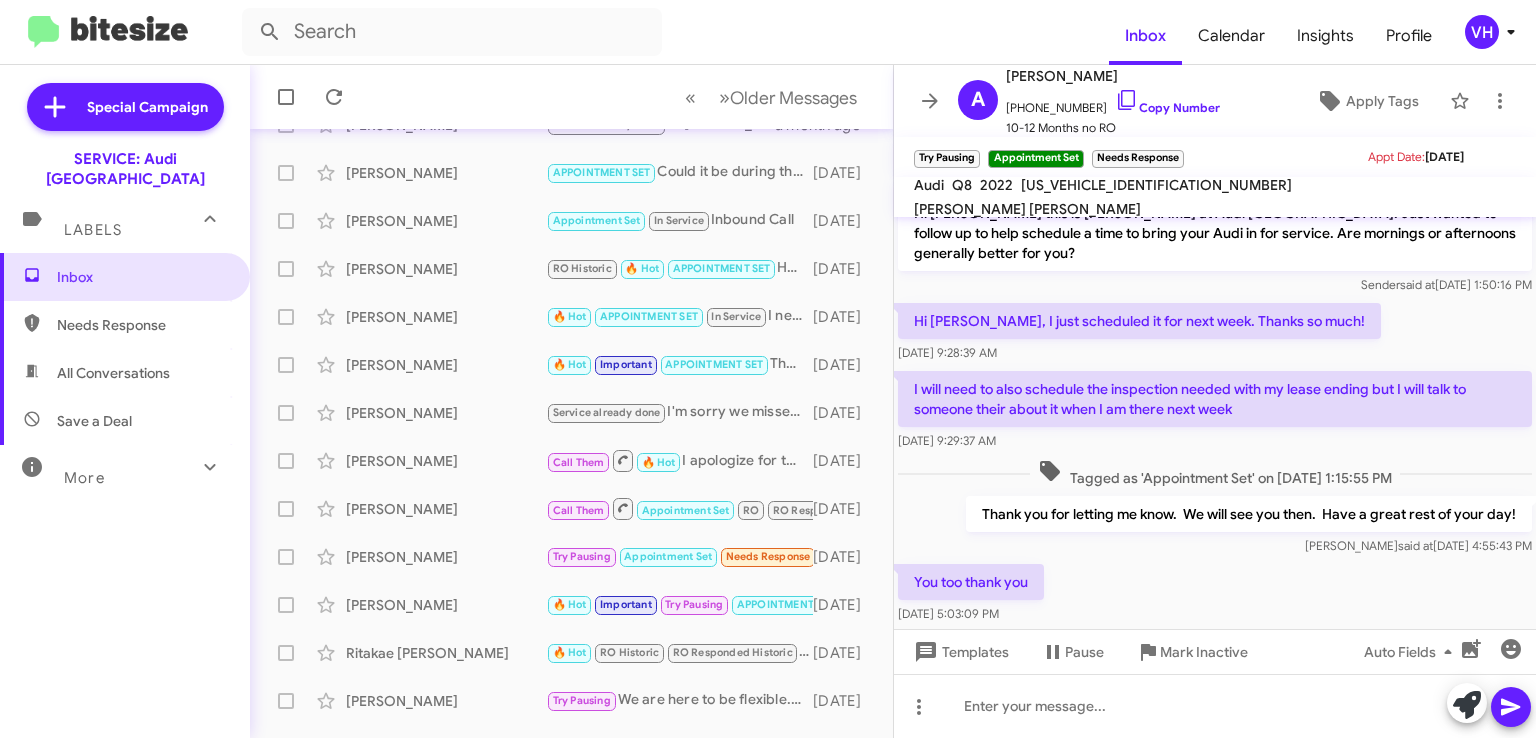 scroll, scrollTop: 434, scrollLeft: 0, axis: vertical 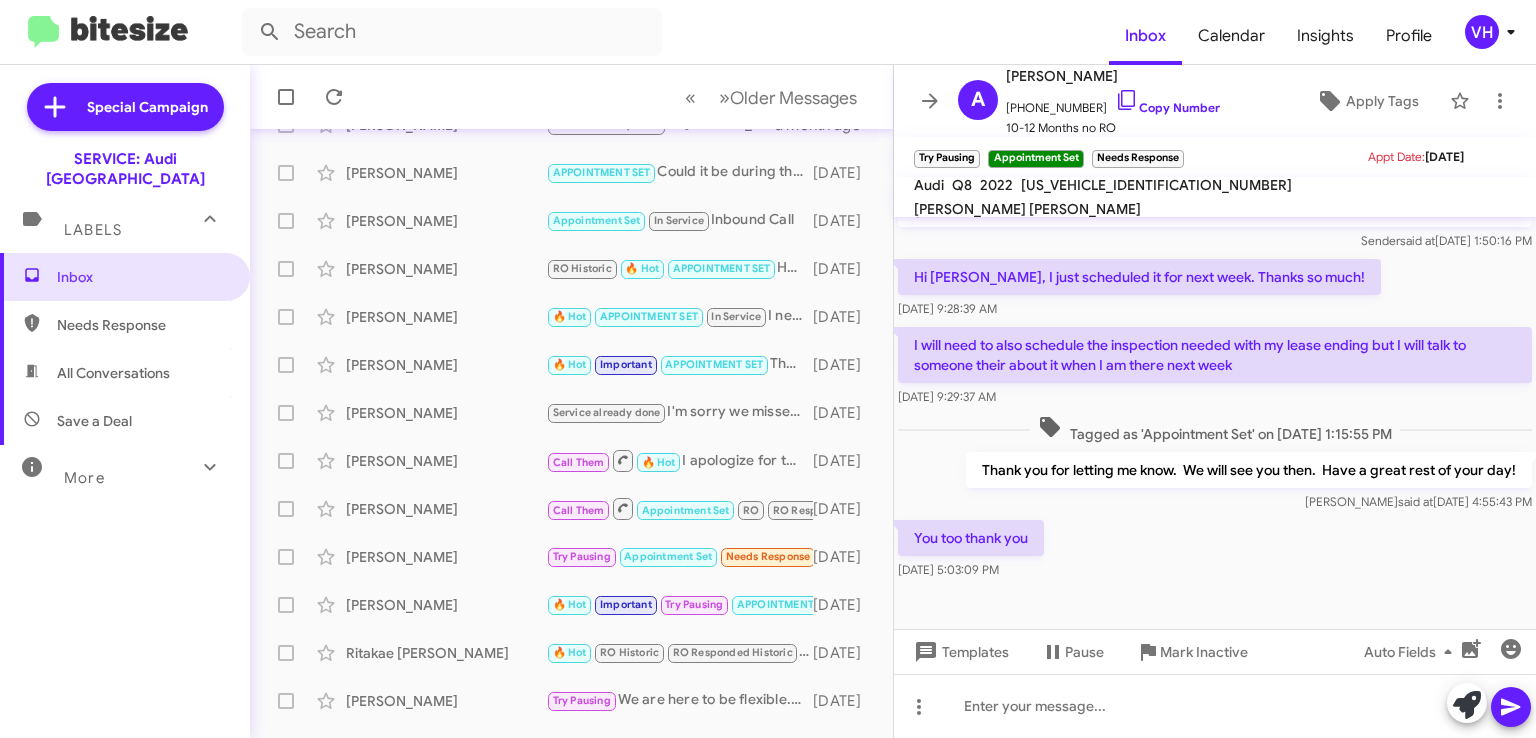click on "WA1EVBF13ND031286" 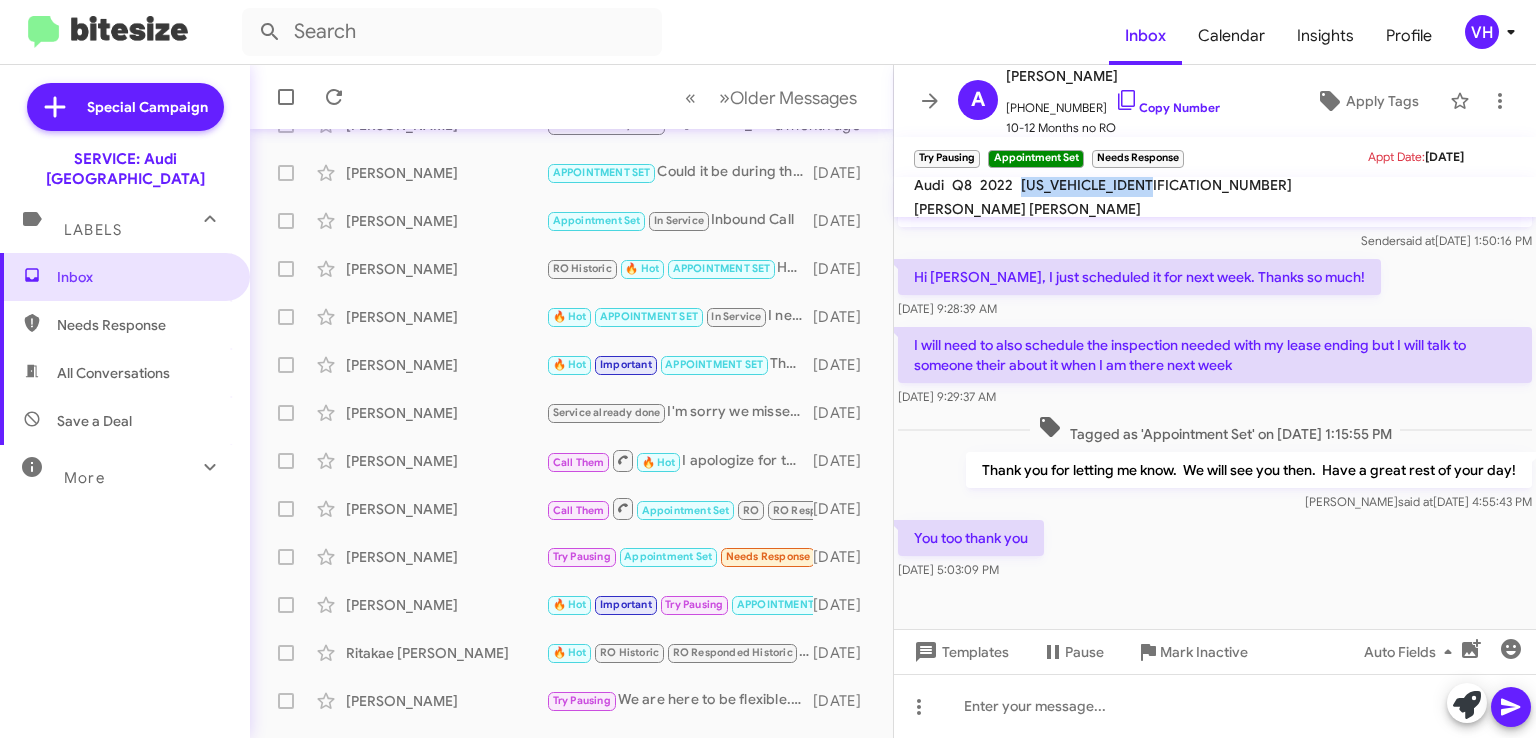 click on "WA1EVBF13ND031286" 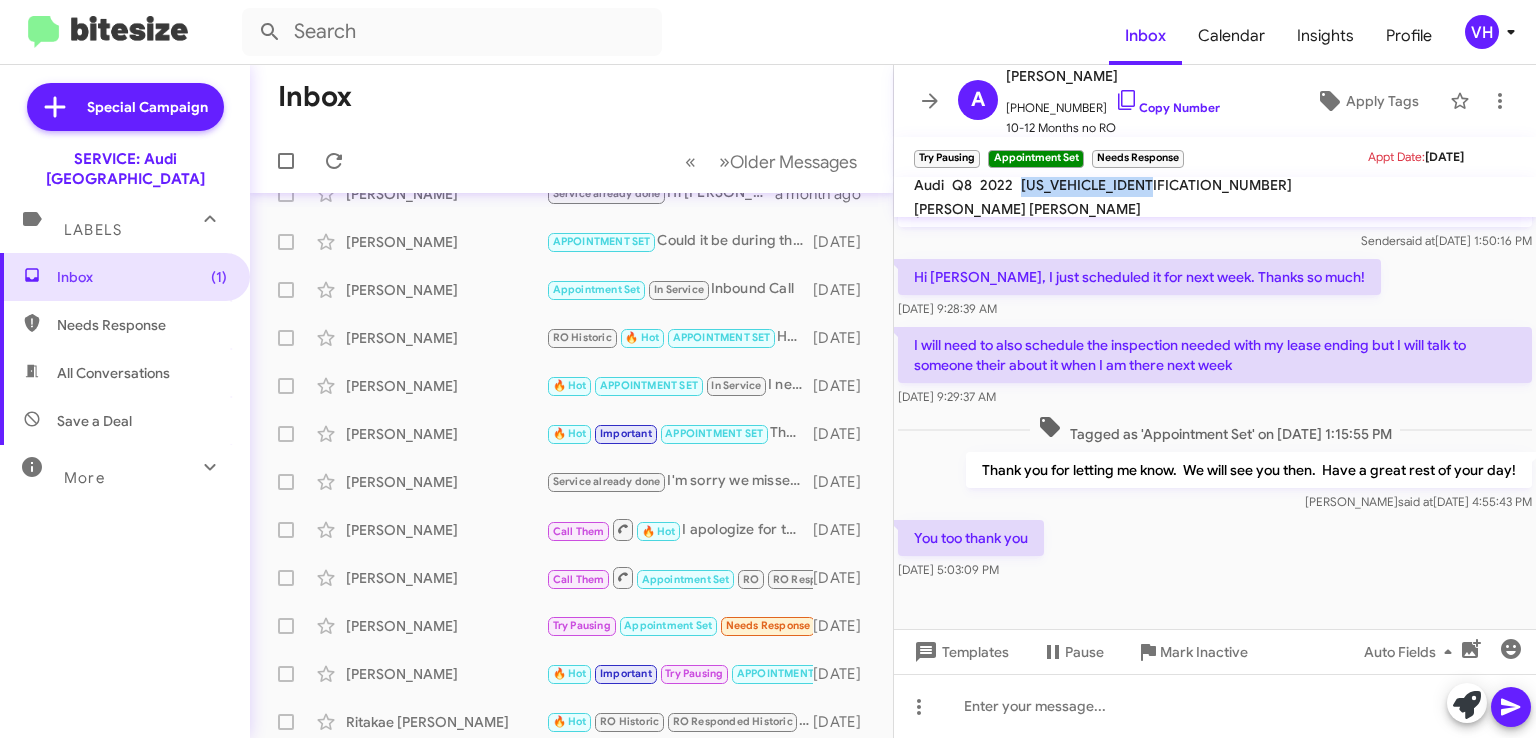 scroll, scrollTop: 0, scrollLeft: 0, axis: both 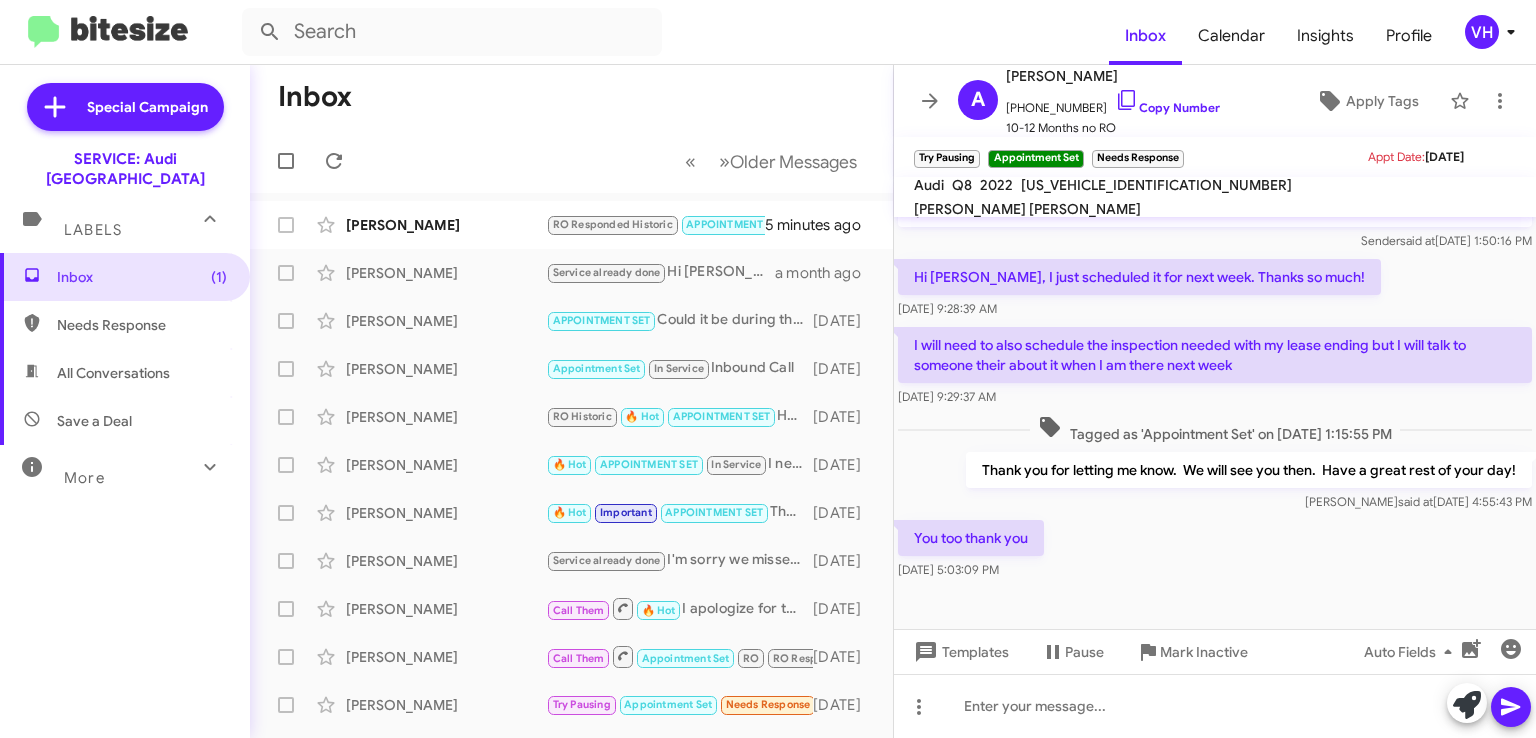 click on "[PERSON_NAME]" 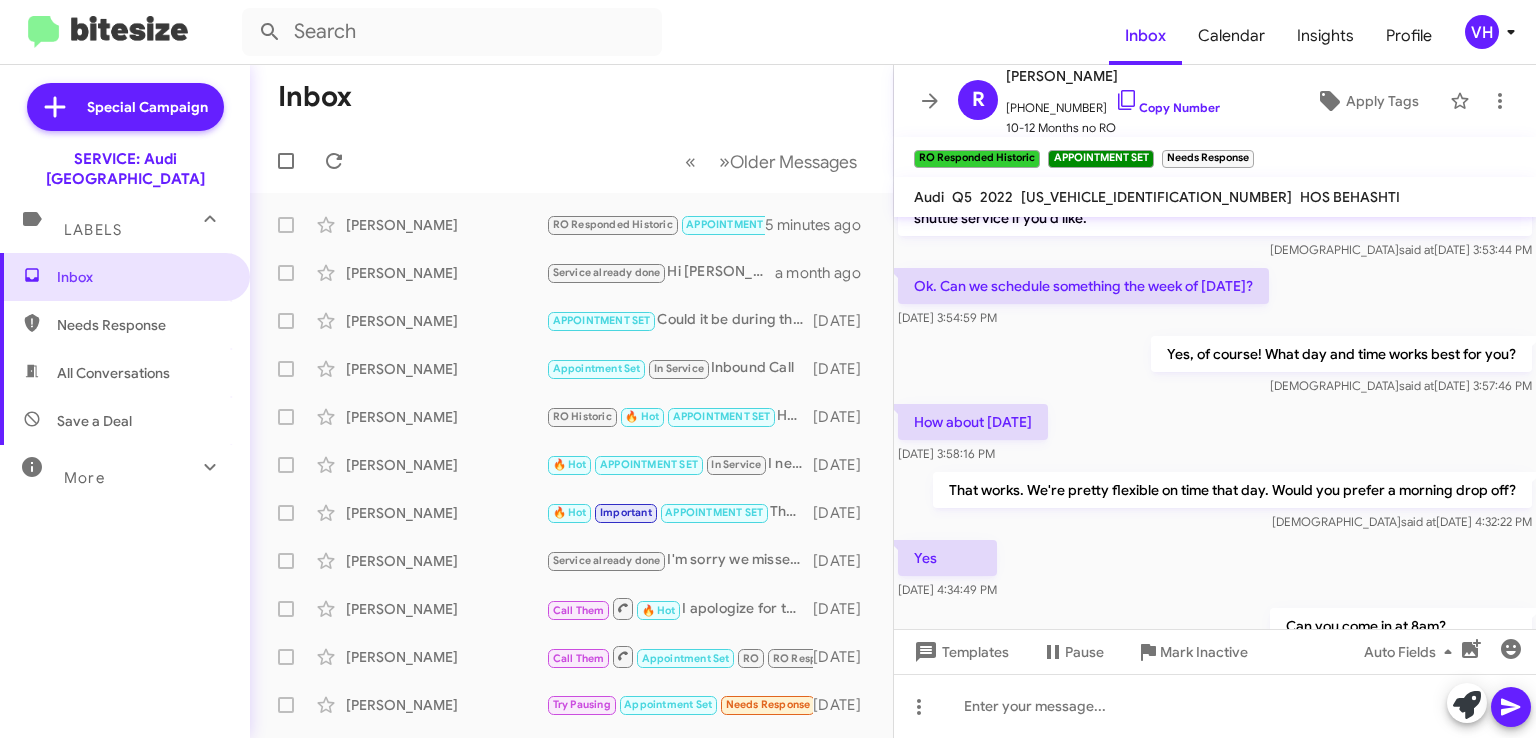 scroll, scrollTop: 1300, scrollLeft: 0, axis: vertical 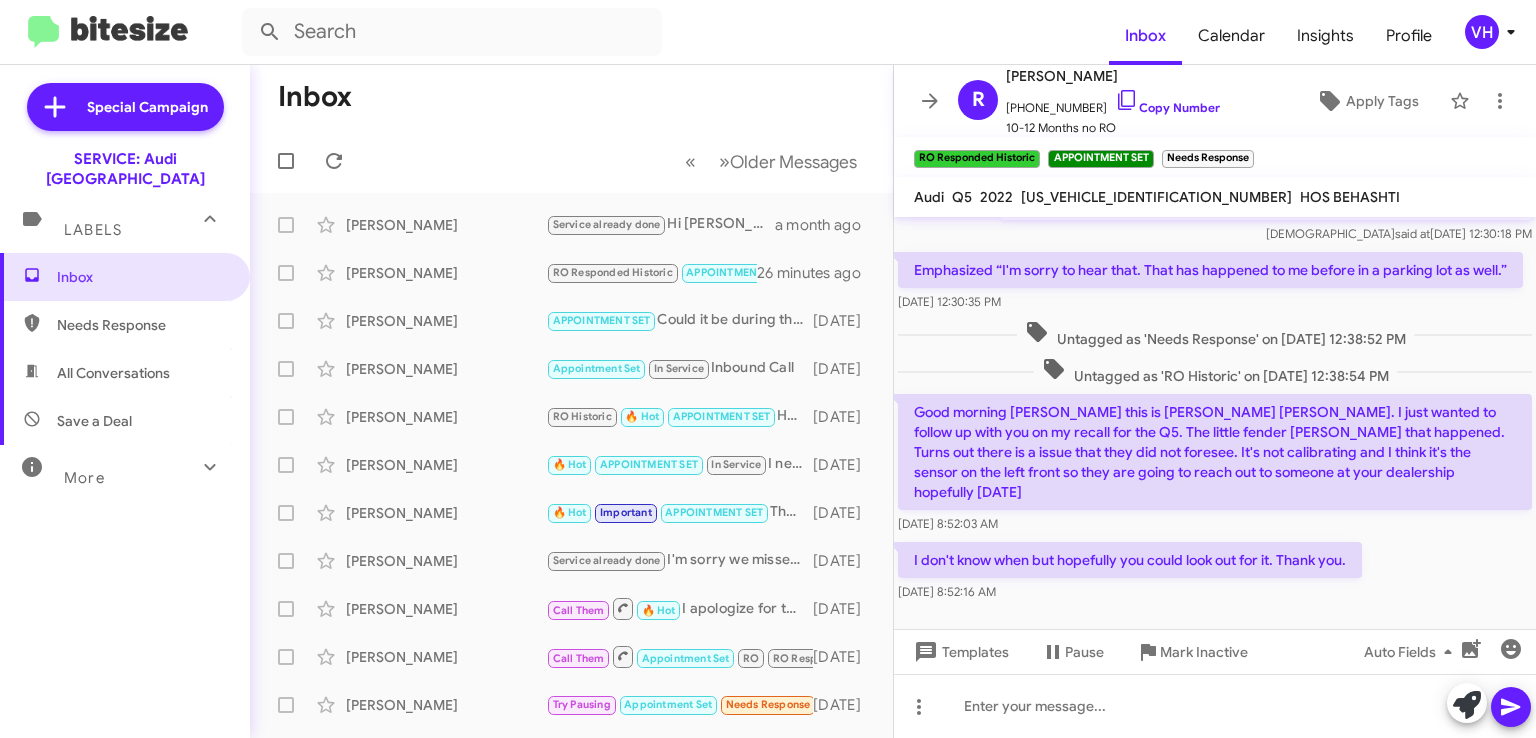 click on "I don't know when but hopefully you could look out for it. Thank you." 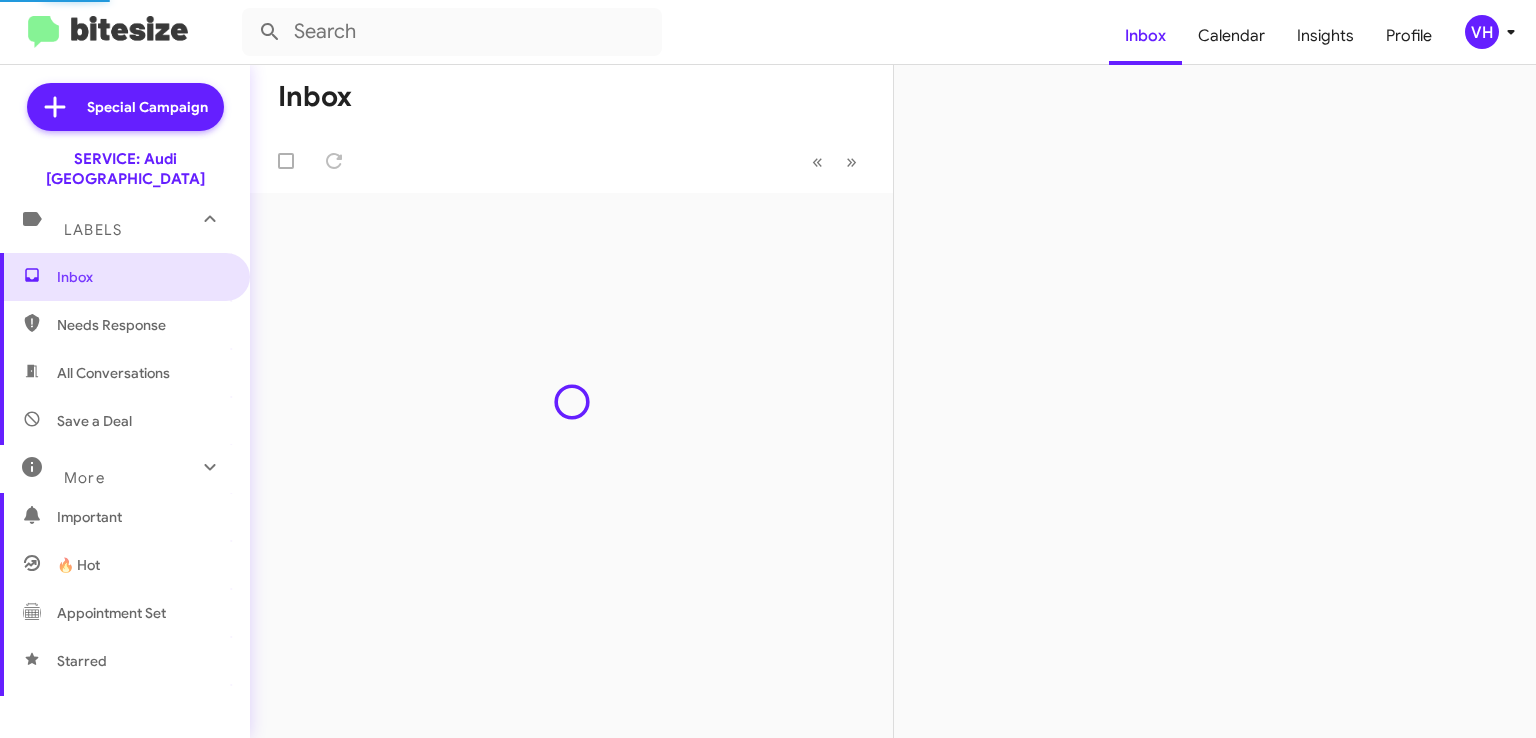 scroll, scrollTop: 0, scrollLeft: 0, axis: both 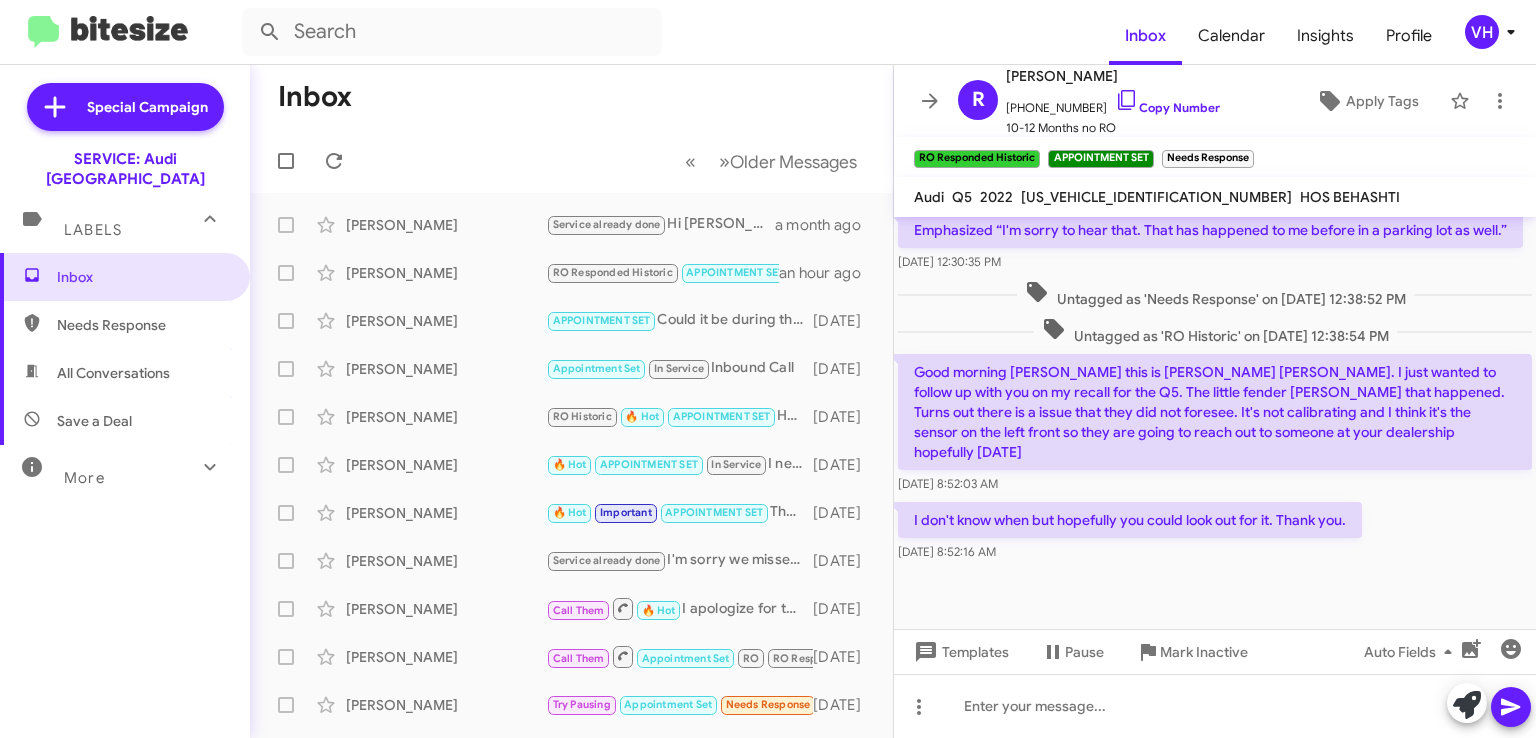 click on "[PERSON_NAME]" 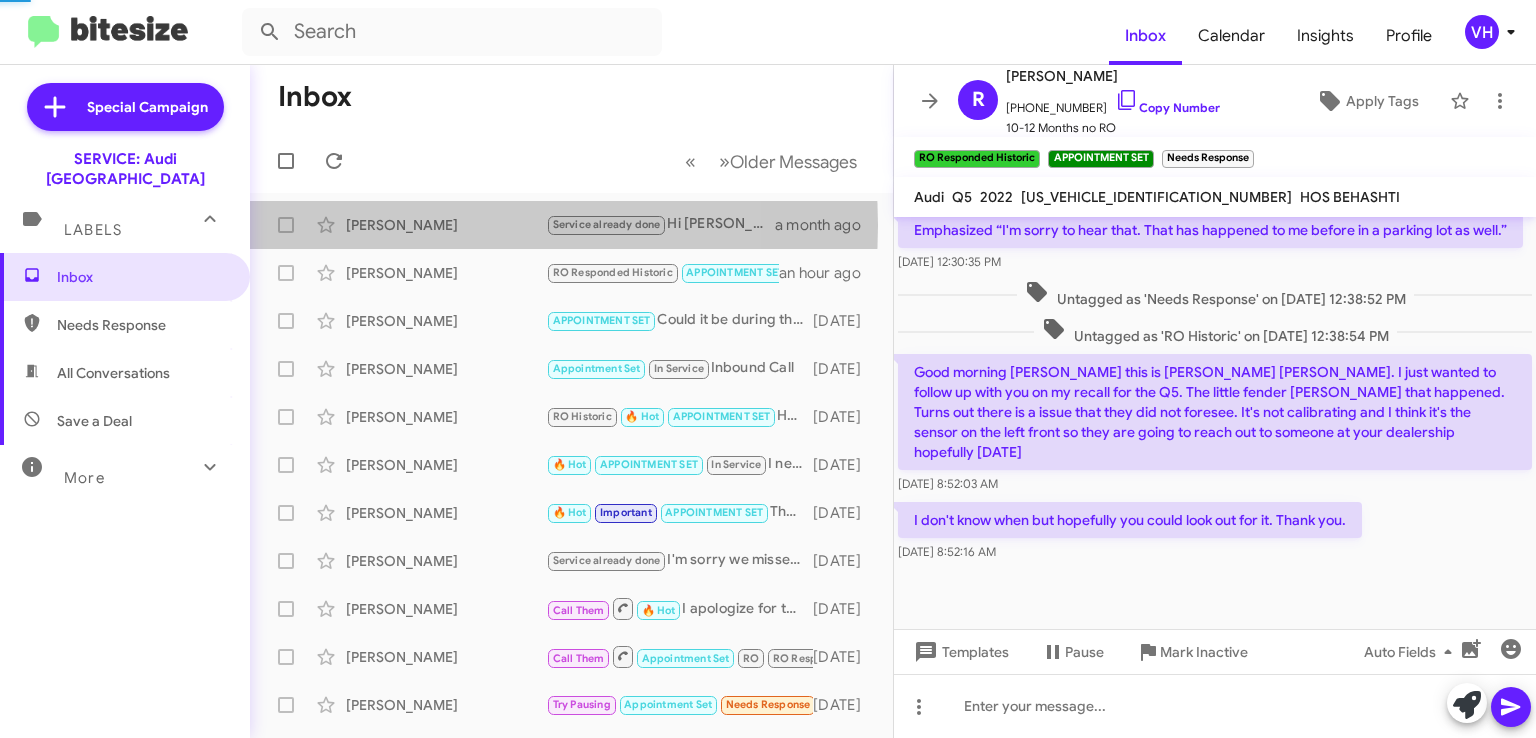 scroll, scrollTop: 0, scrollLeft: 0, axis: both 